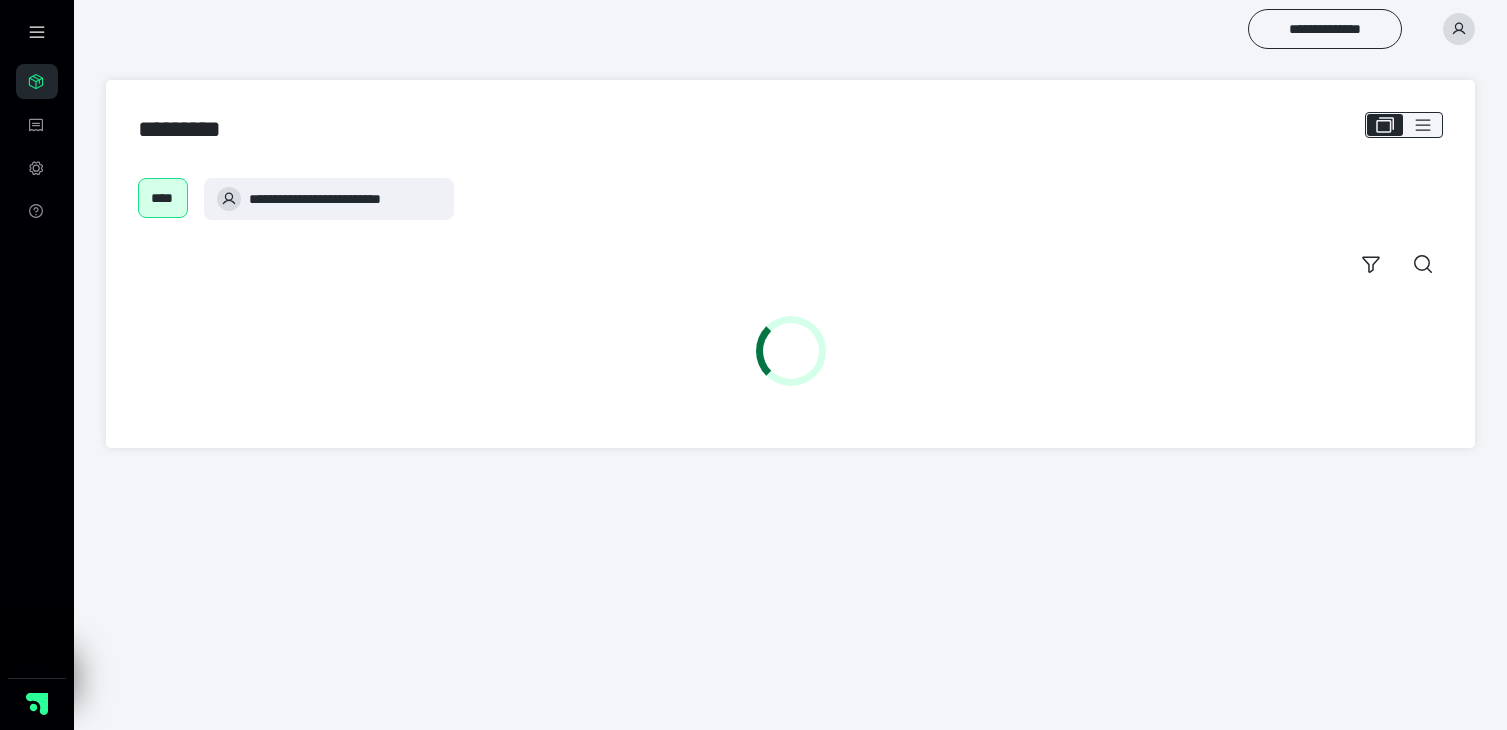 scroll, scrollTop: 0, scrollLeft: 0, axis: both 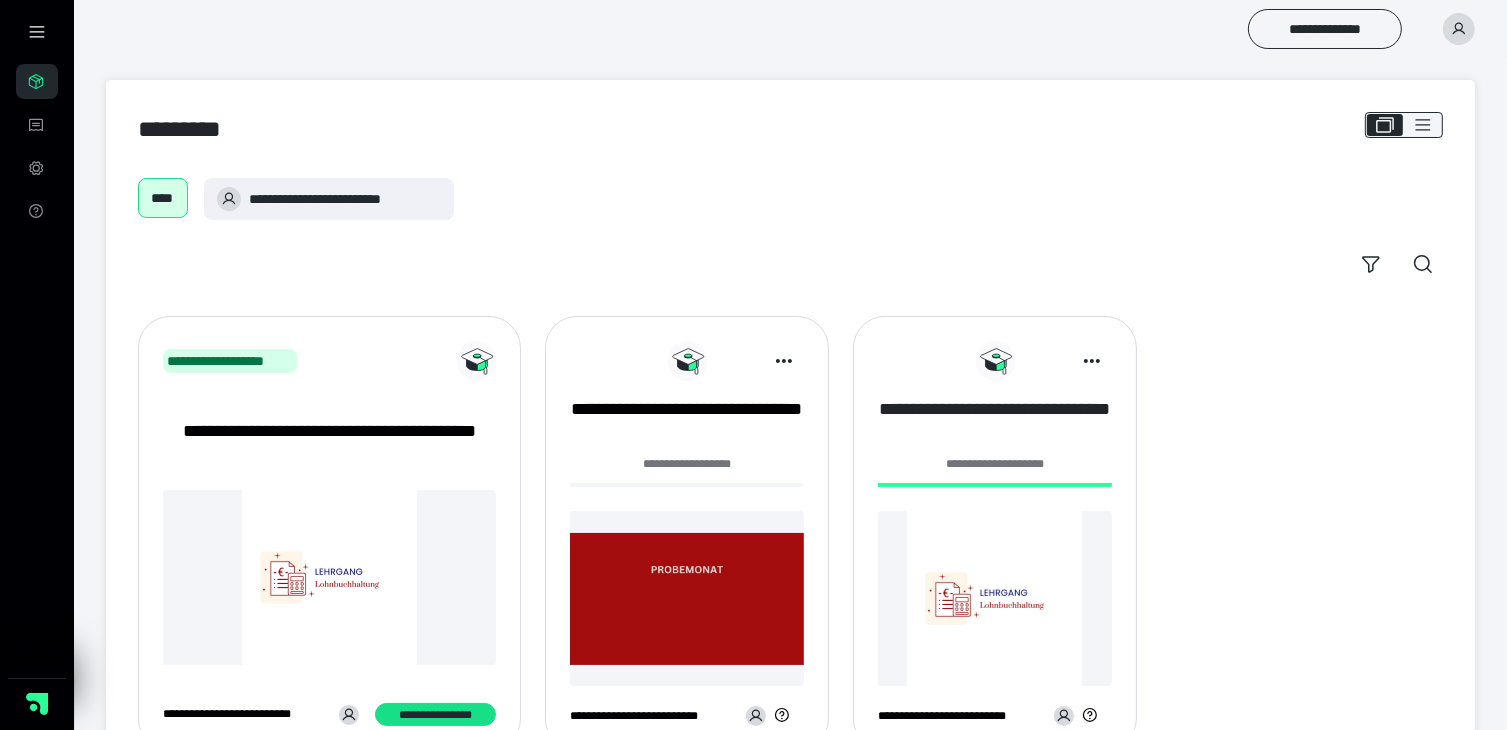 click on "**********" at bounding box center [995, 422] 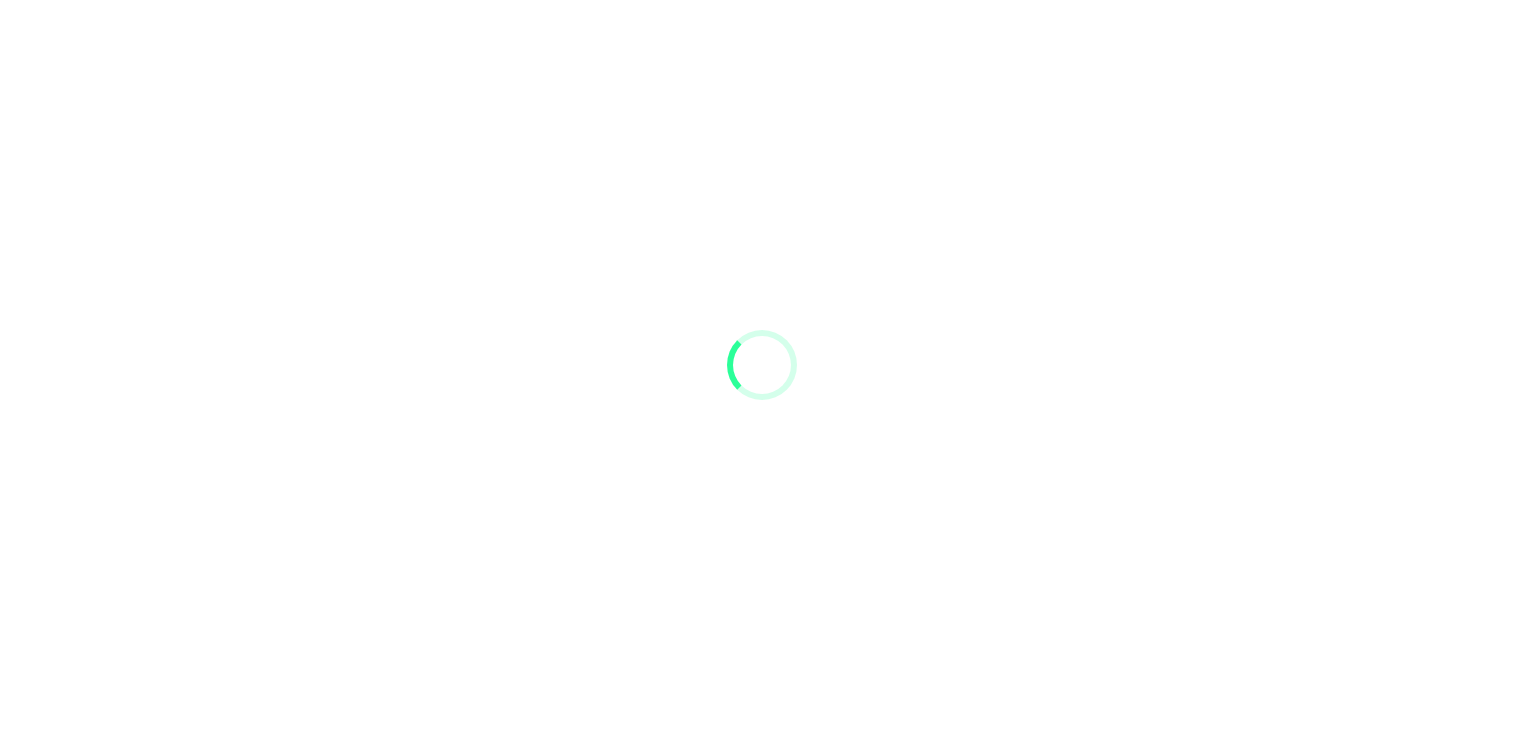 scroll, scrollTop: 0, scrollLeft: 0, axis: both 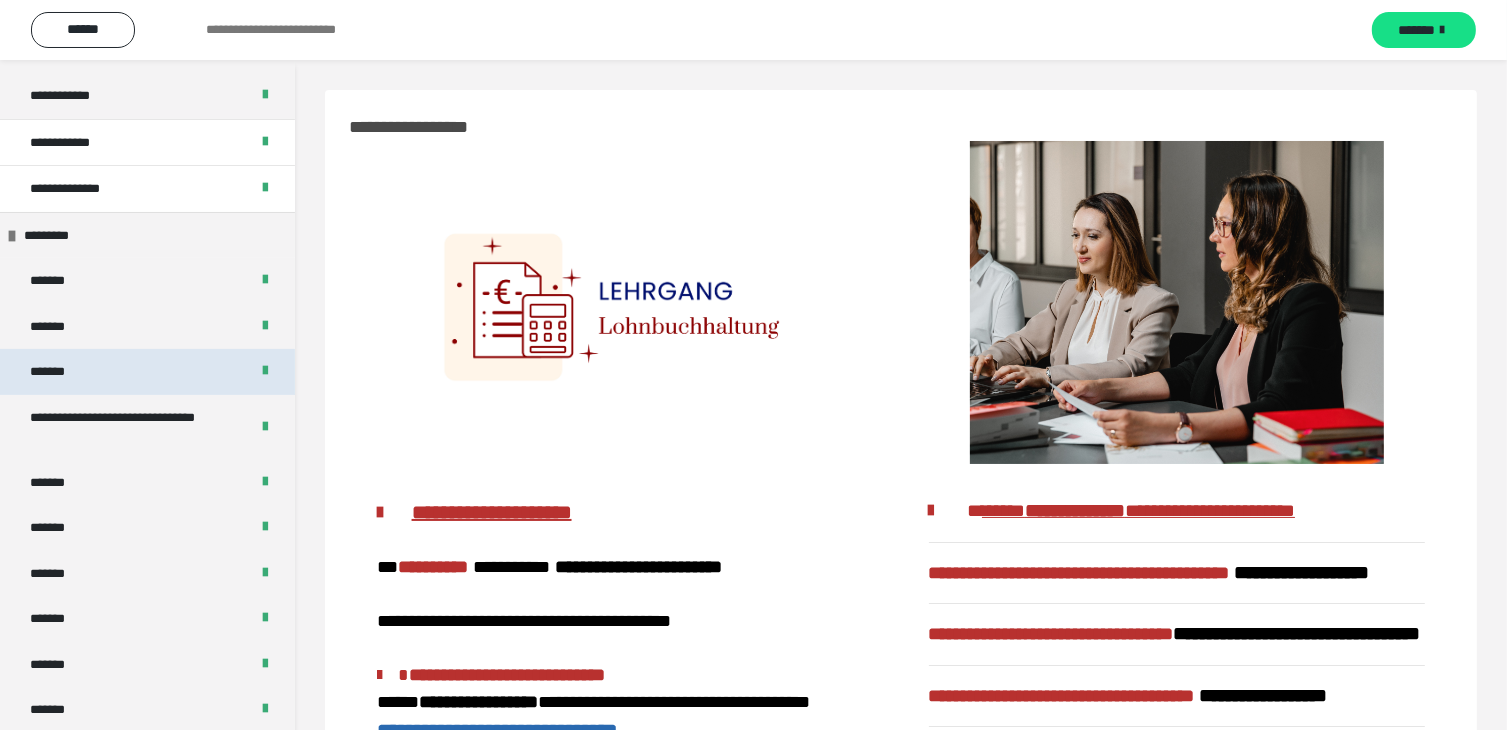 click on "*******" at bounding box center [147, 372] 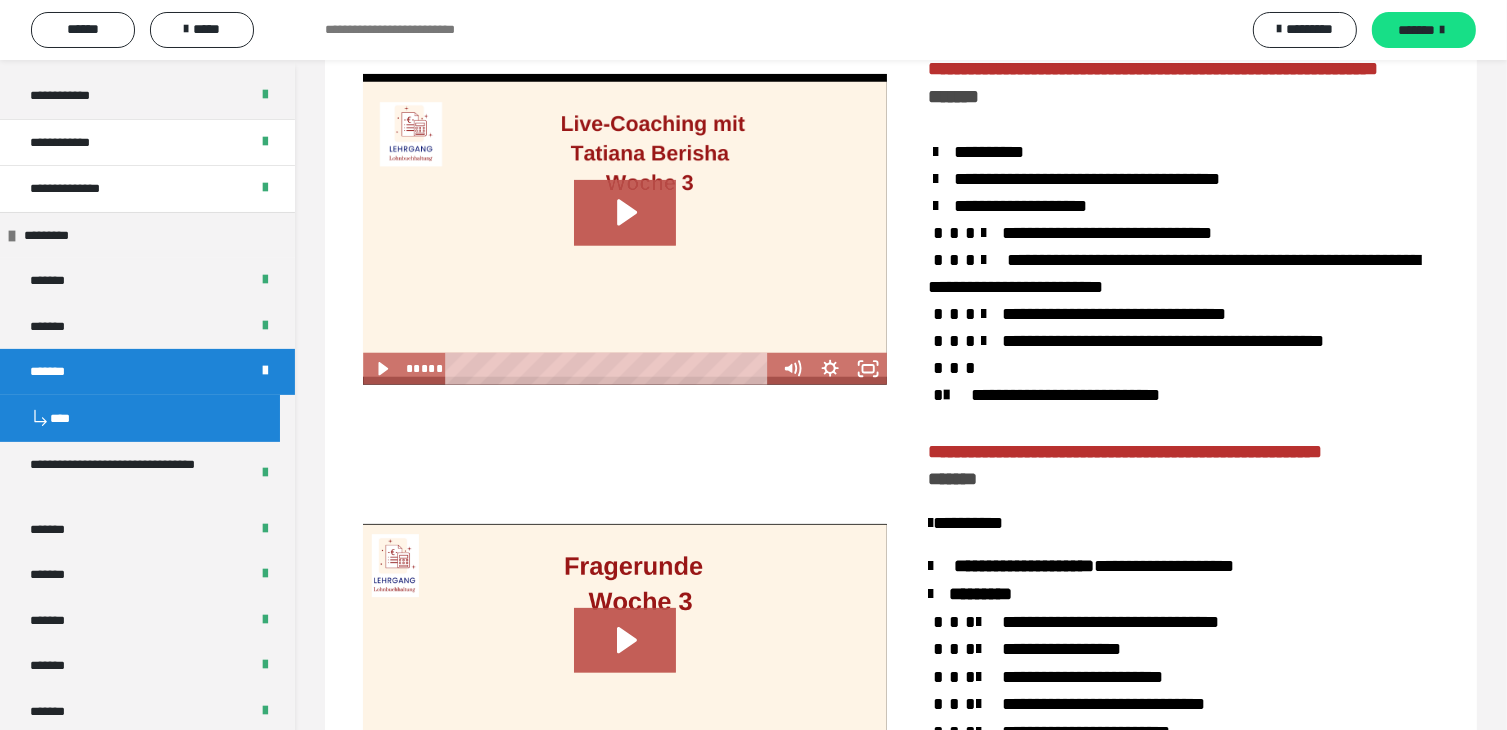 scroll, scrollTop: 1800, scrollLeft: 0, axis: vertical 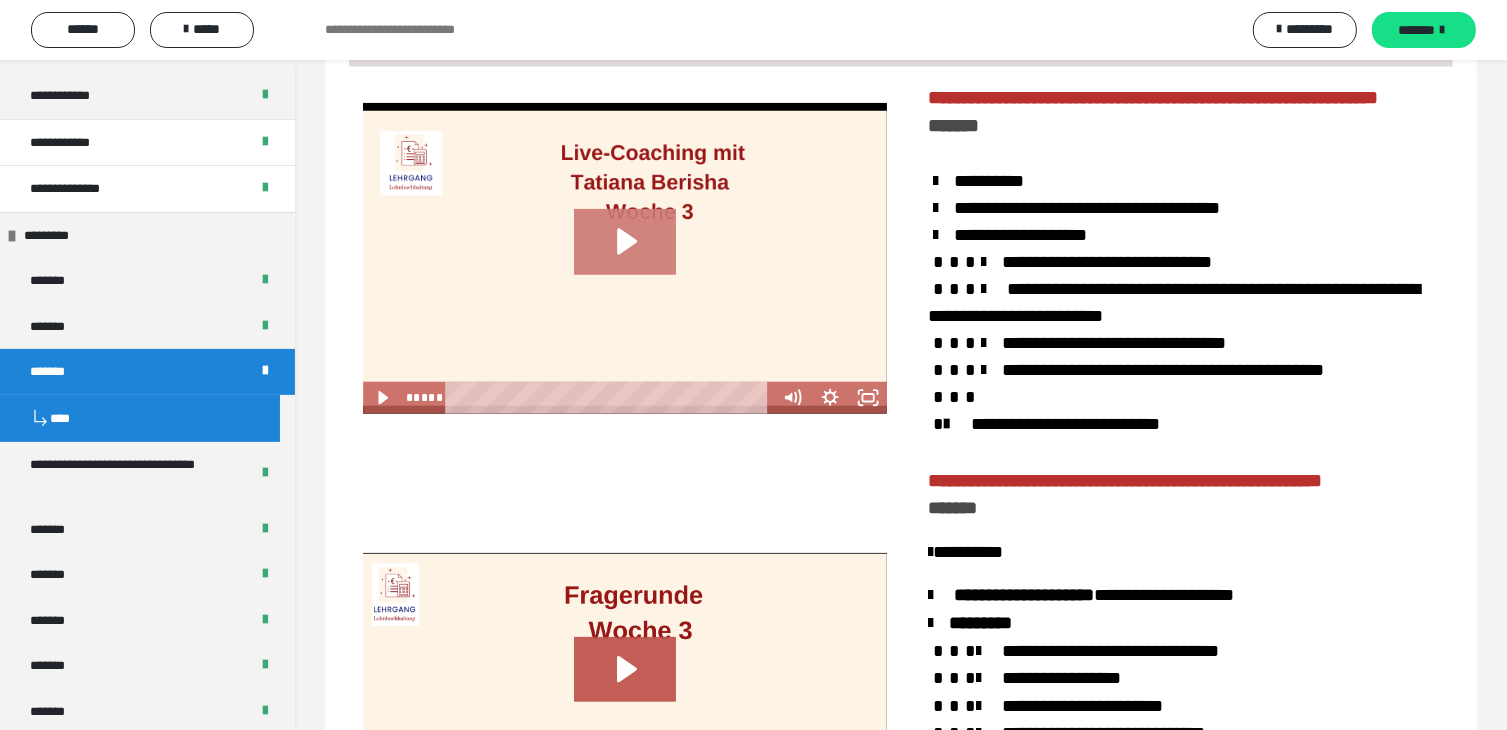 click 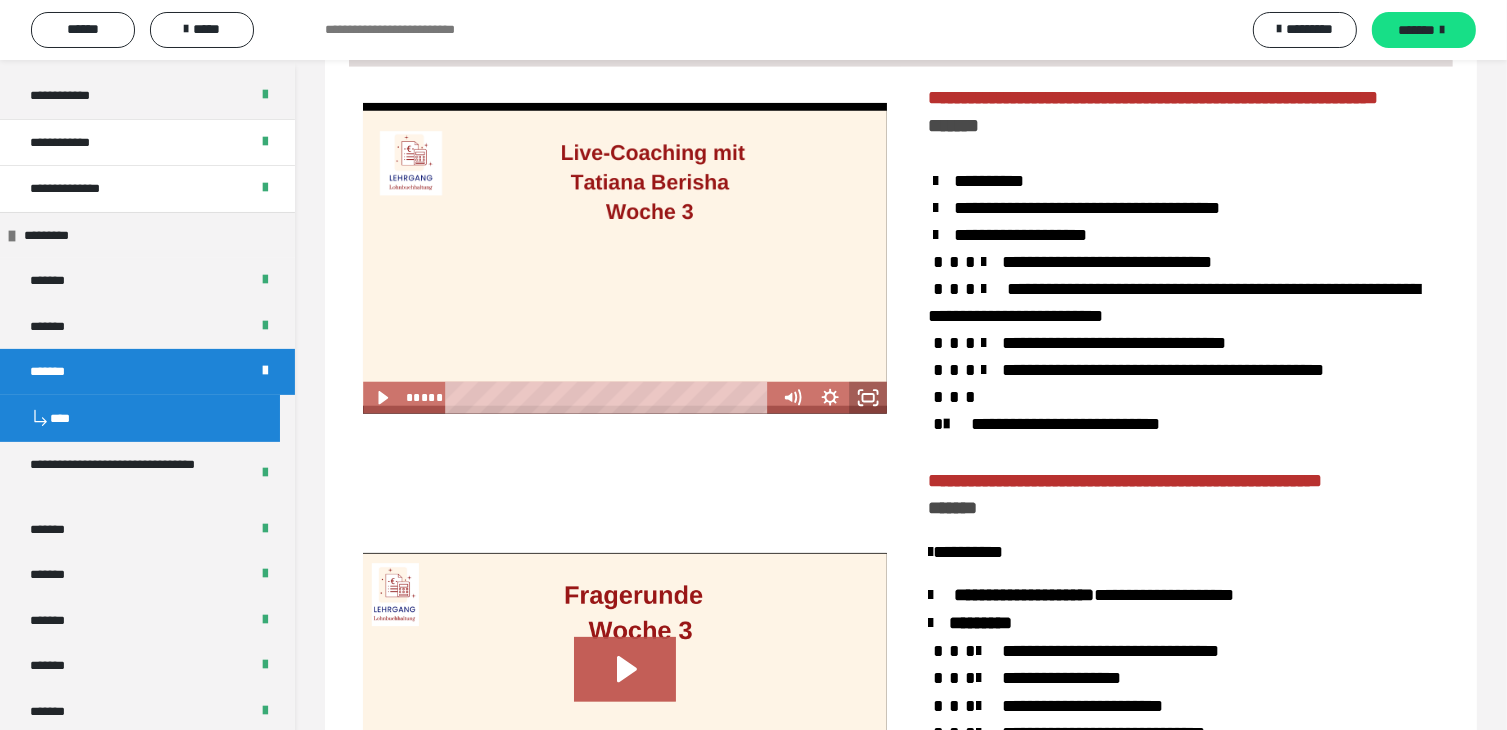 click 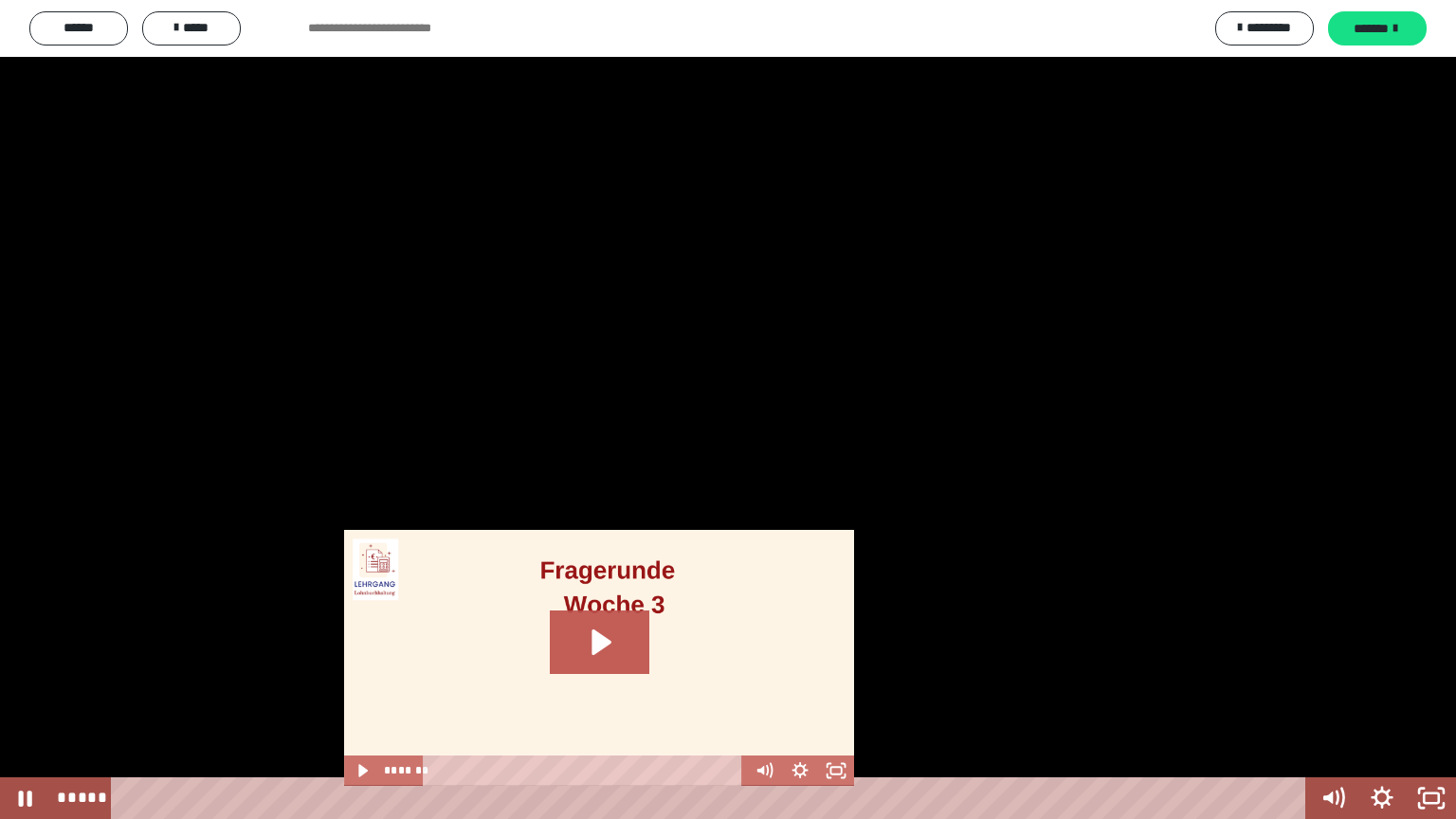 drag, startPoint x: 812, startPoint y: 795, endPoint x: 301, endPoint y: 774, distance: 511.4313 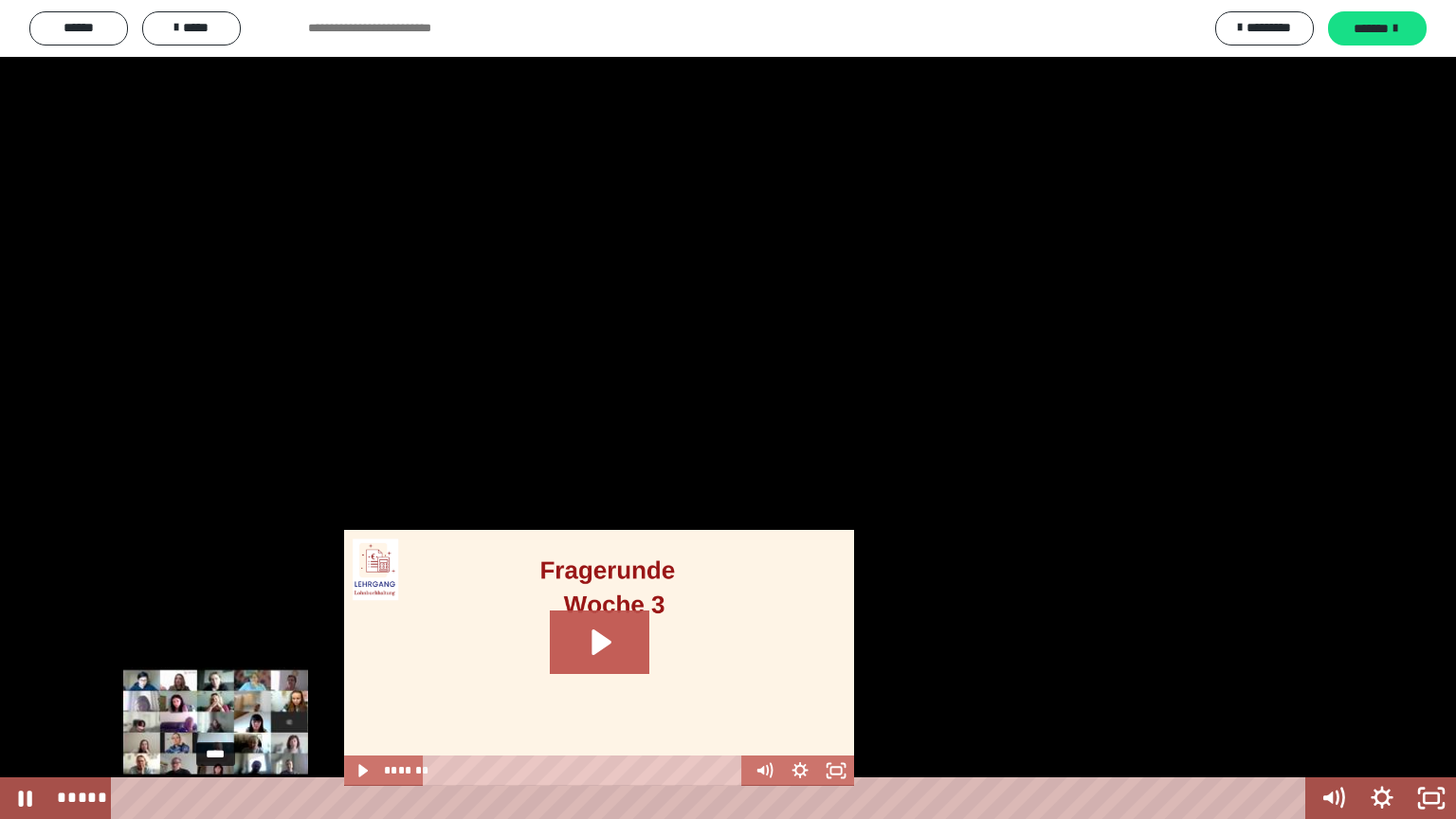 click on "**********" at bounding box center [728, 410] 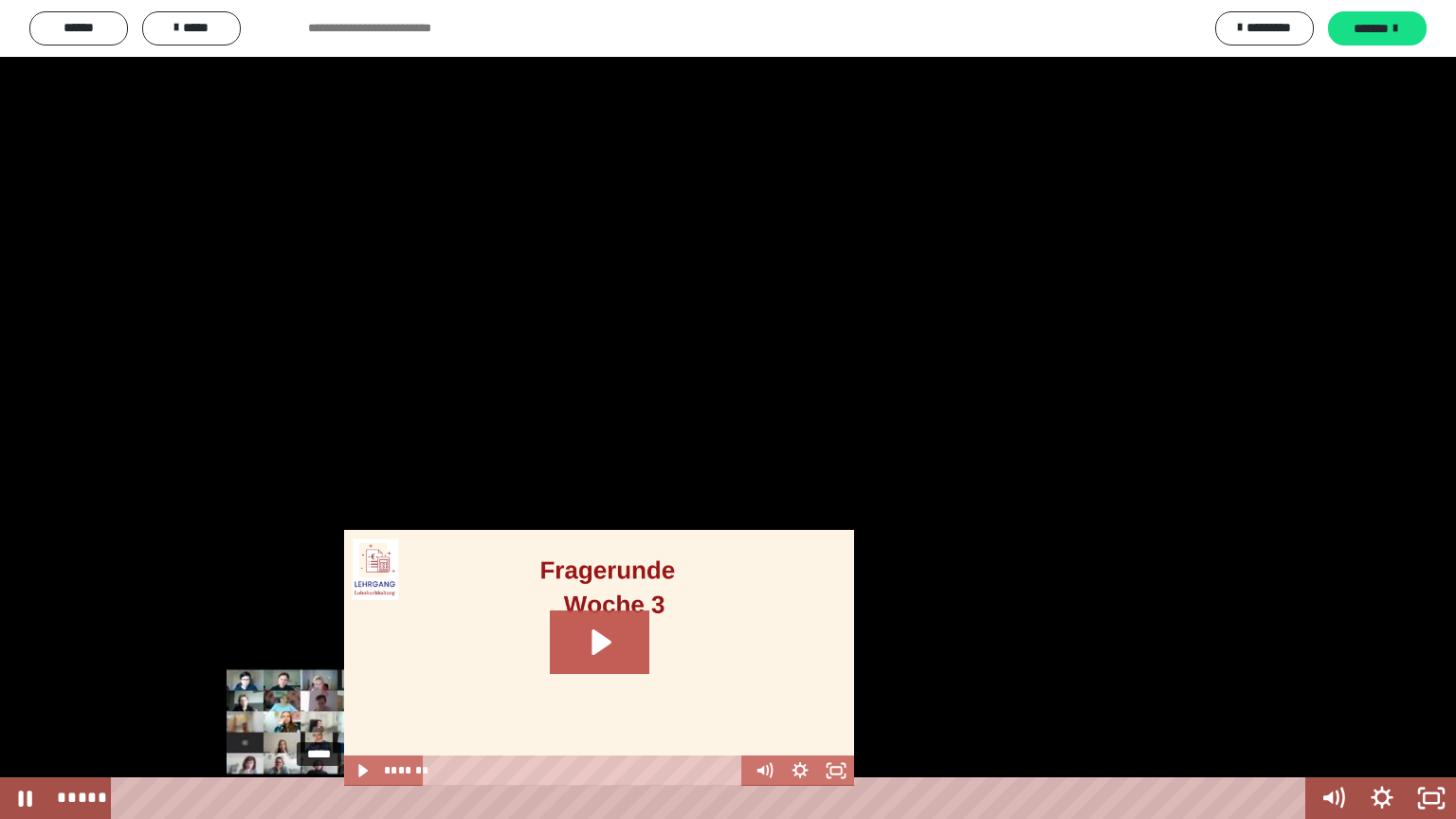 drag, startPoint x: 301, startPoint y: 774, endPoint x: 302, endPoint y: 804, distance: 30.01666 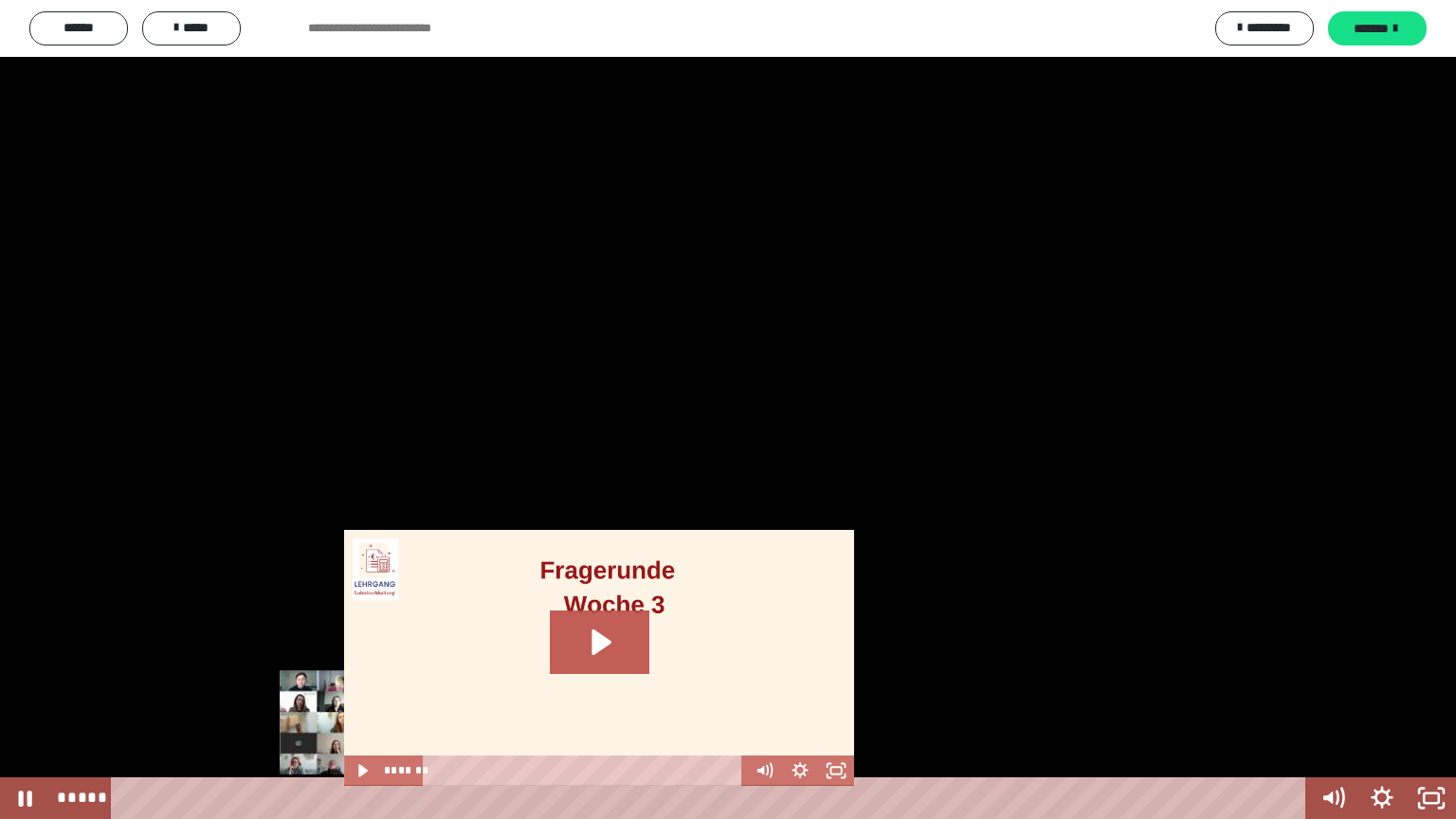 click on "*****" at bounding box center [712, 798] 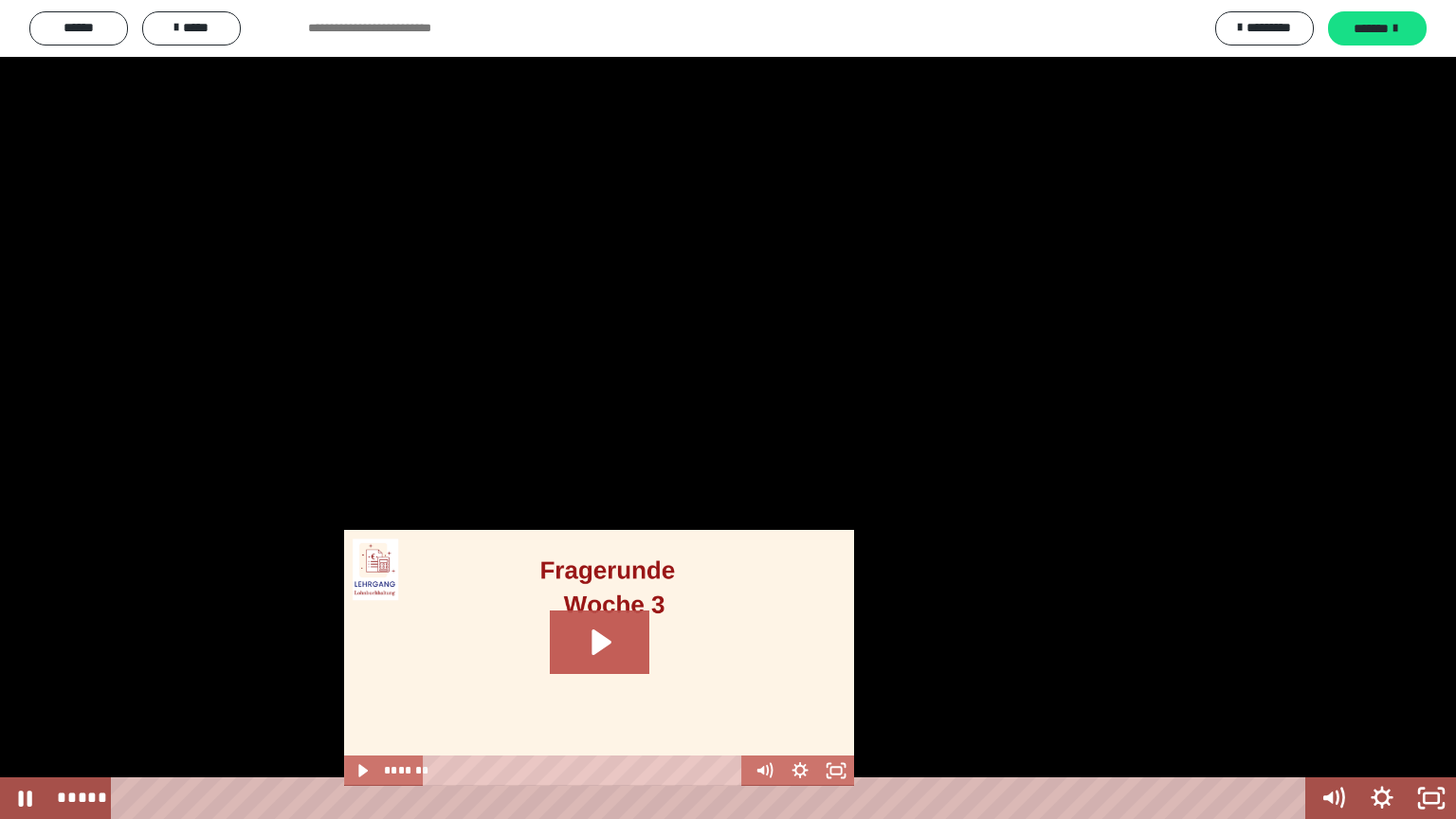 click on "*****" at bounding box center (712, 798) 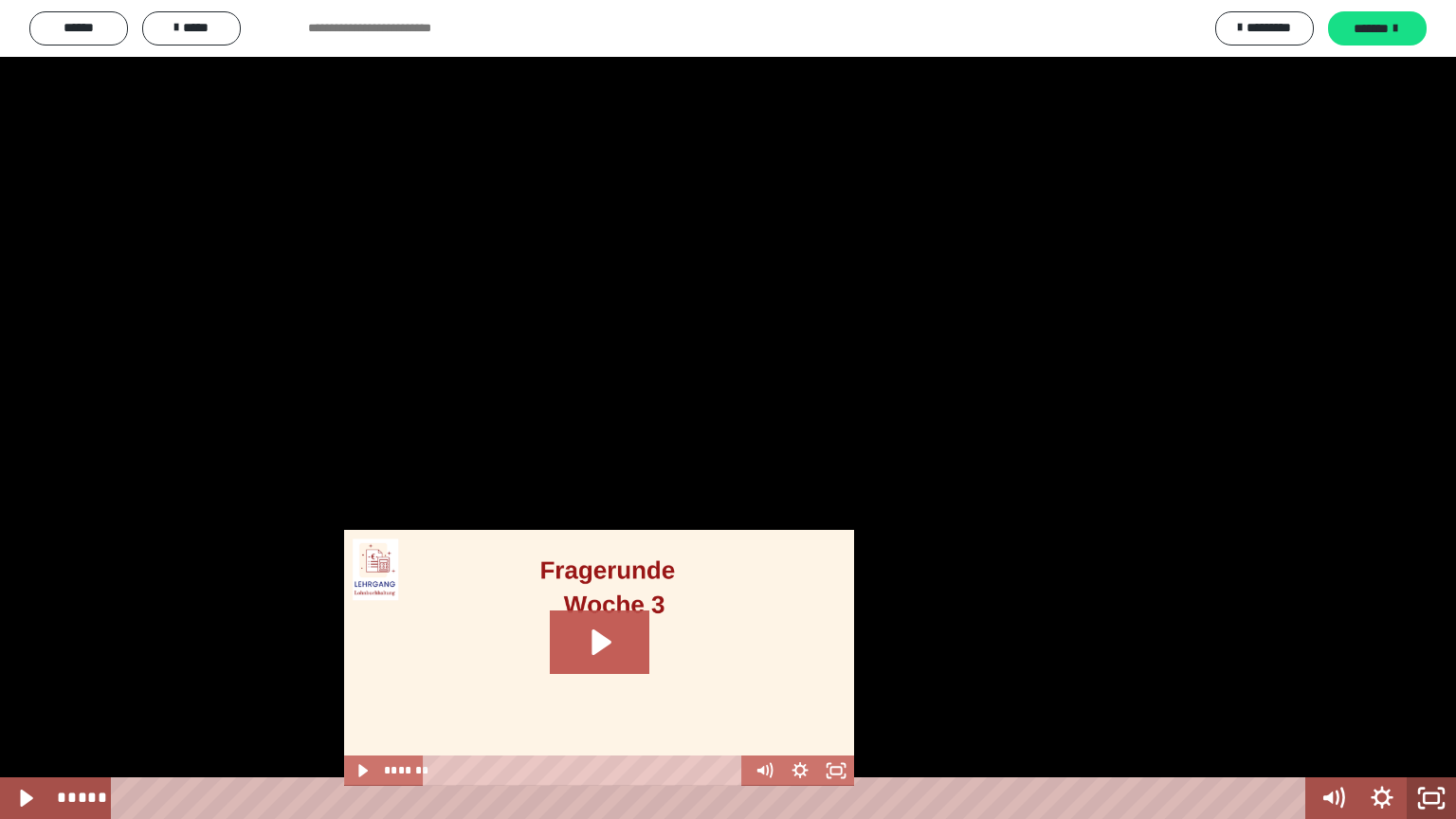 click 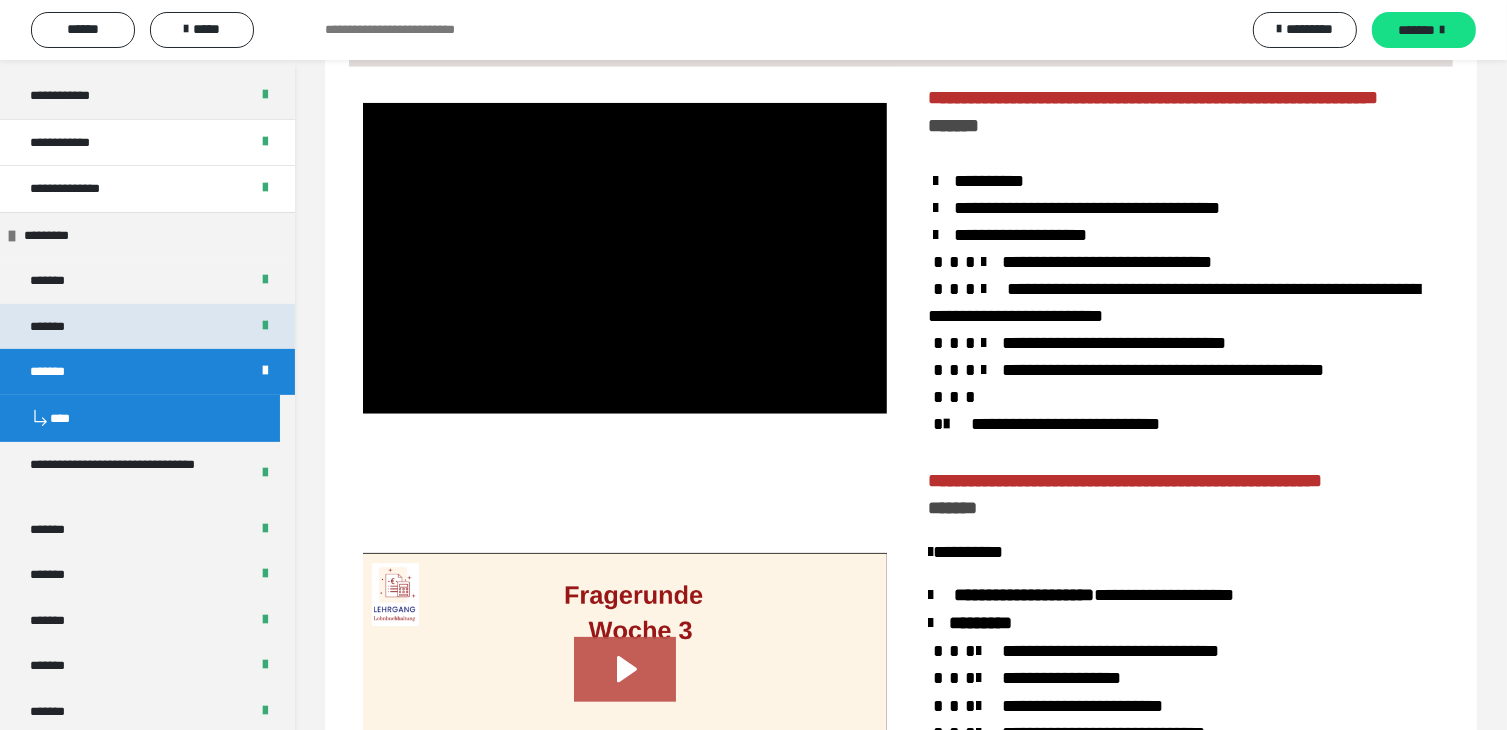 click on "*******" at bounding box center (62, 327) 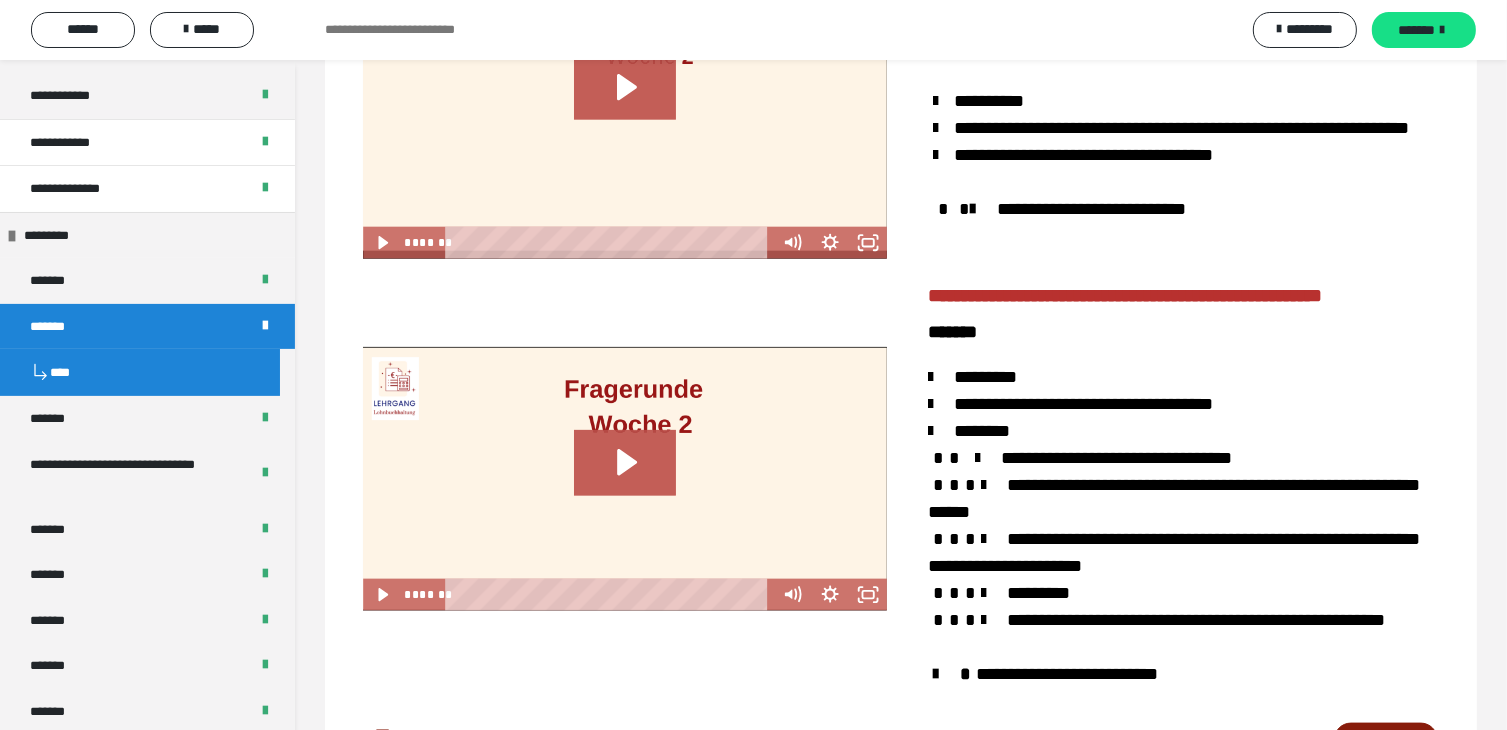 scroll, scrollTop: 2000, scrollLeft: 0, axis: vertical 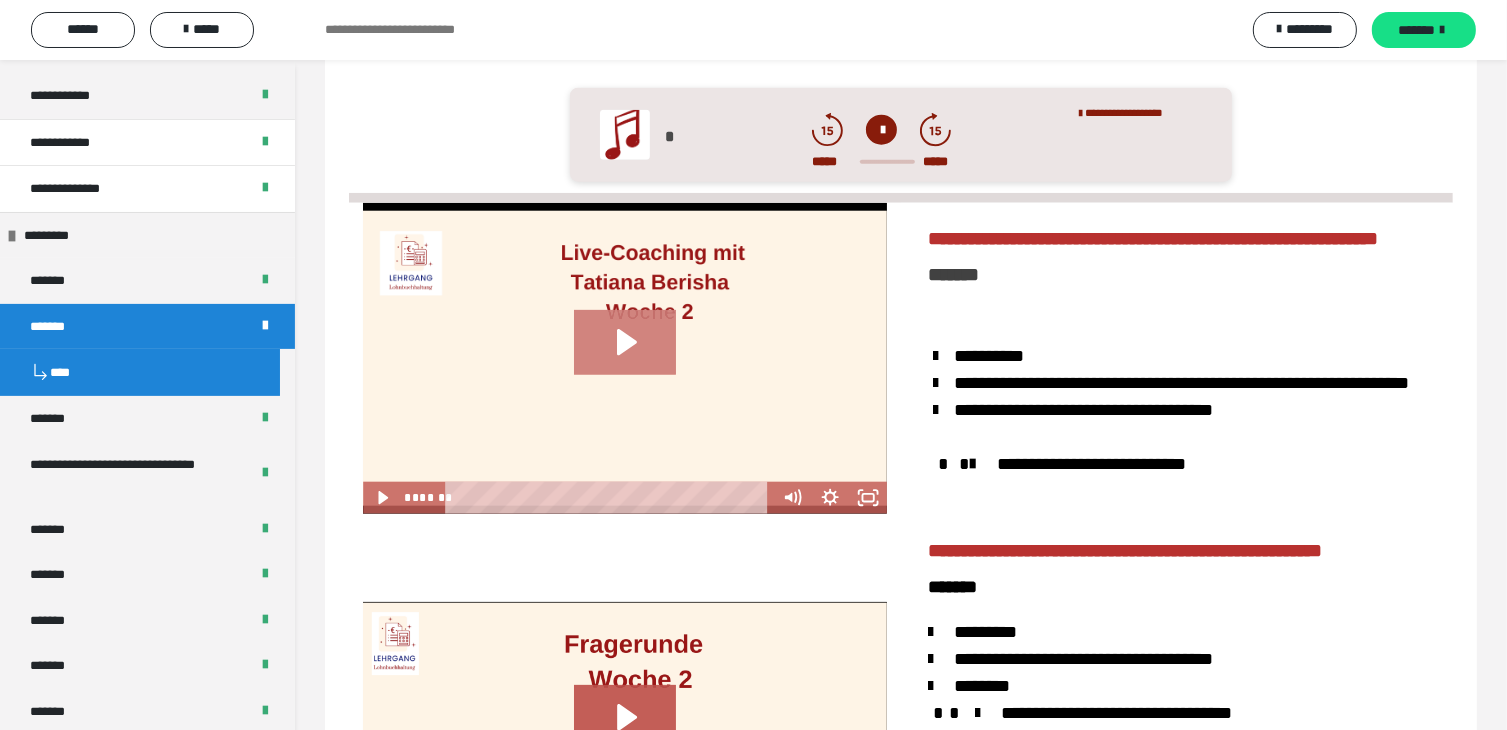 click 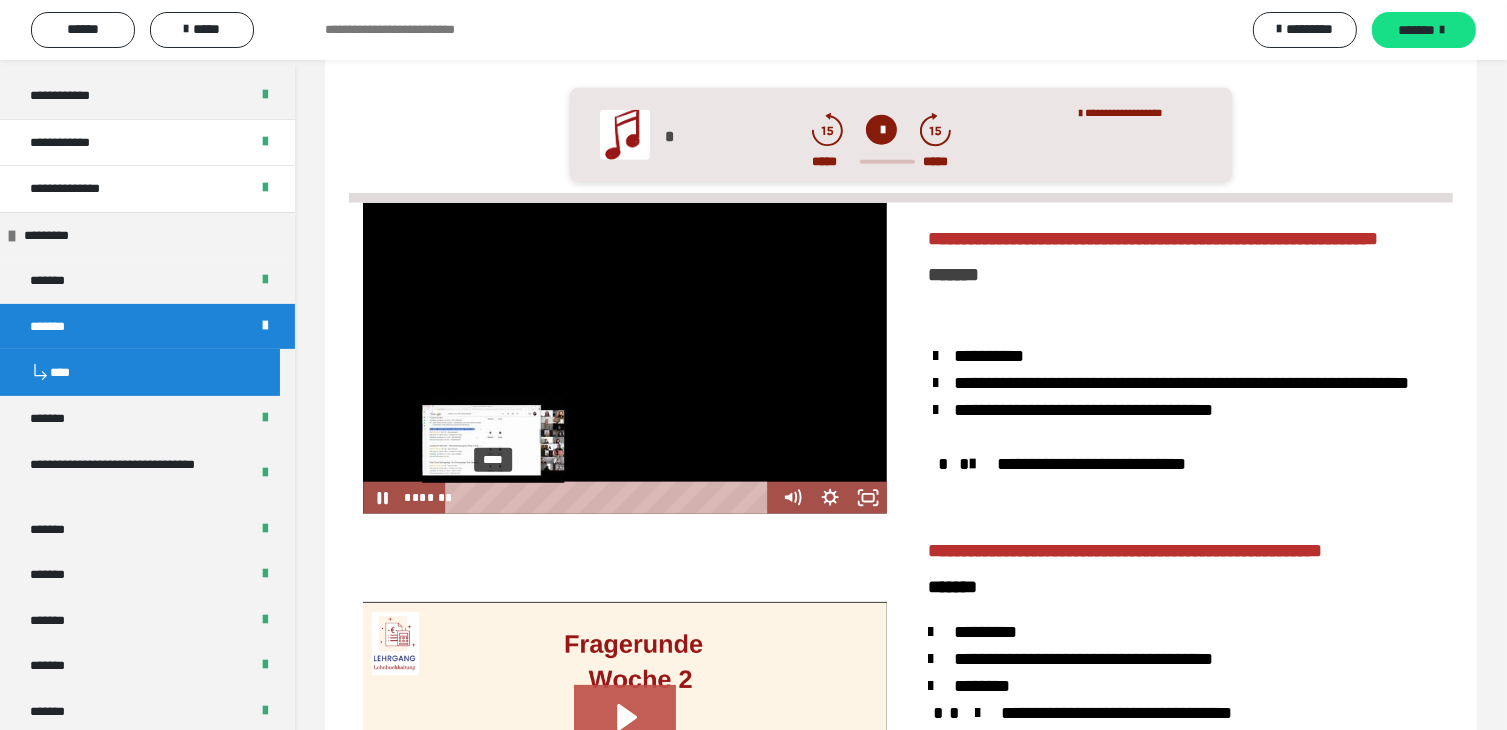click on "****" at bounding box center (610, 498) 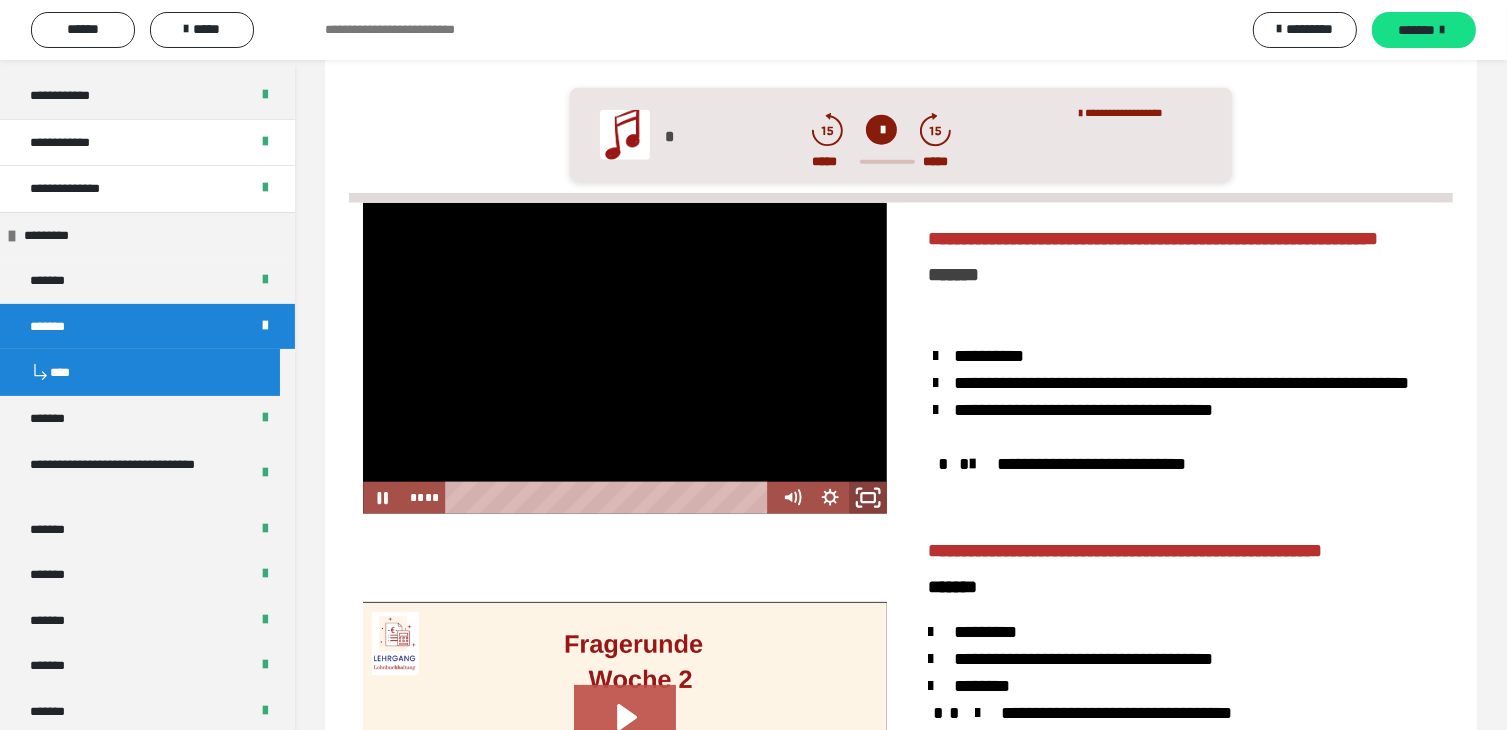 click 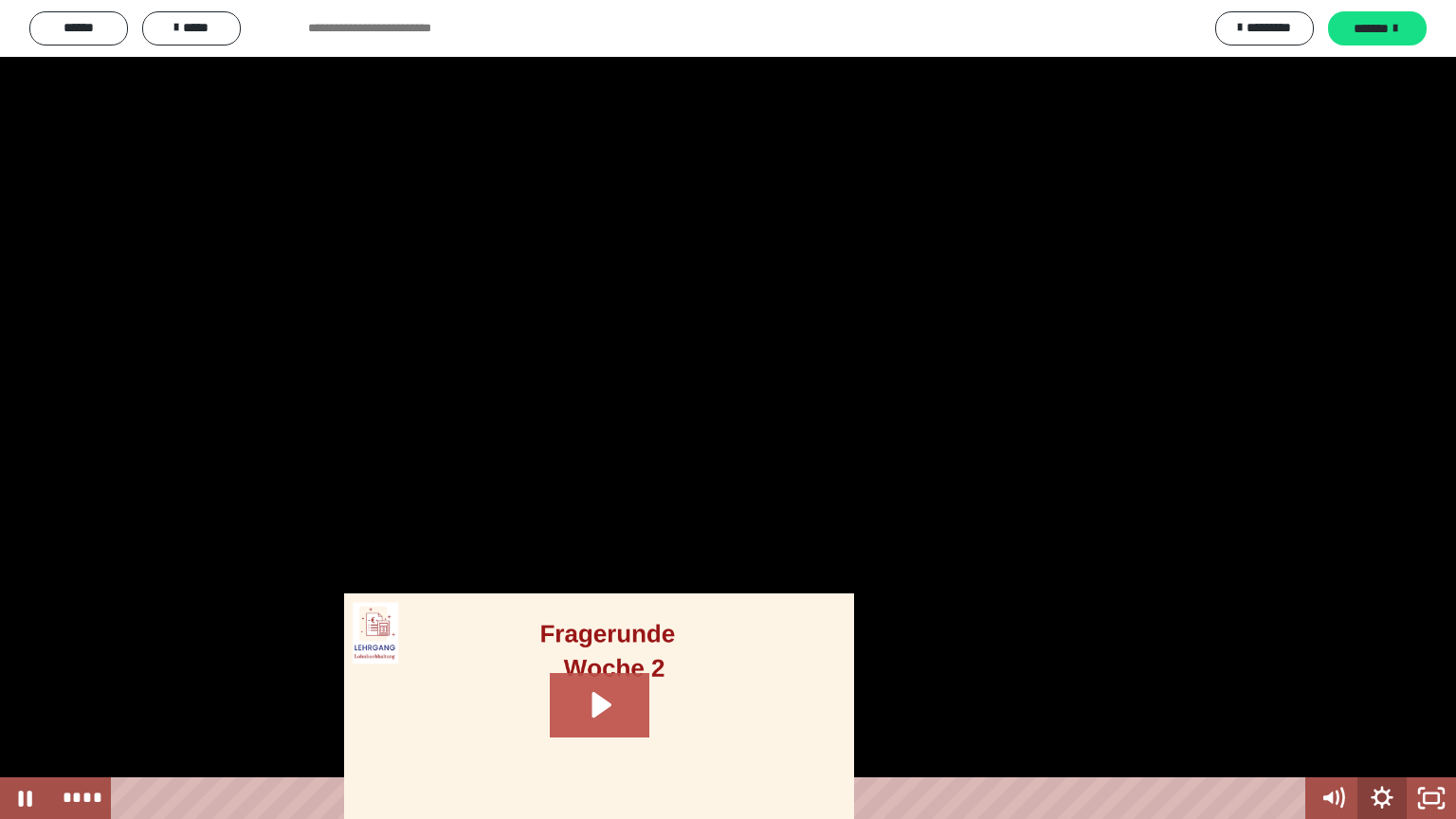click 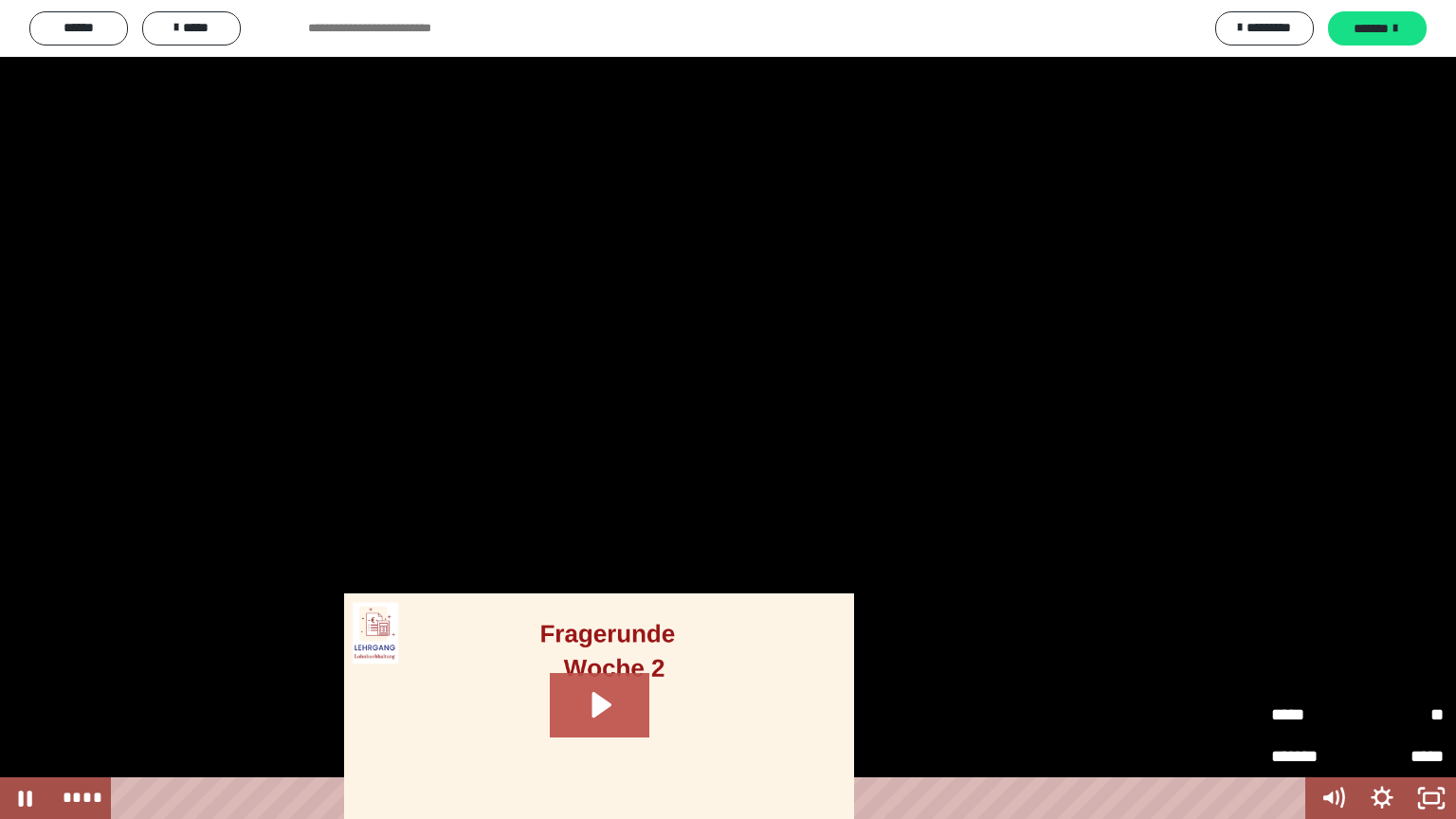 click on "**" at bounding box center [1400, 715] 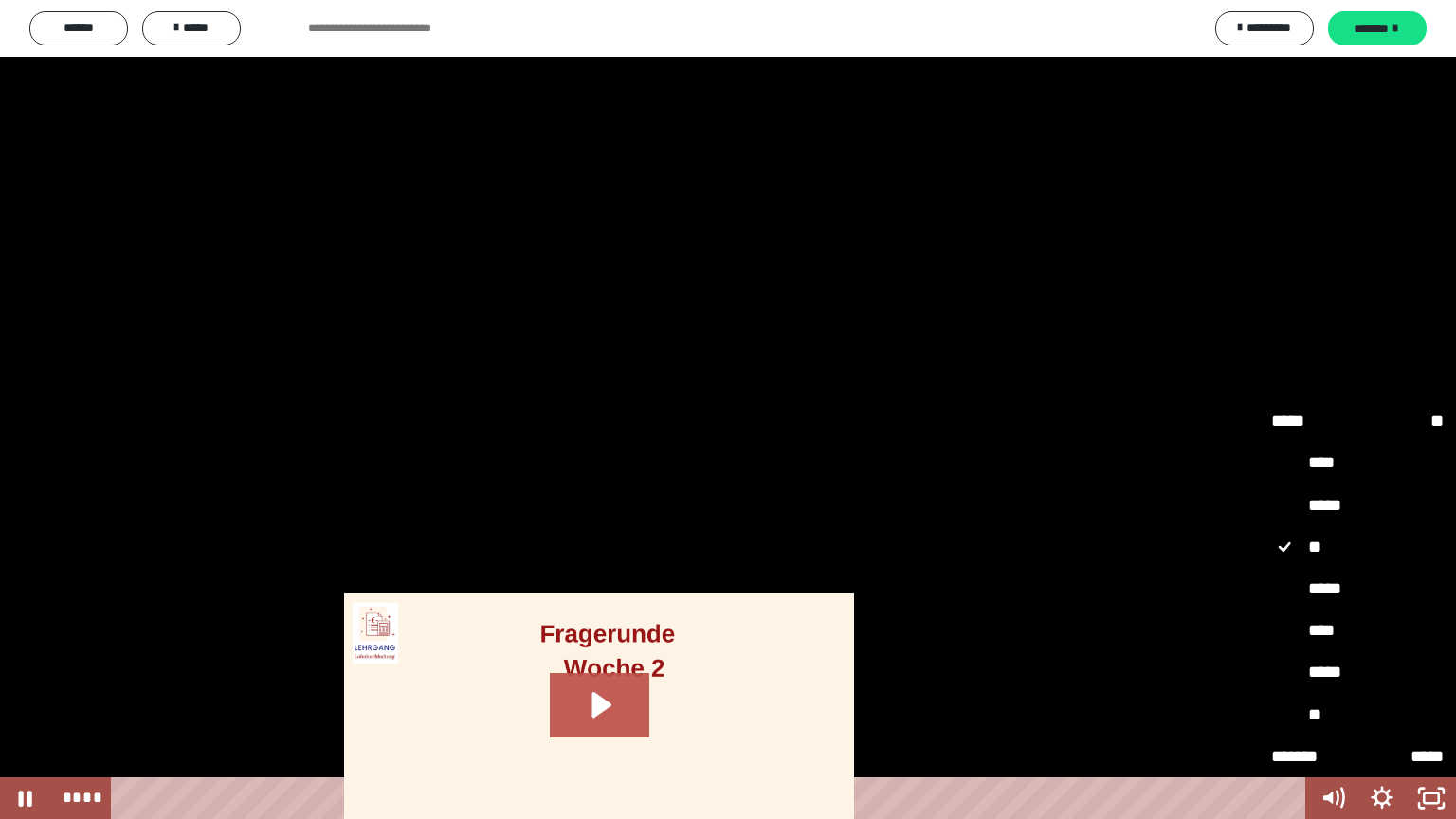 click on "*****" at bounding box center (1357, 673) 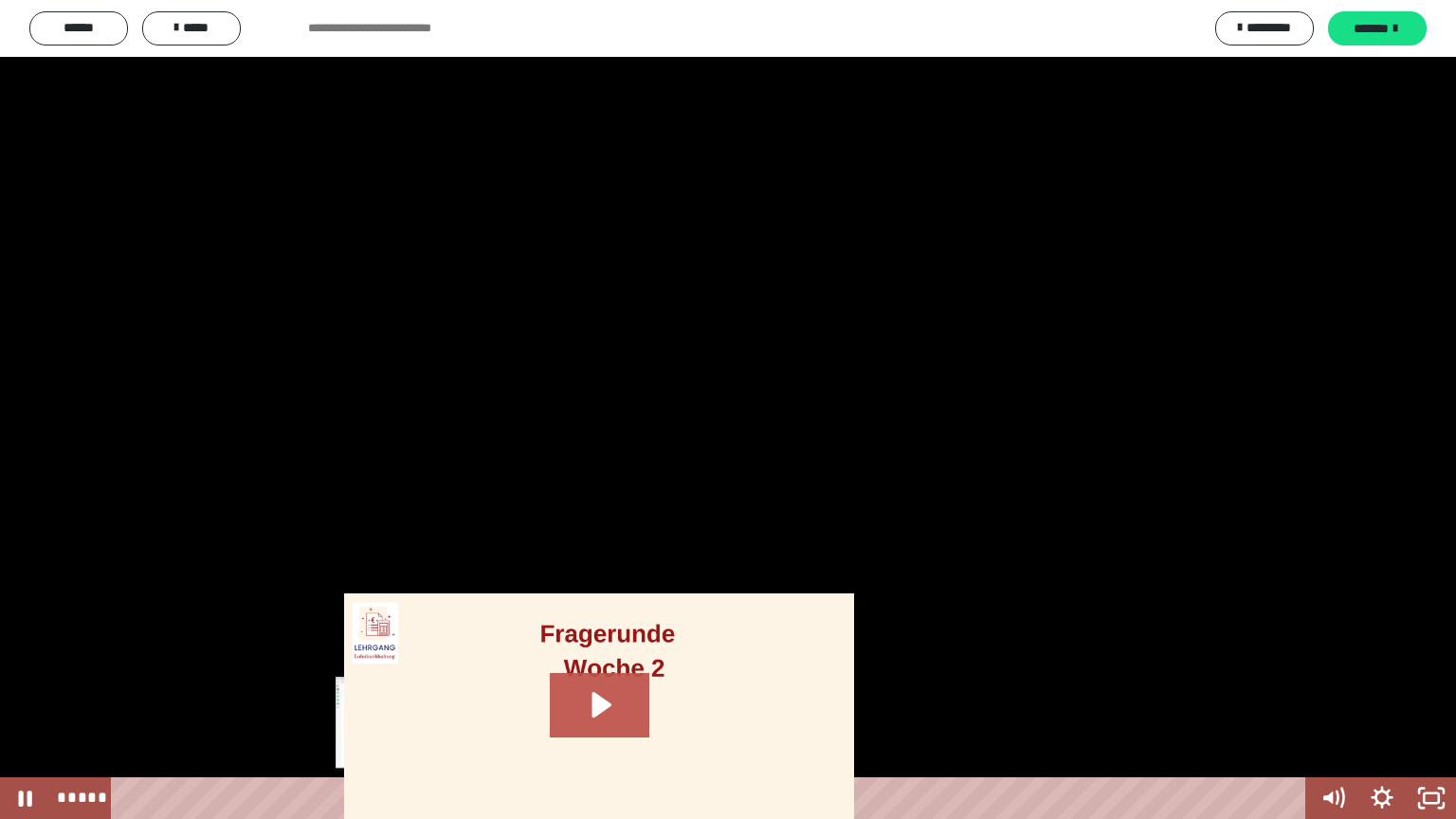 click on "*****" at bounding box center (712, 798) 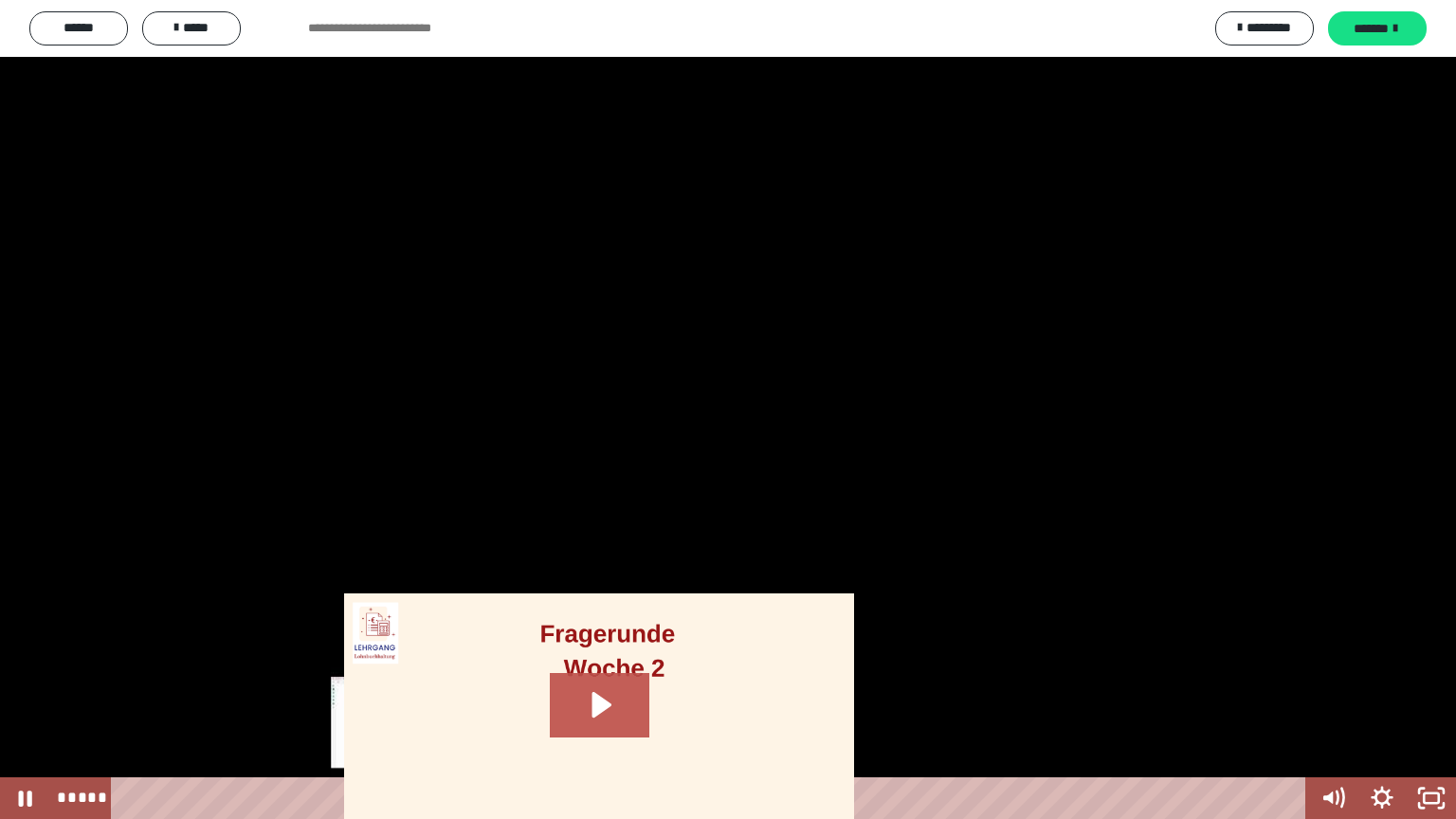 click on "*****" at bounding box center (712, 798) 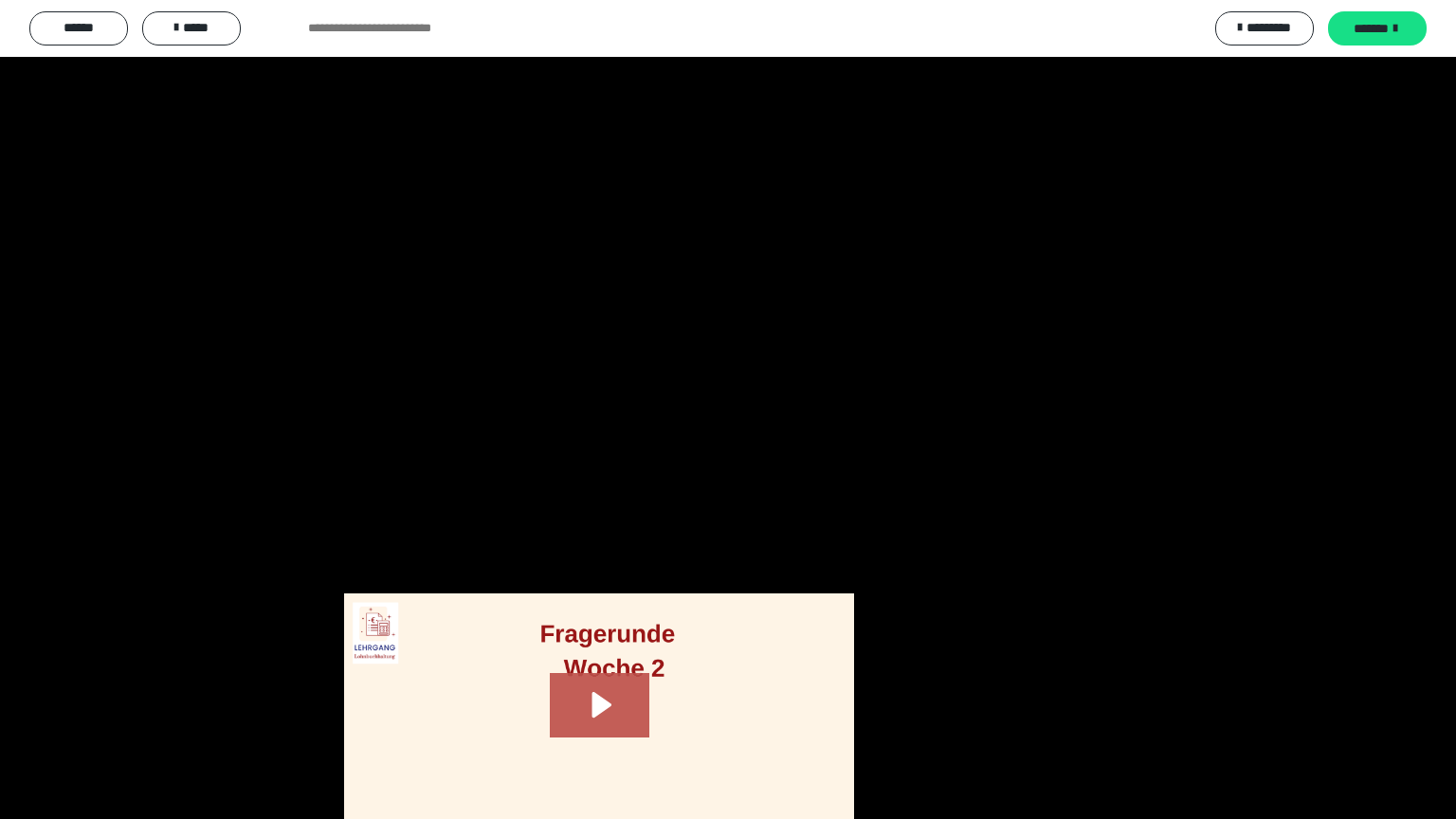 click at bounding box center (728, 410) 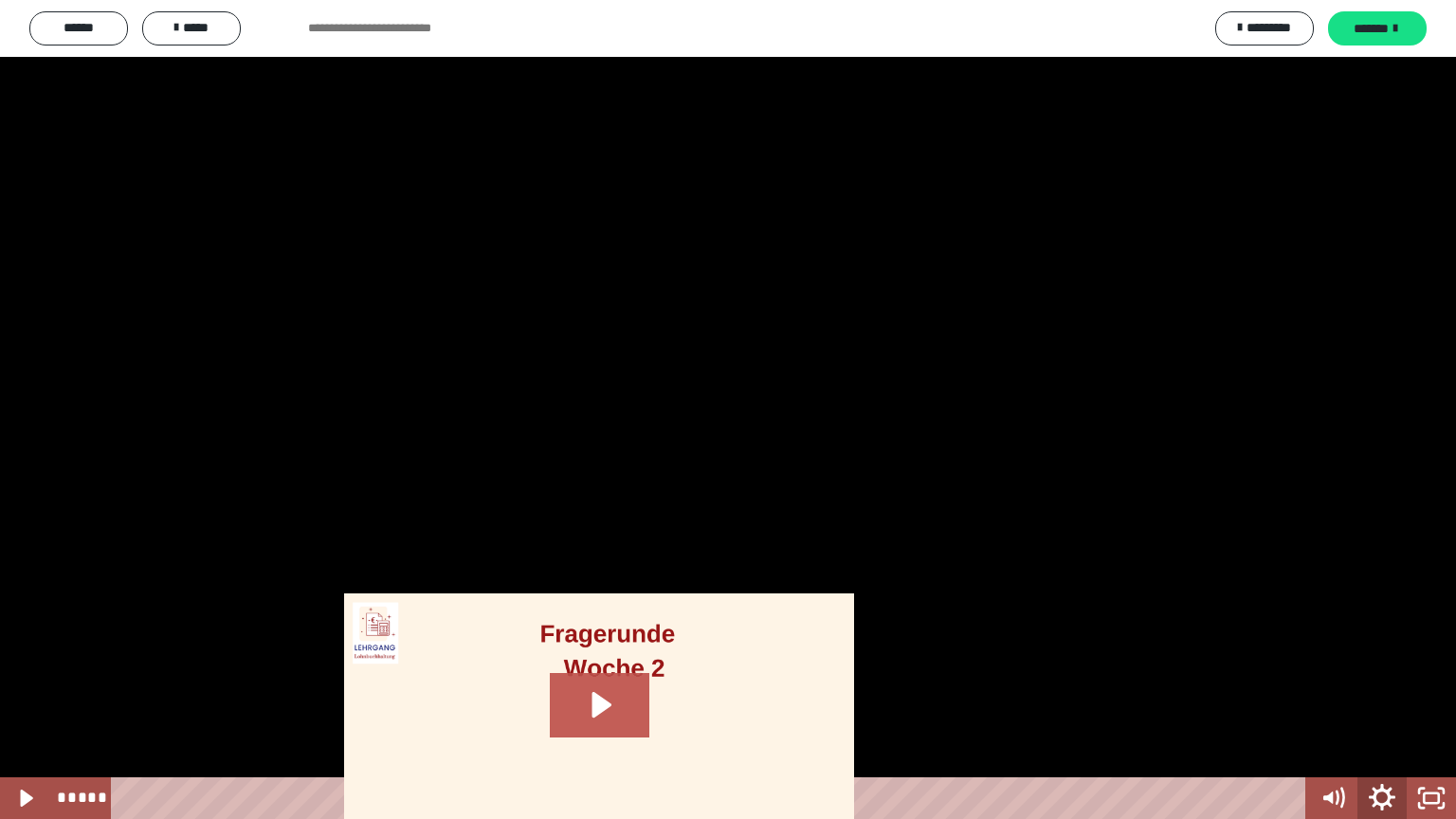 click 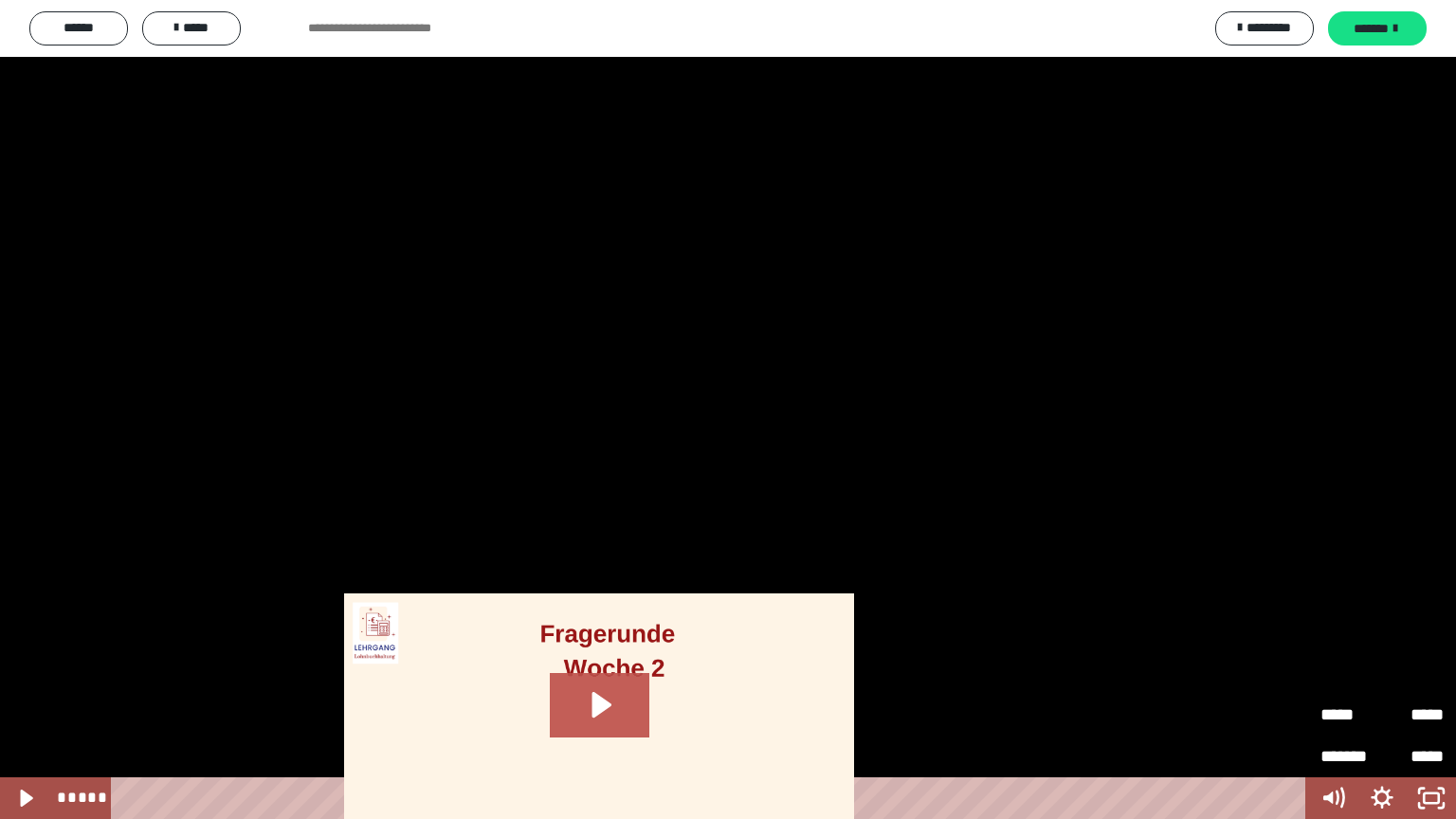 click on "*****" at bounding box center (1351, 715) 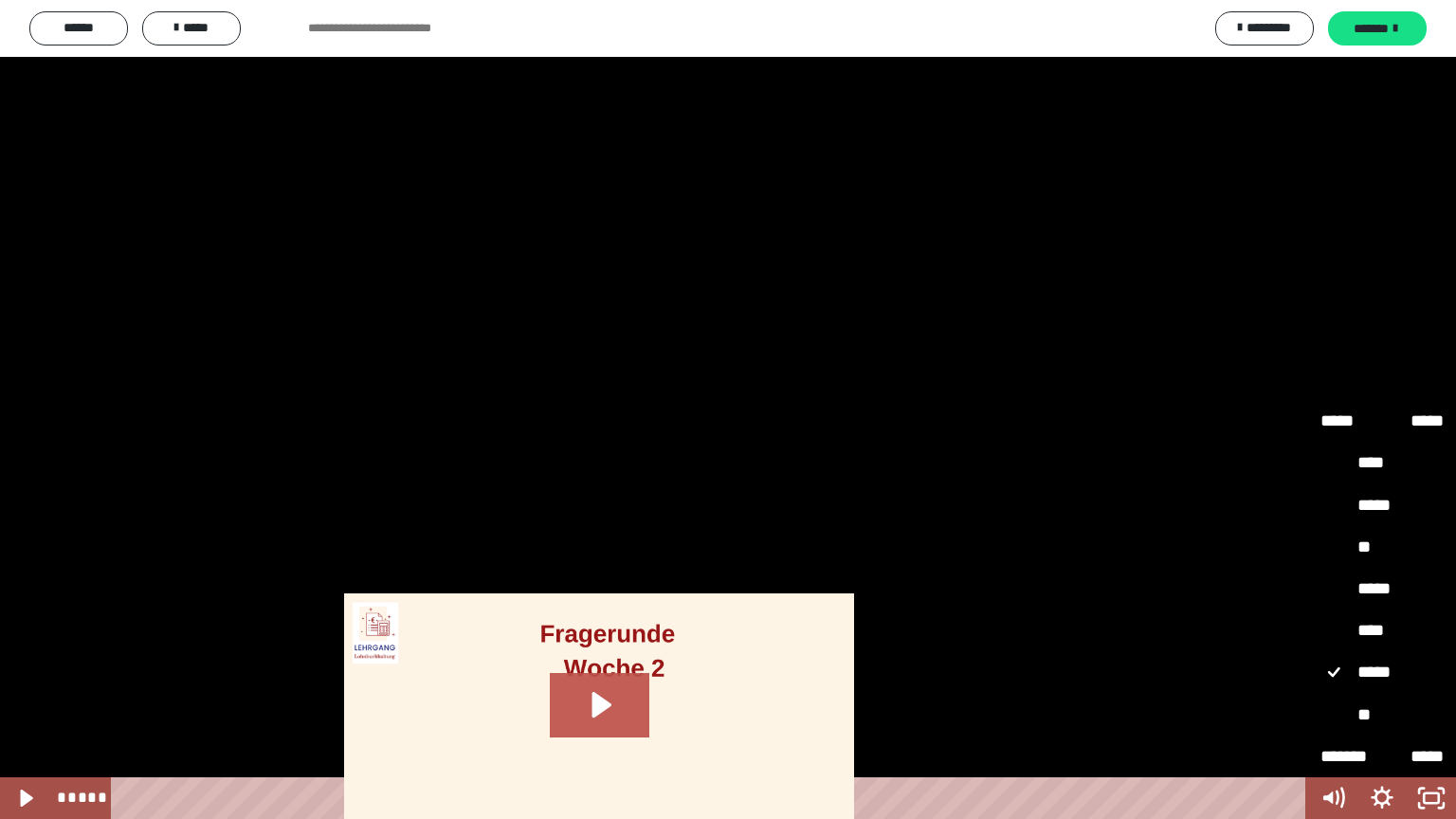 click on "*****" at bounding box center (1382, 506) 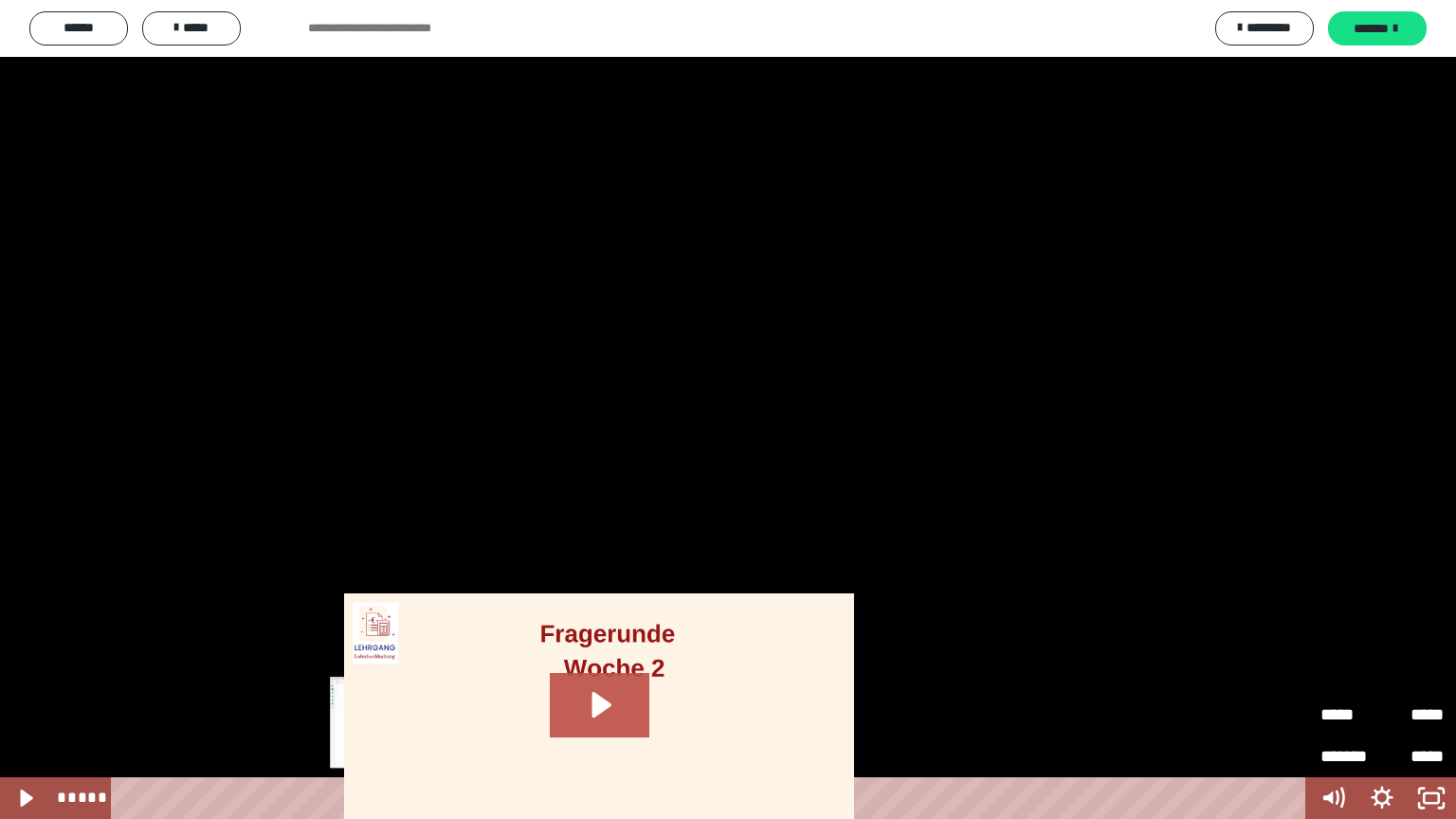 click at bounding box center [428, 798] 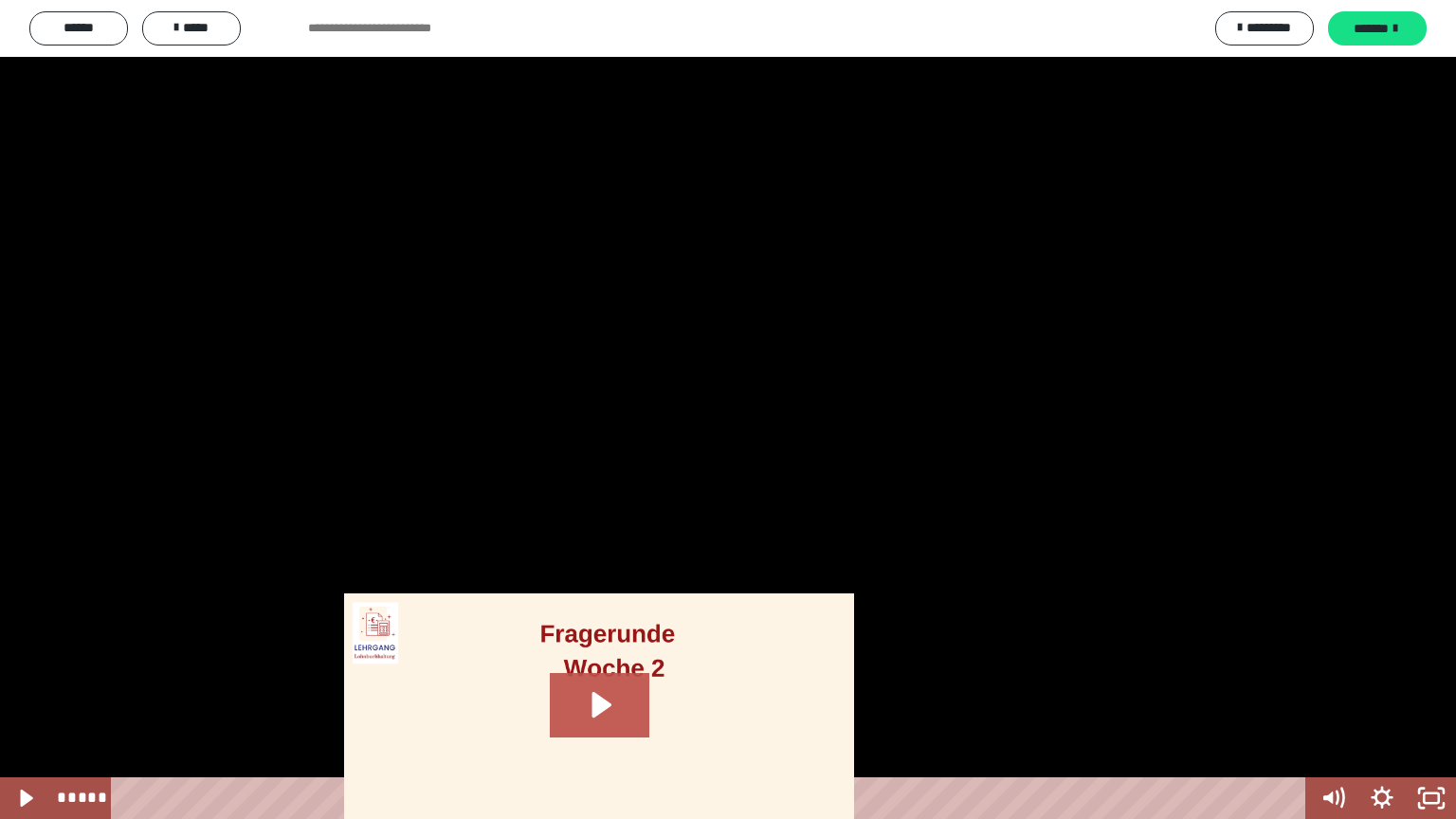 click at bounding box center (728, 410) 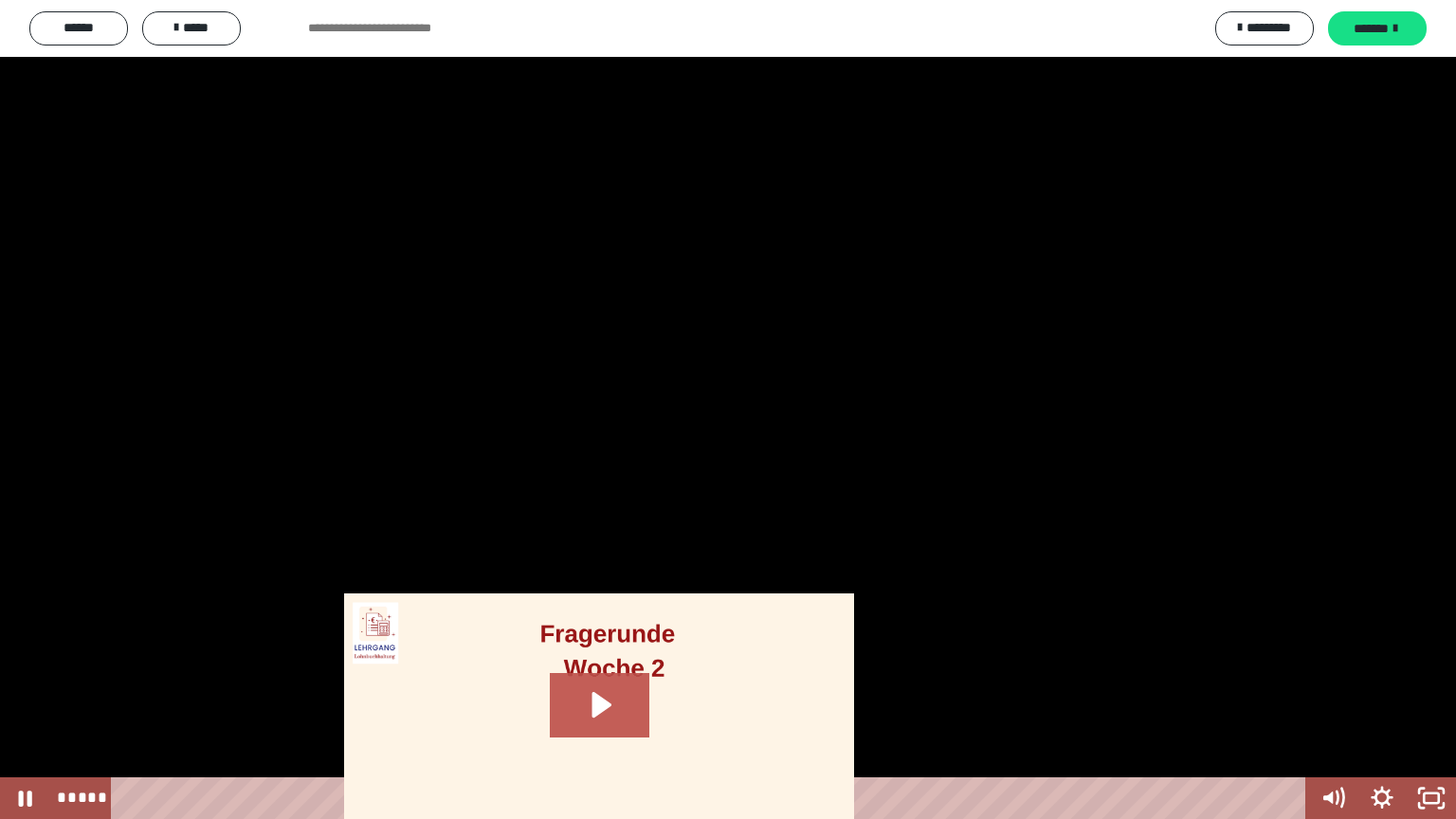 click at bounding box center (728, 410) 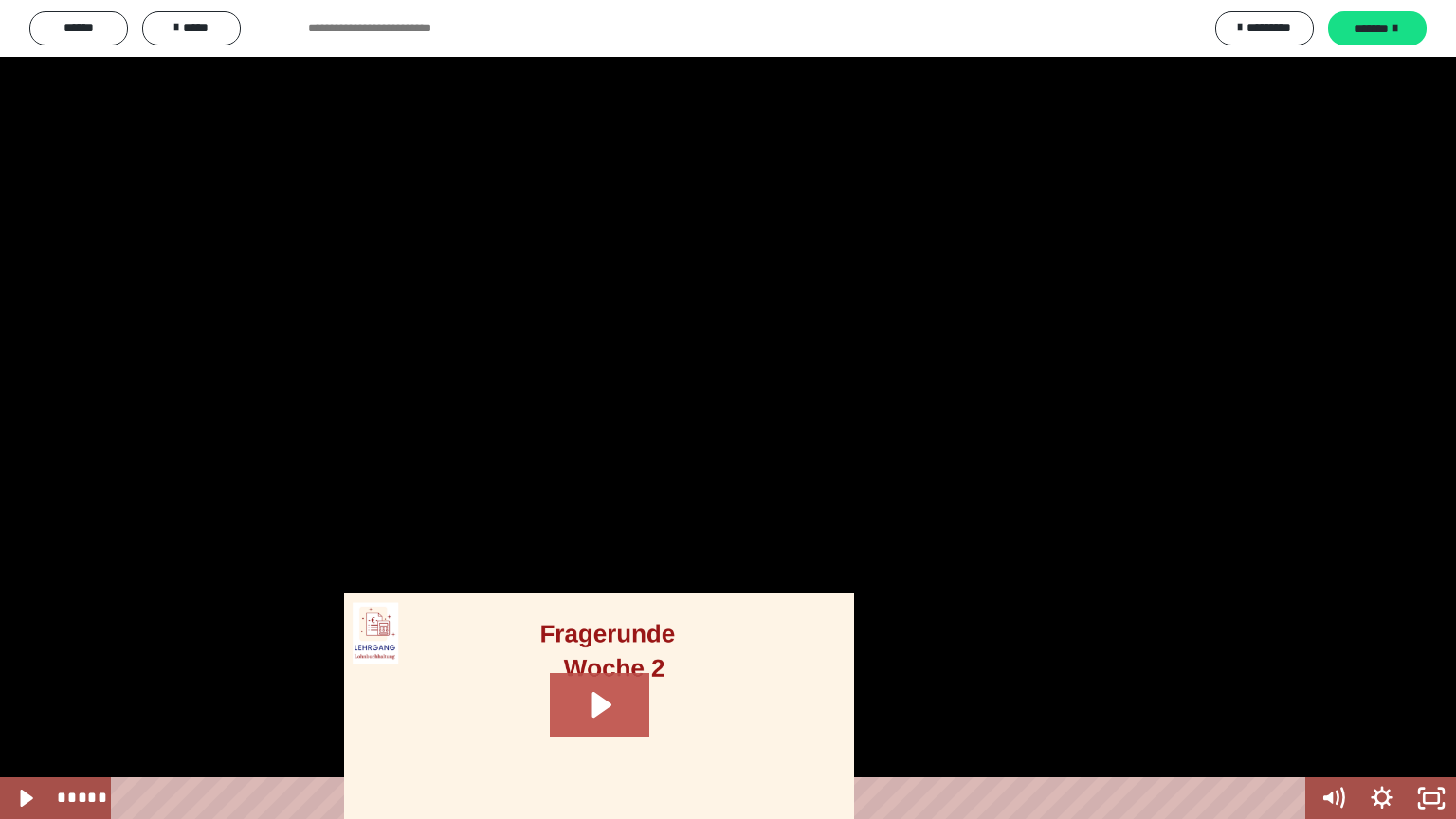 click at bounding box center [728, 410] 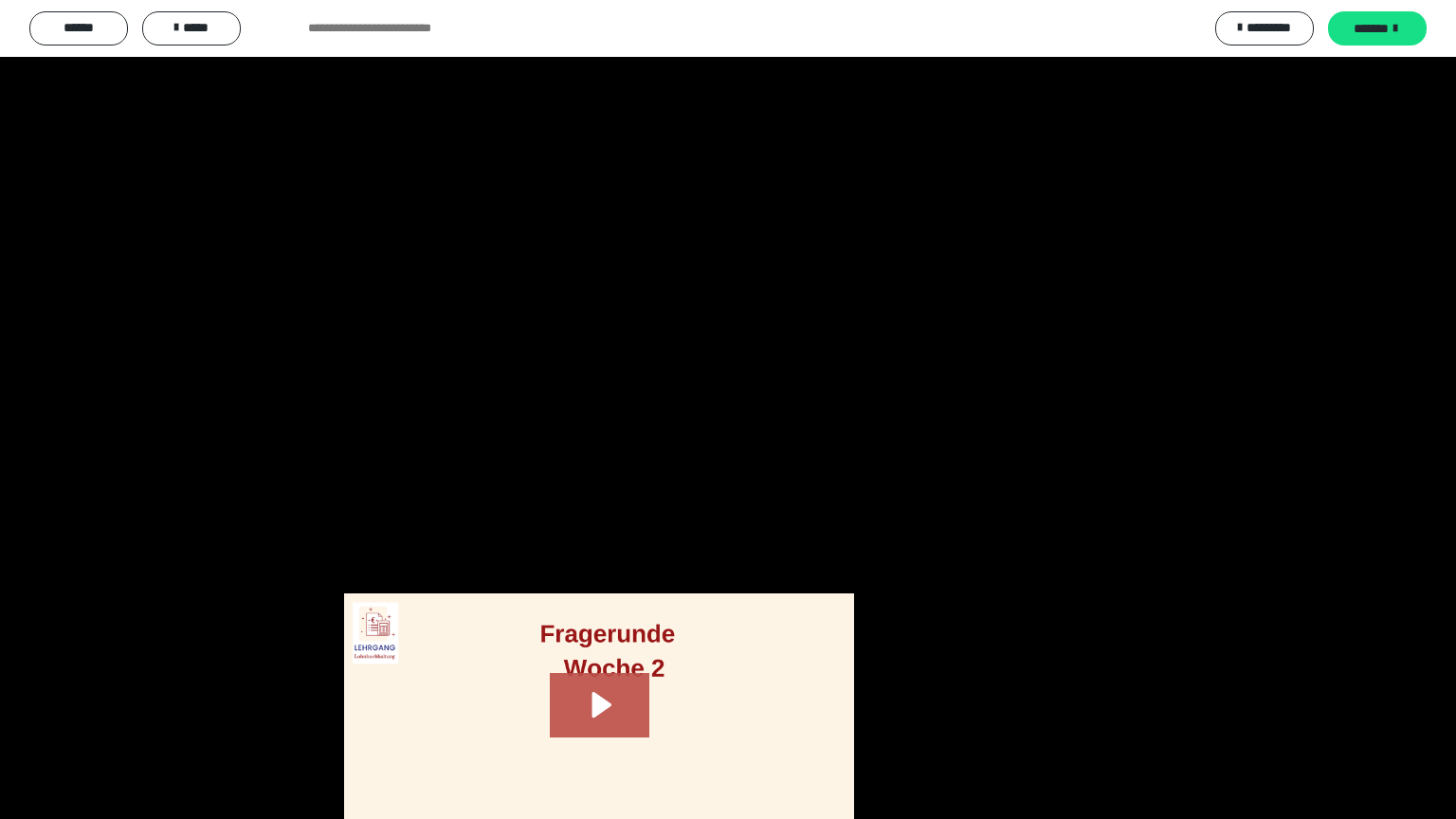 click at bounding box center (728, 410) 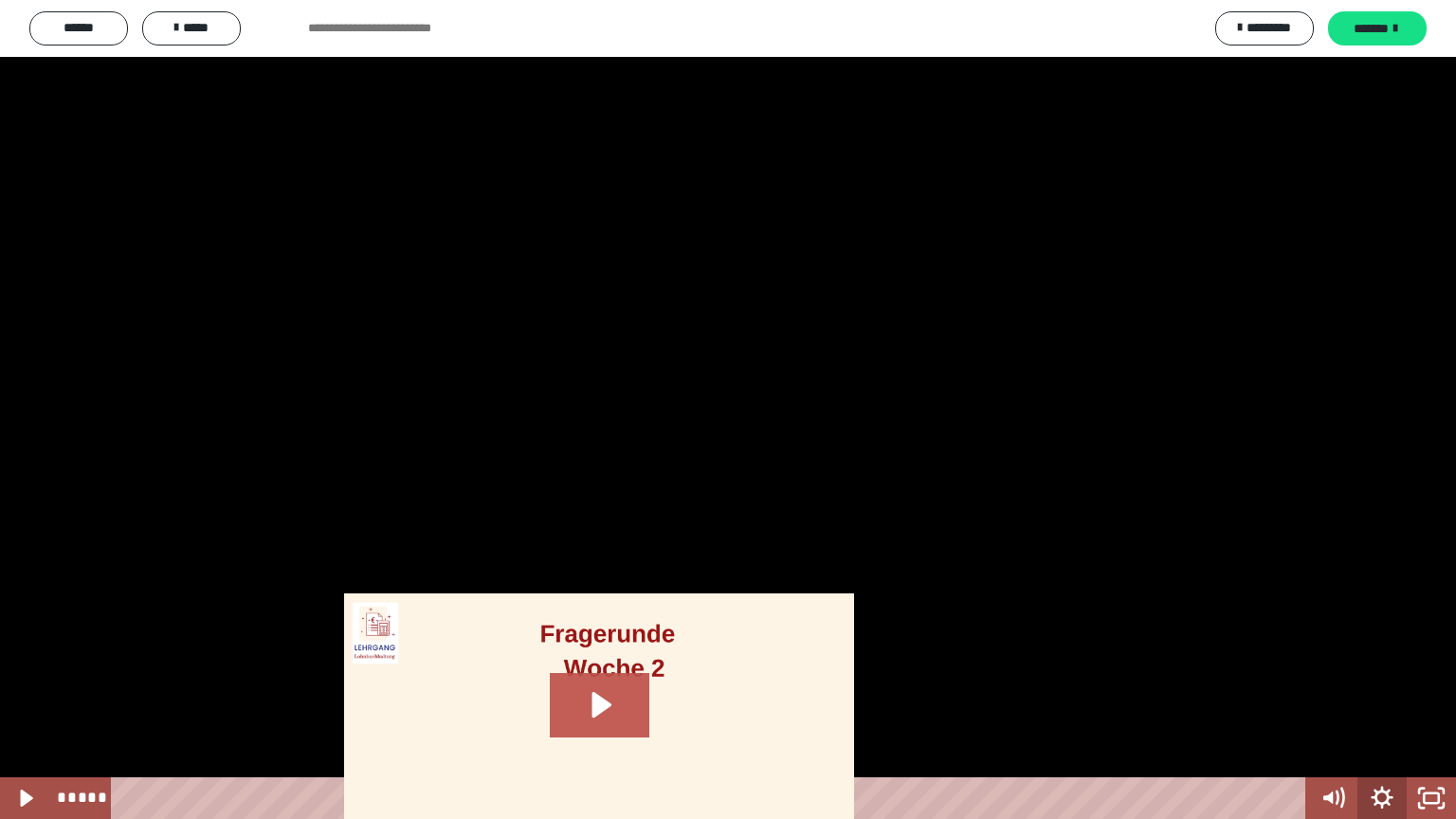 click 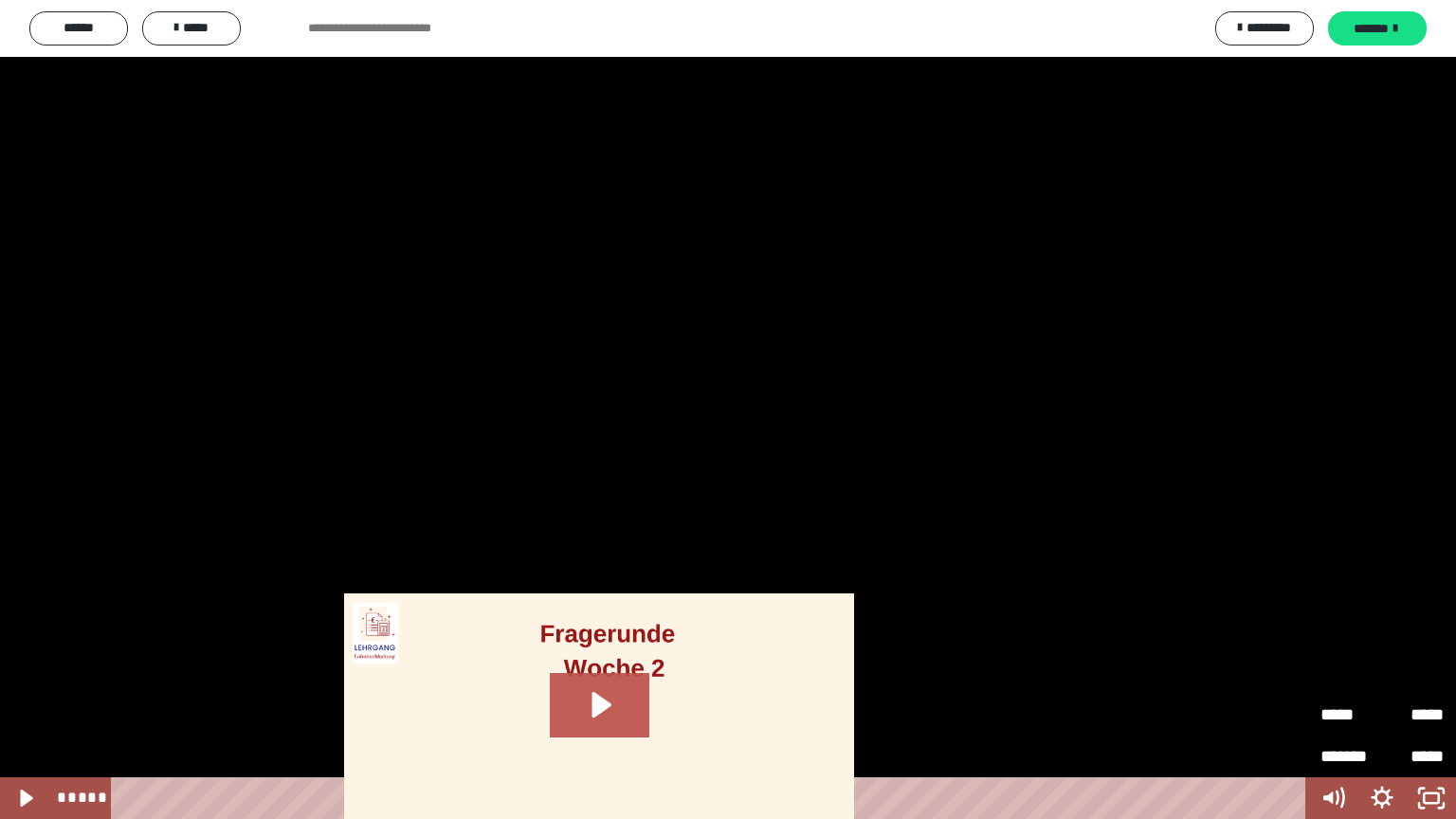 click on "*****" at bounding box center (1351, 715) 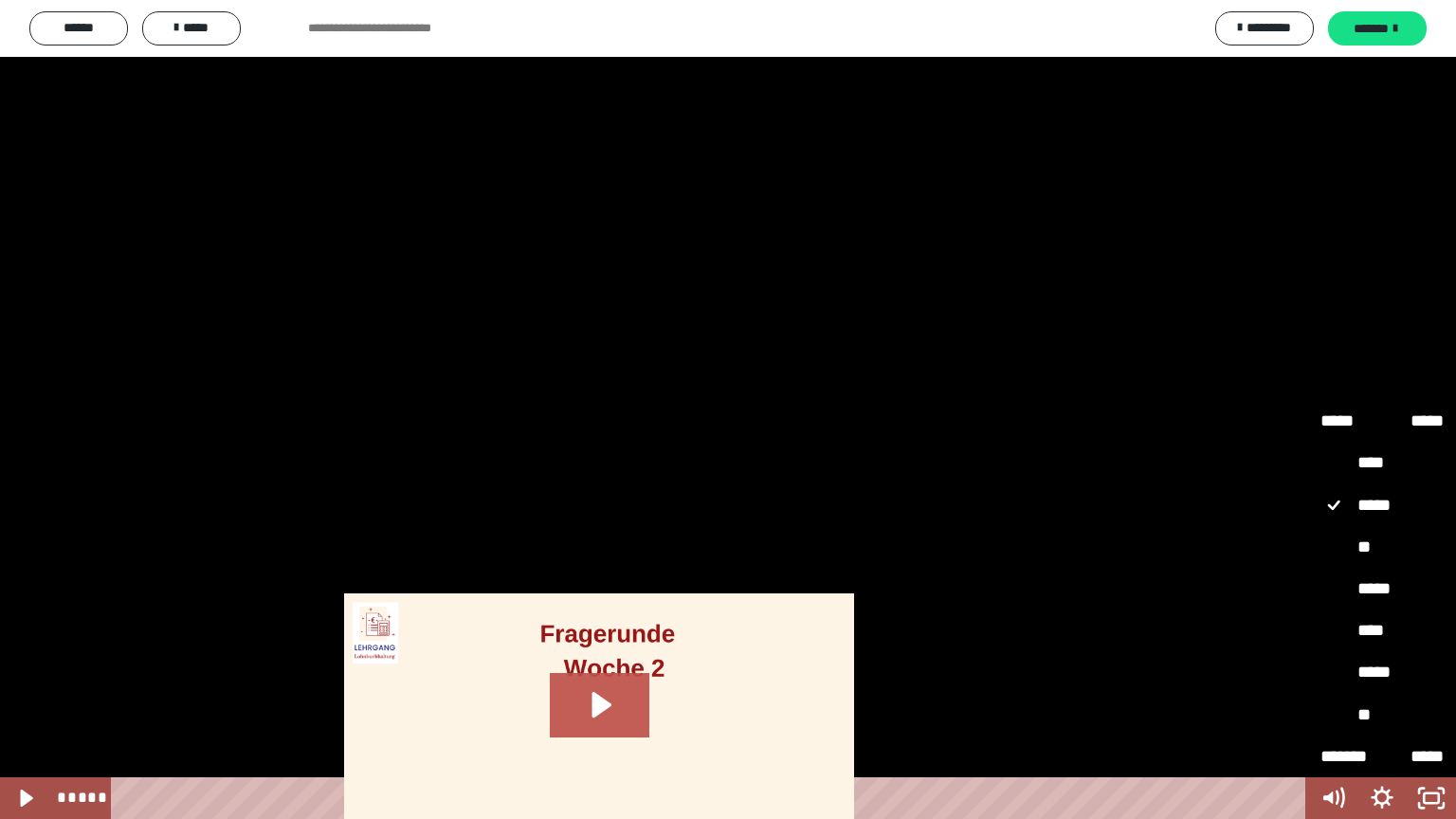 click on "*****" at bounding box center (1382, 673) 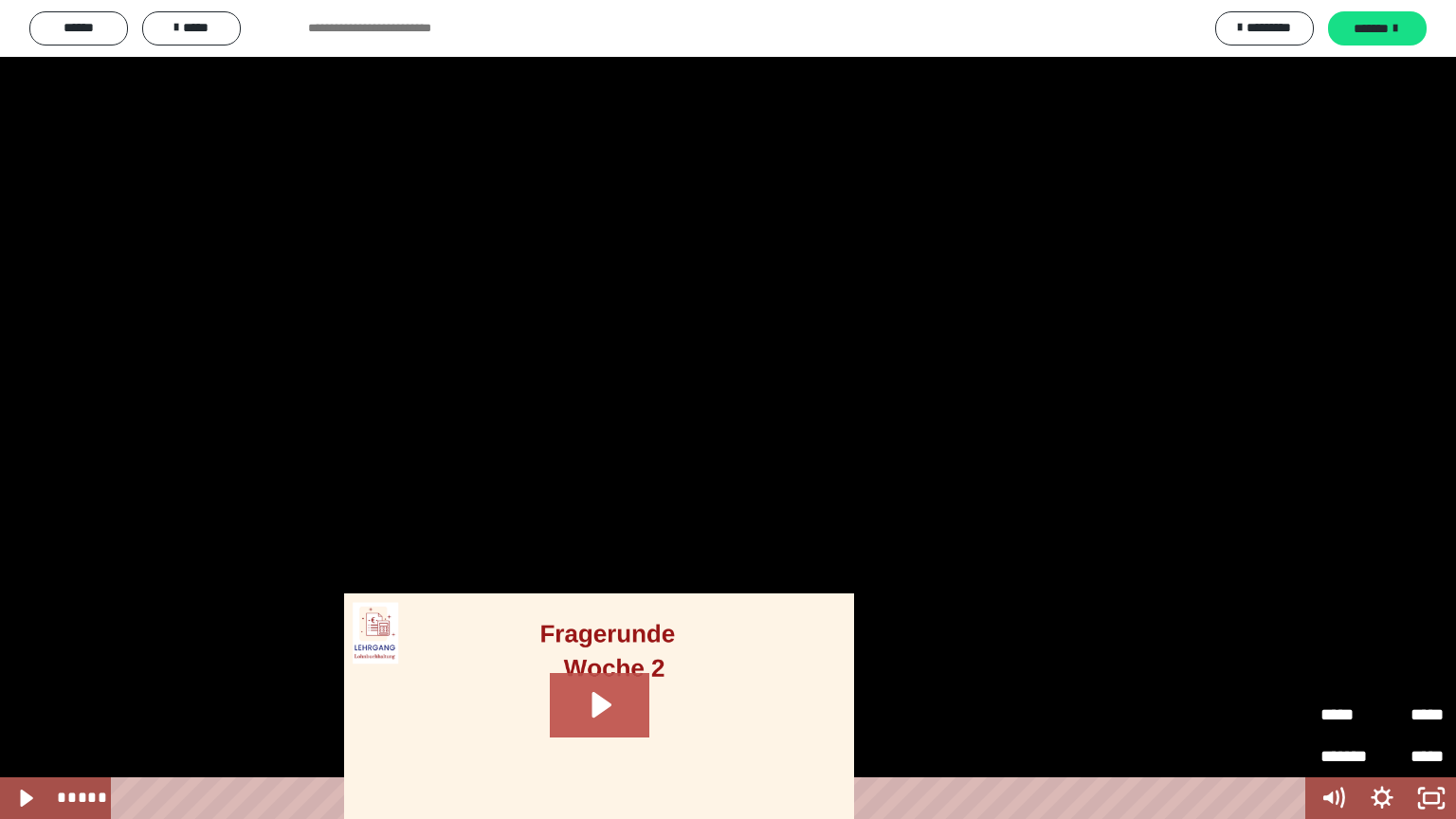 click at bounding box center (728, 410) 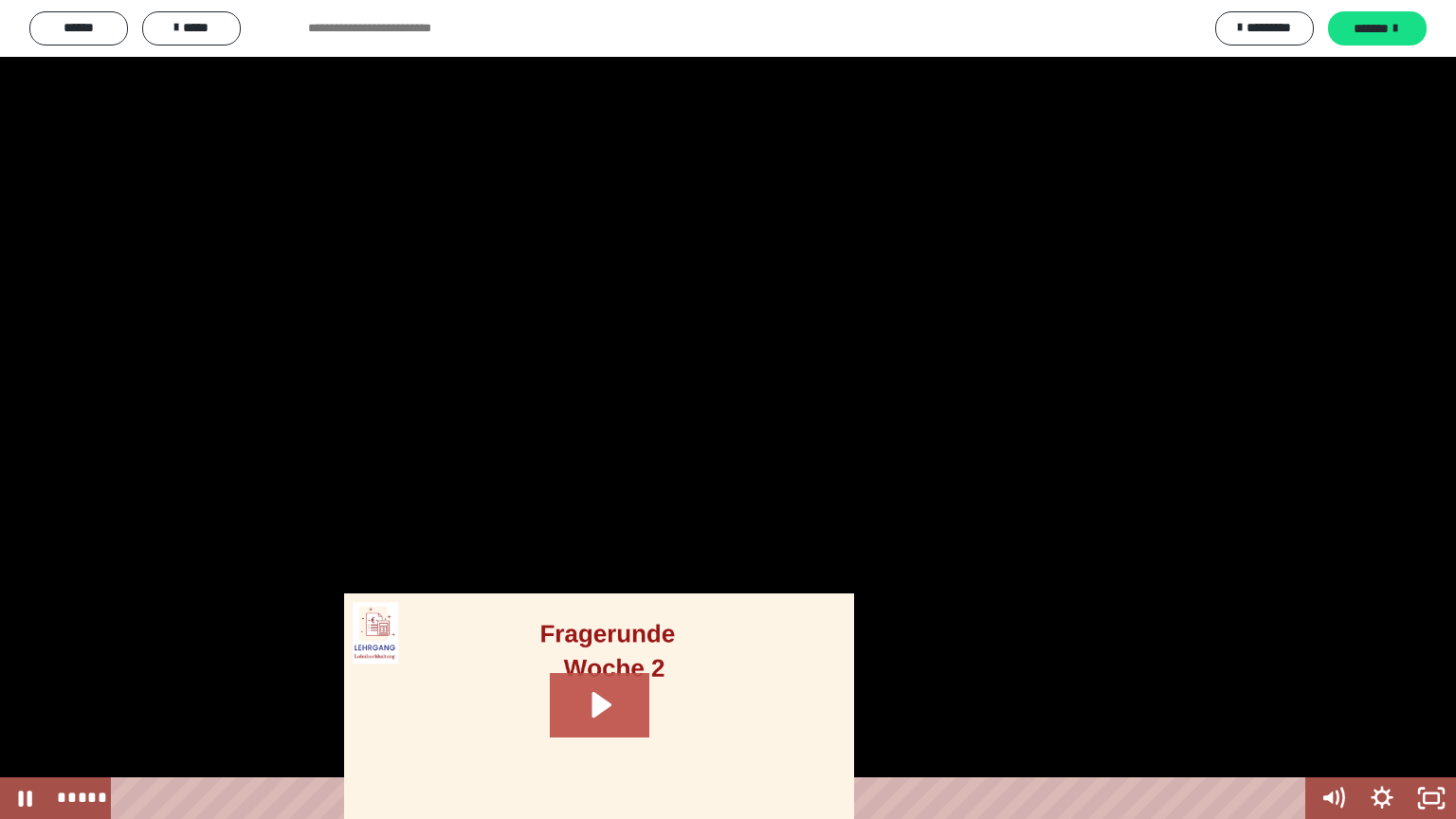 click on "*****" at bounding box center (712, 798) 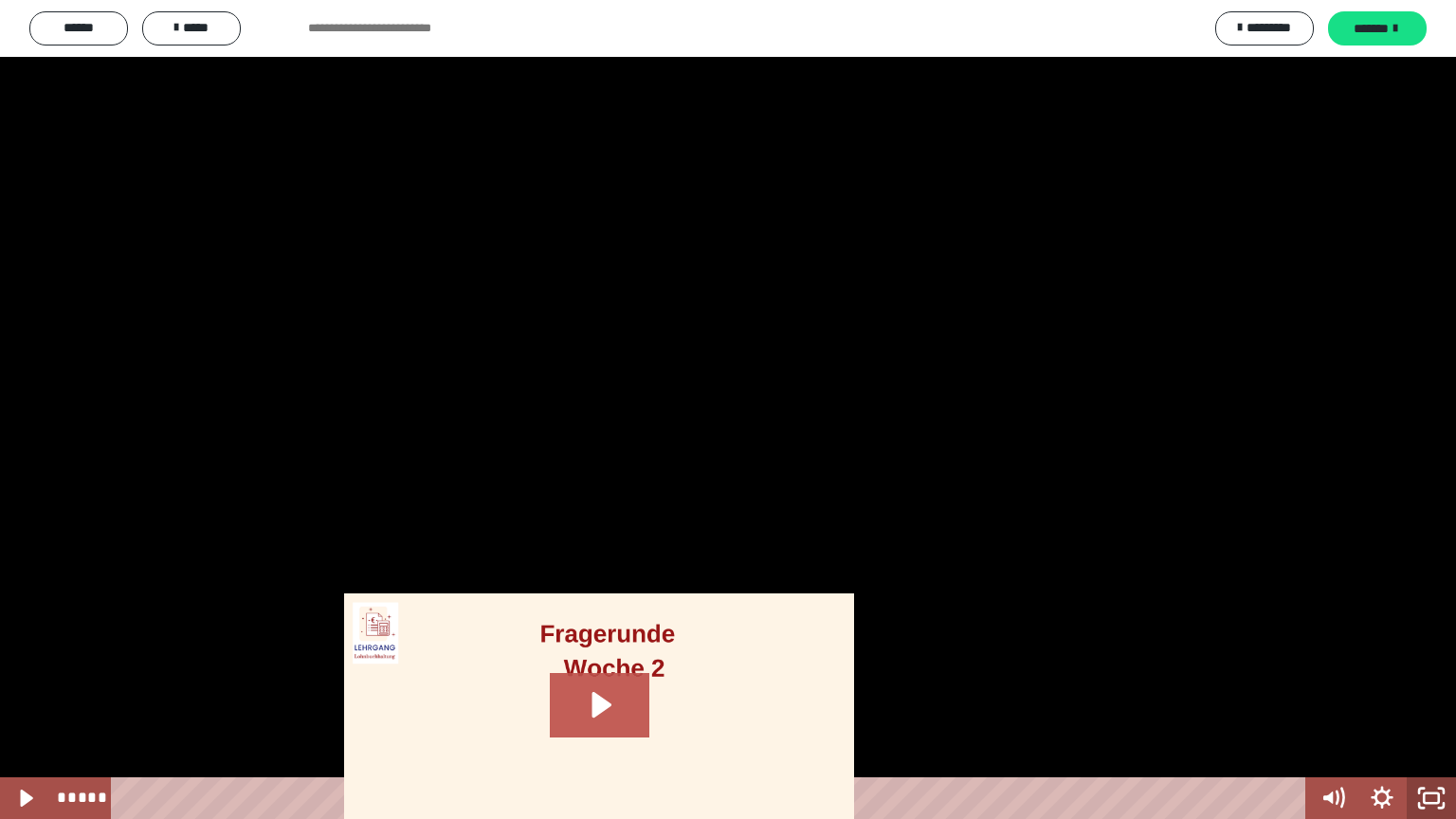 drag, startPoint x: 1422, startPoint y: 792, endPoint x: 914, endPoint y: 424, distance: 627.28622 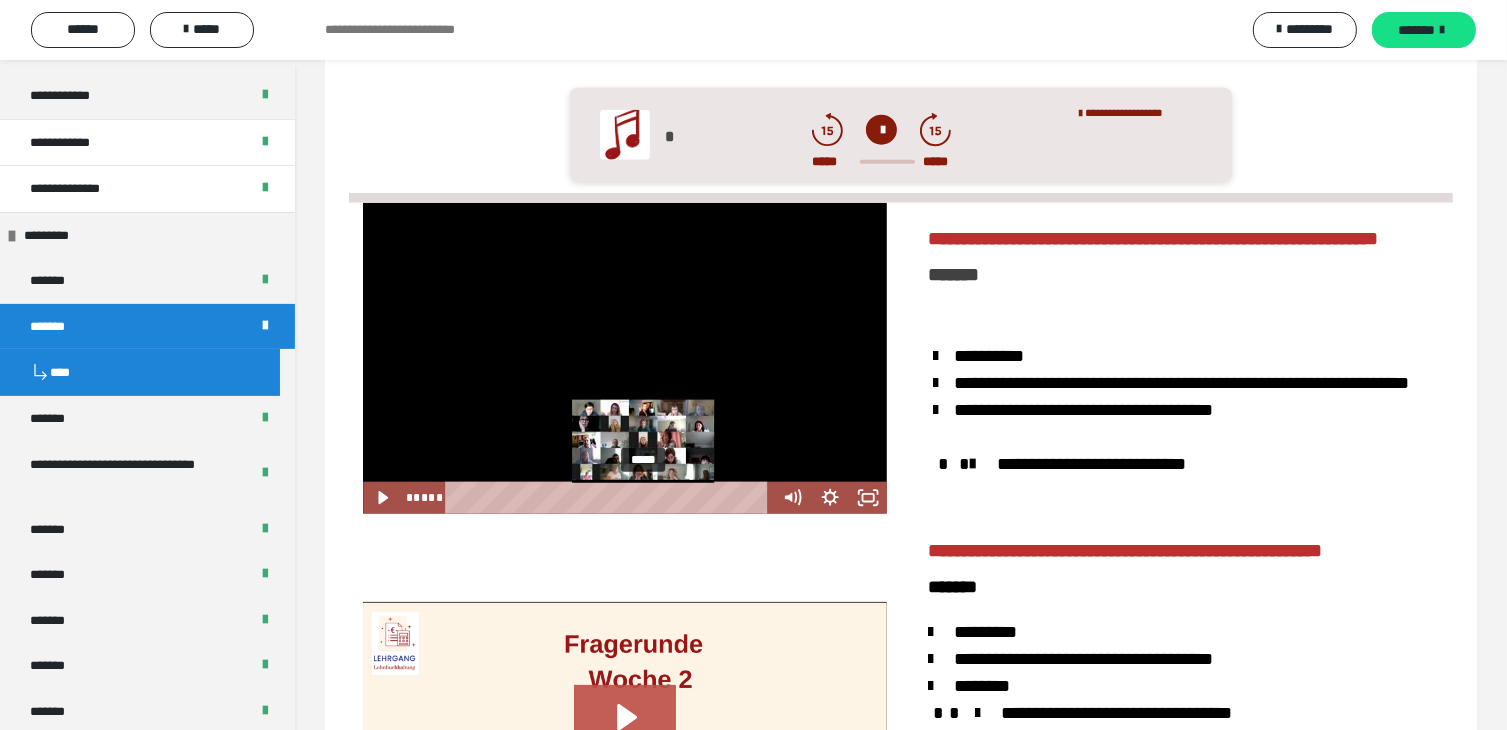 click on "*****" at bounding box center [610, 498] 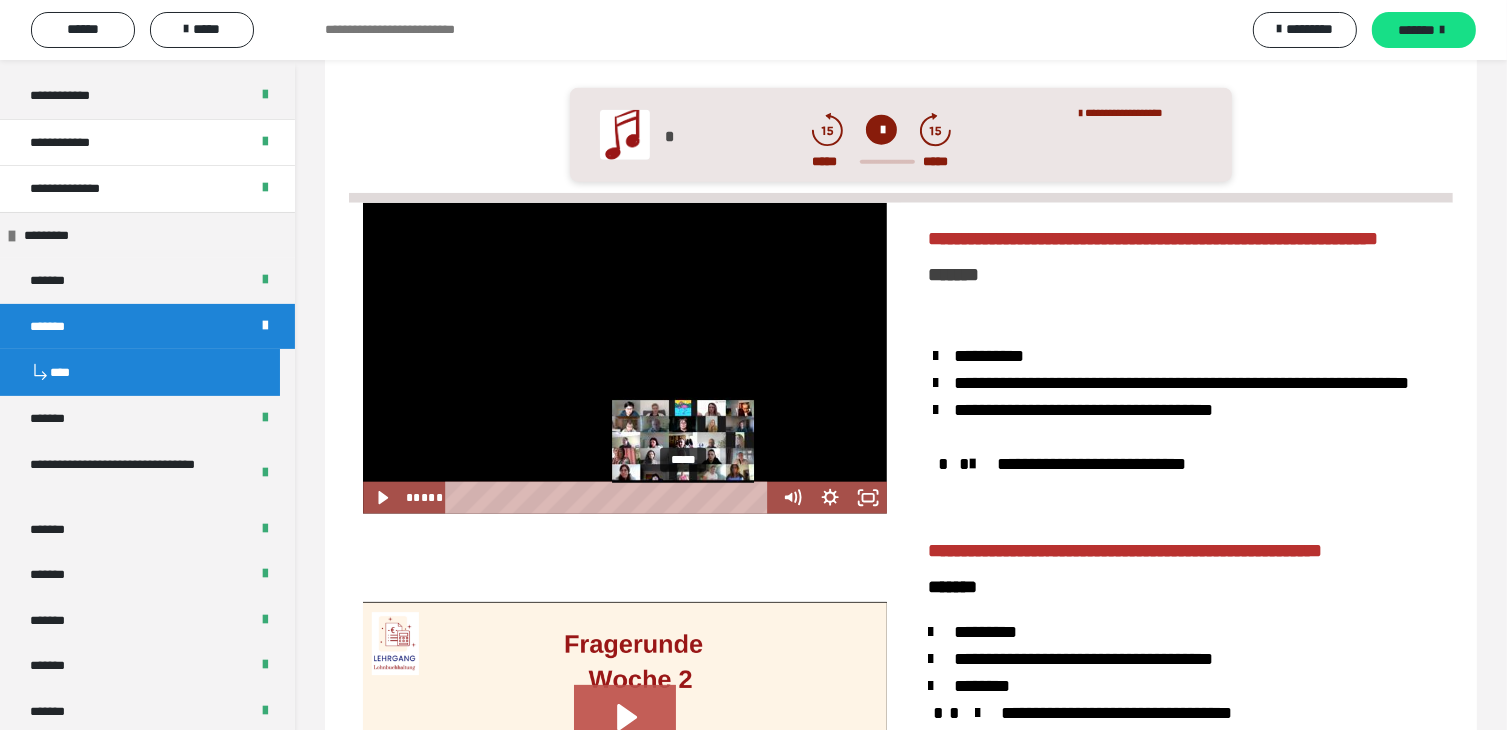 click on "*****" at bounding box center (610, 498) 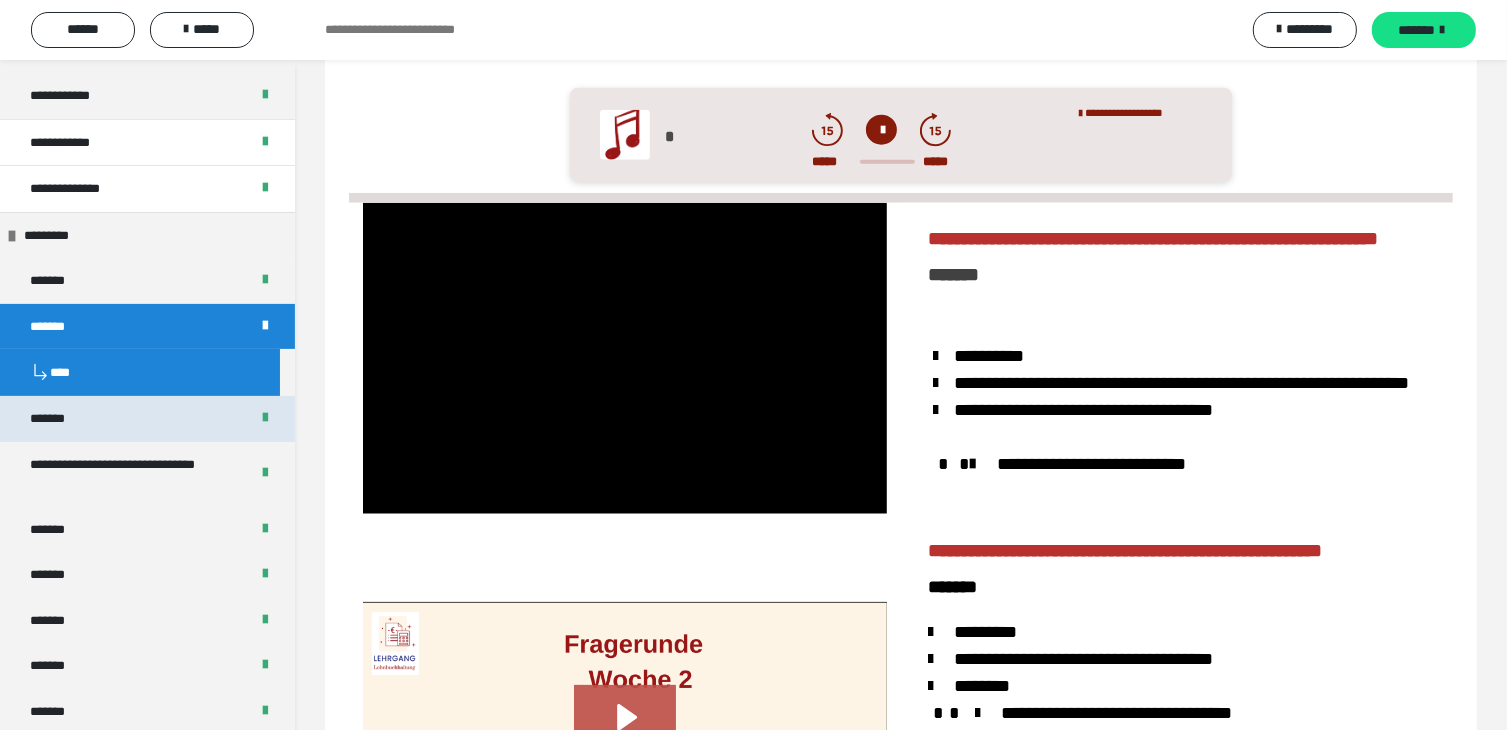 click on "*******" at bounding box center (62, 419) 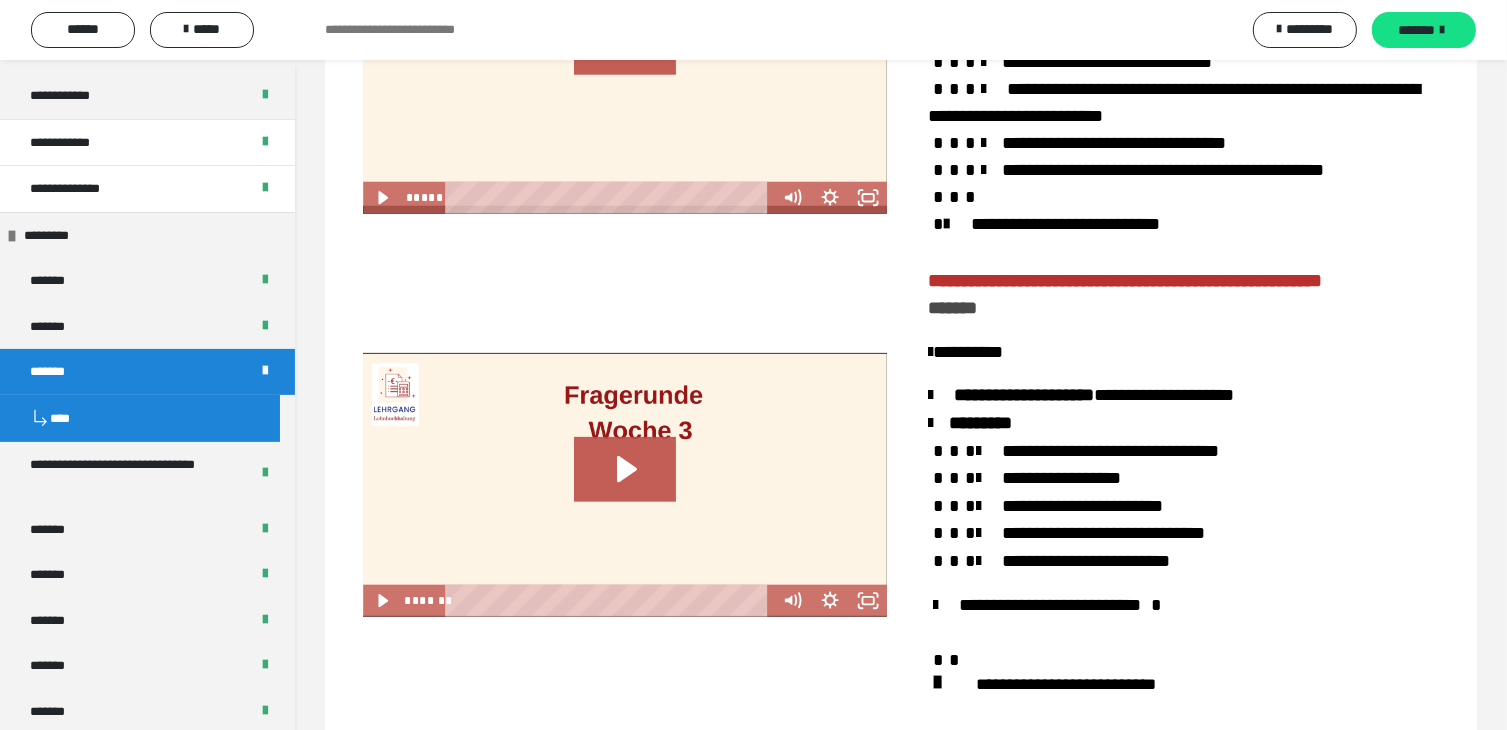 scroll, scrollTop: 1600, scrollLeft: 0, axis: vertical 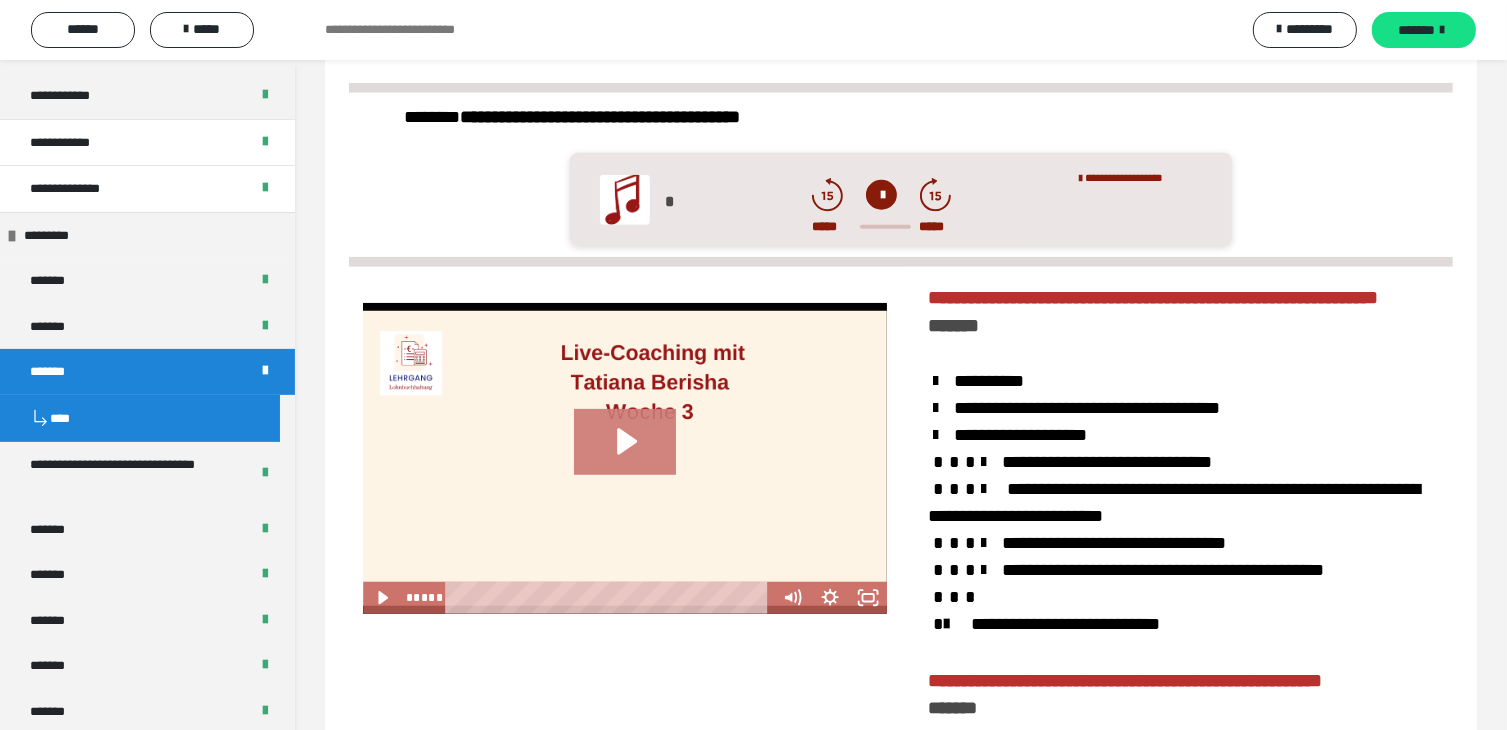 click 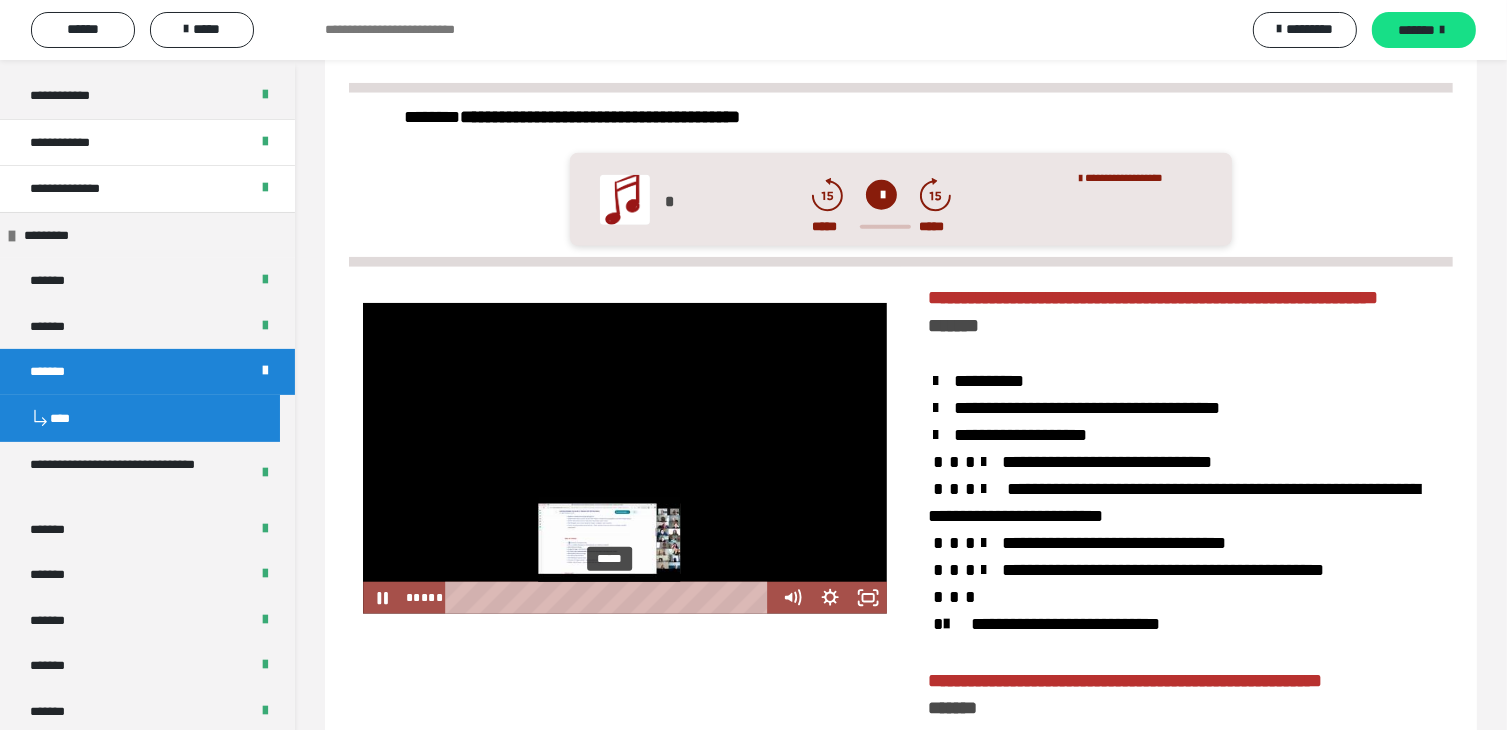 click on "*****" at bounding box center [610, 598] 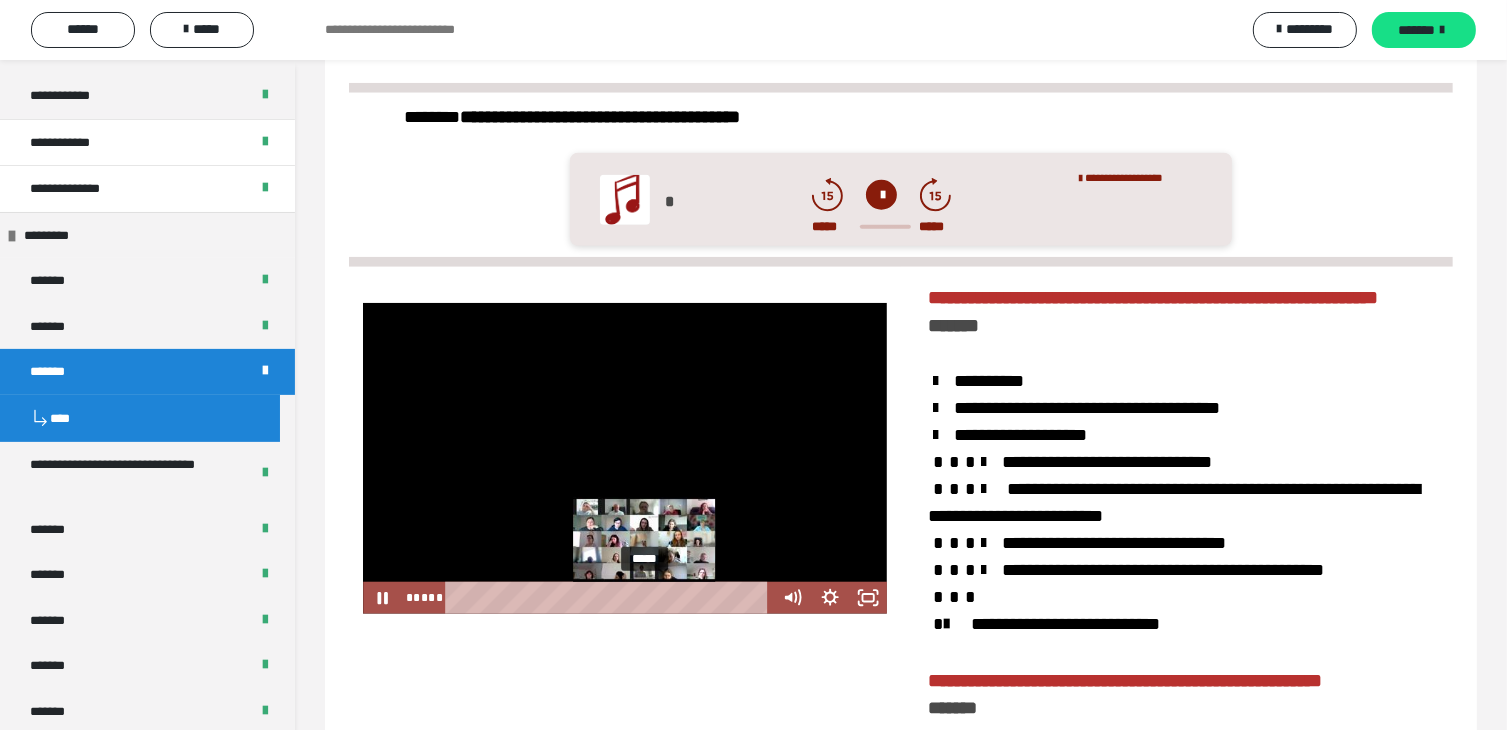 click on "*****" at bounding box center (610, 598) 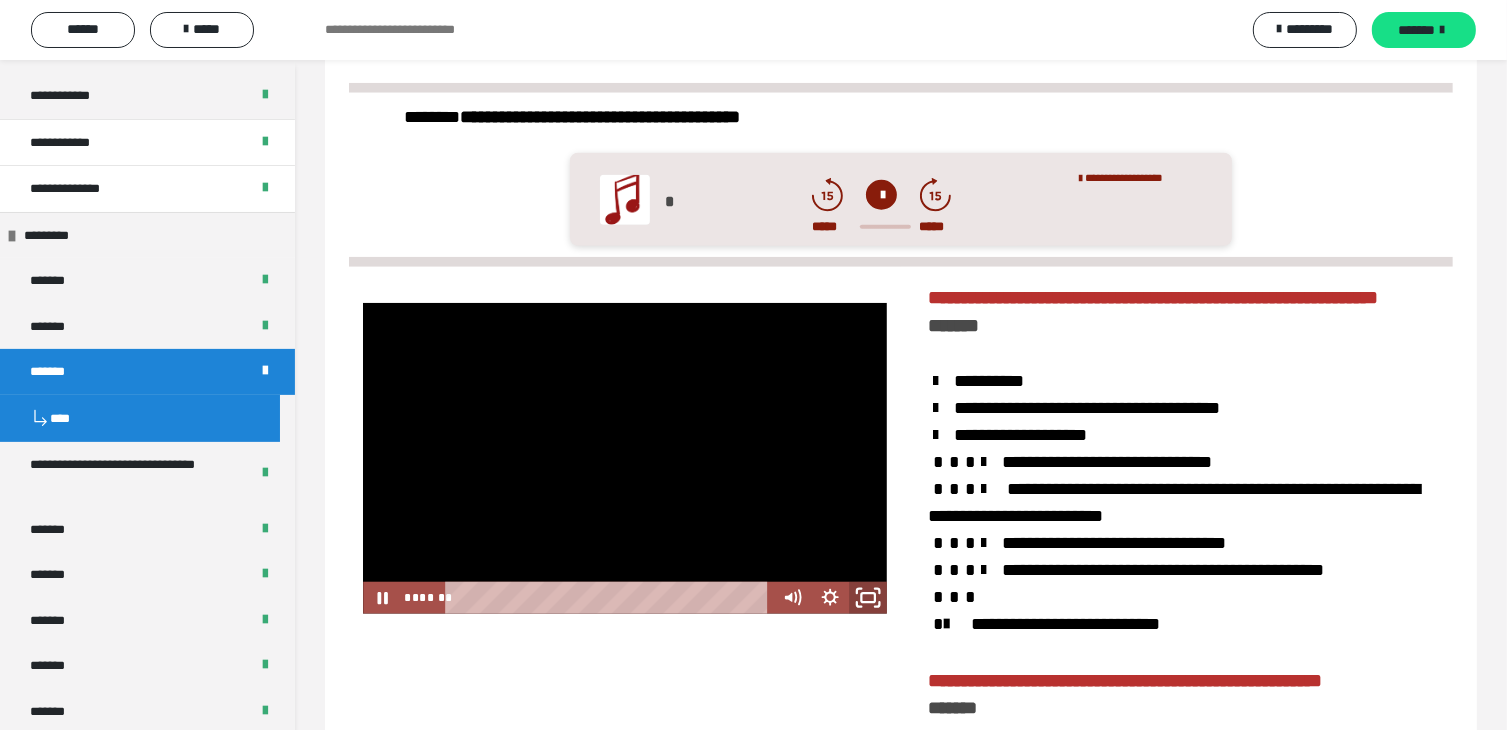 drag, startPoint x: 870, startPoint y: 609, endPoint x: 879, endPoint y: 693, distance: 84.48077 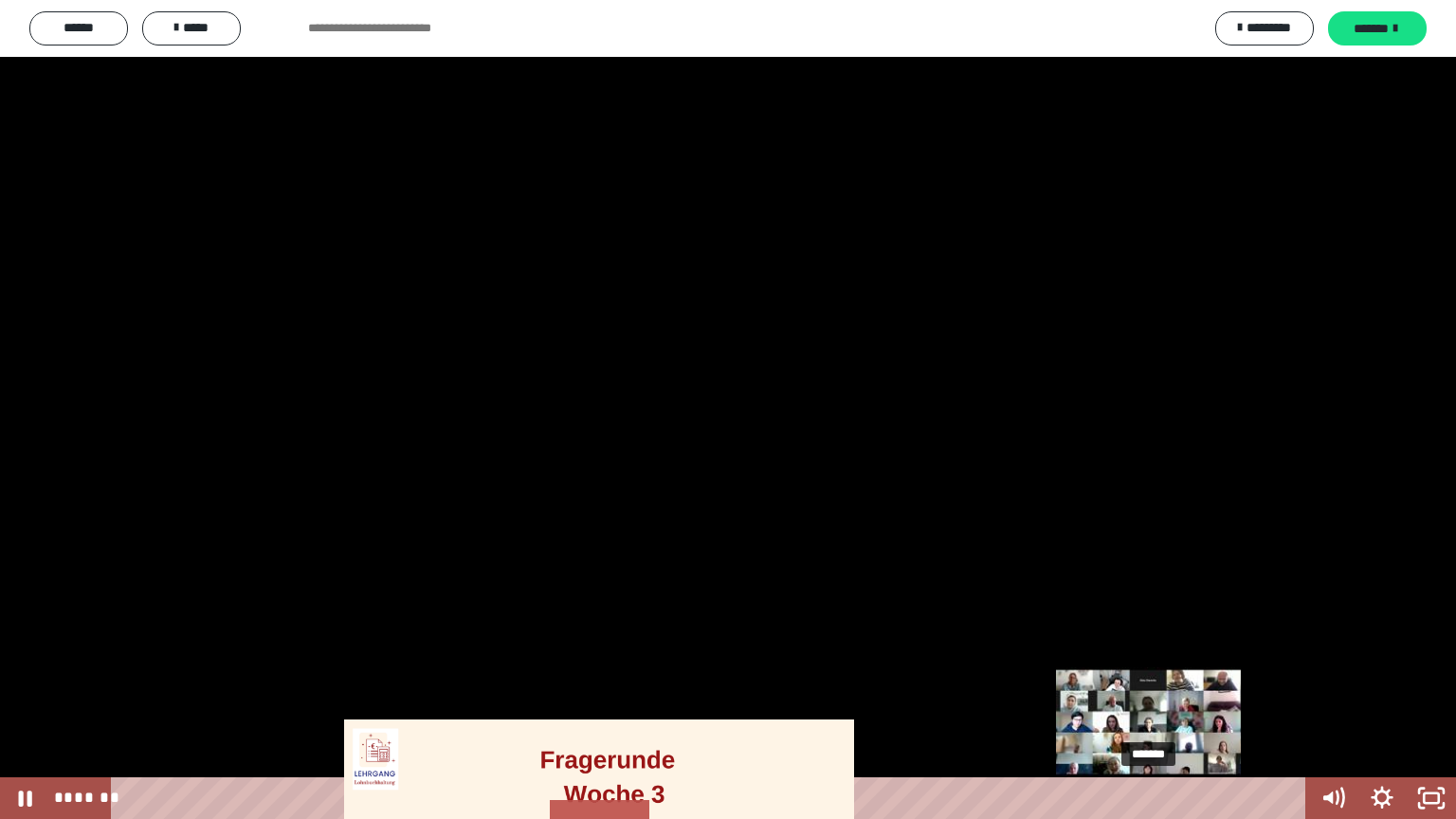 click on "*******" at bounding box center [712, 798] 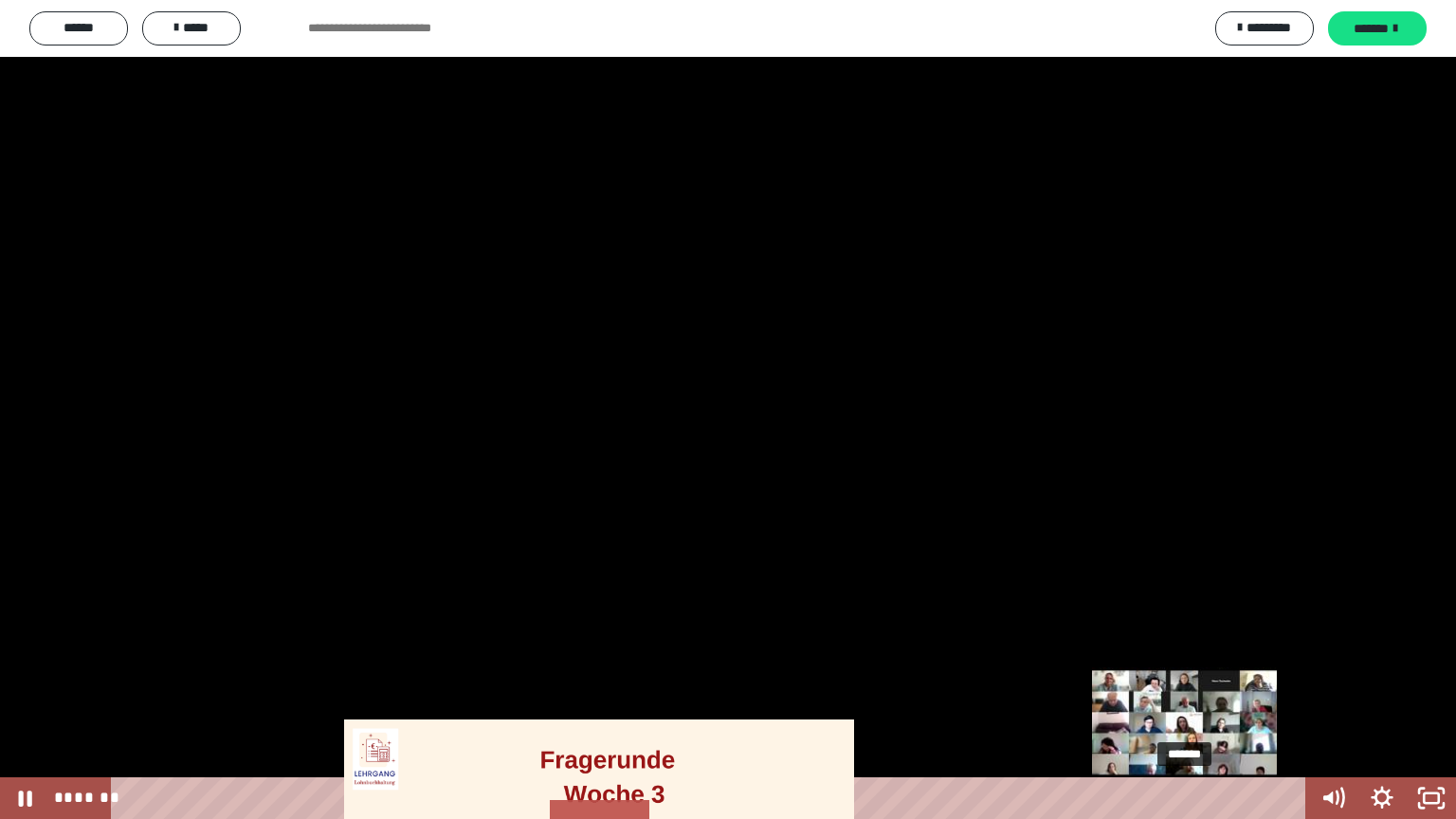 click on "*******" at bounding box center (712, 798) 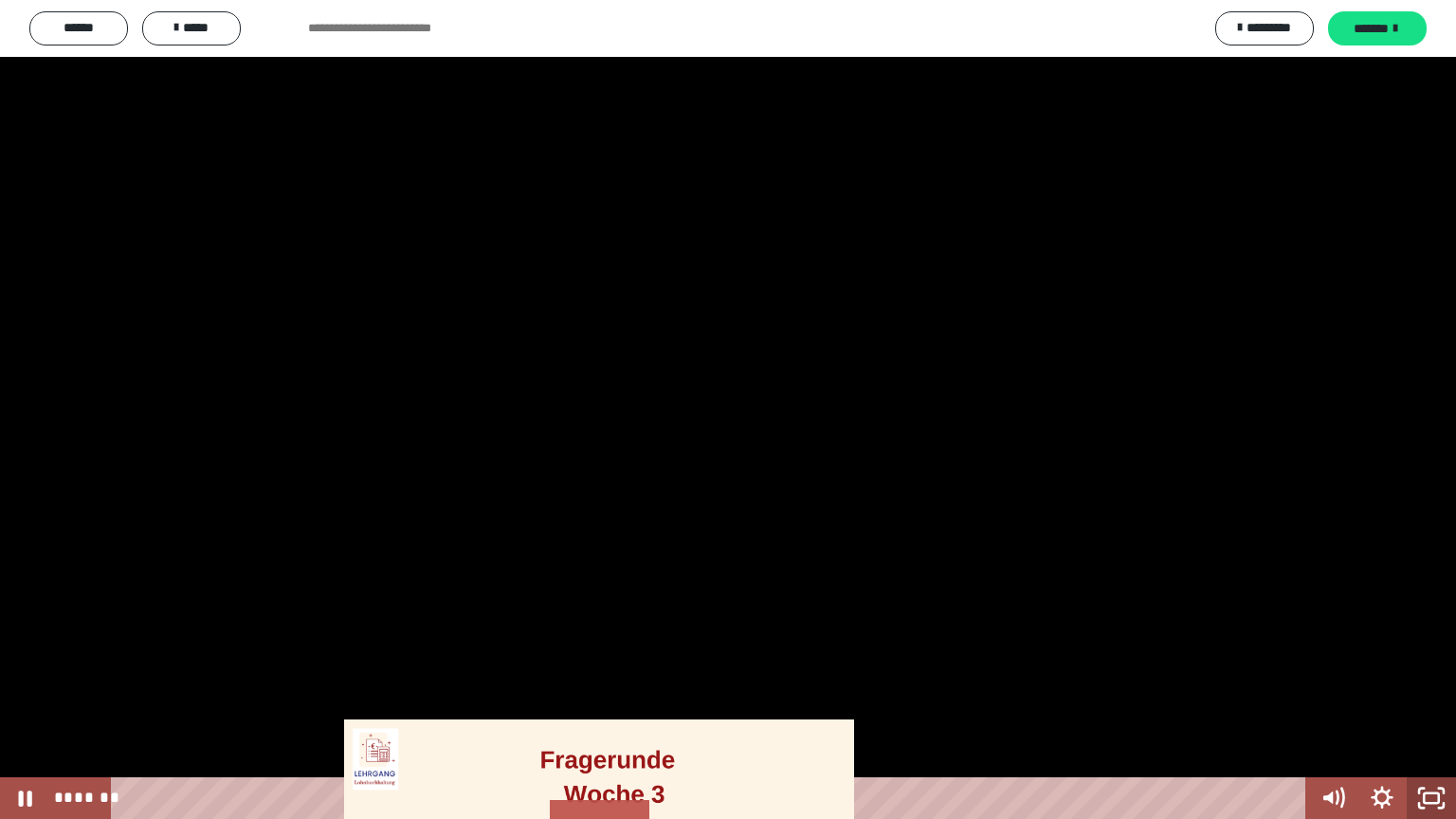 click 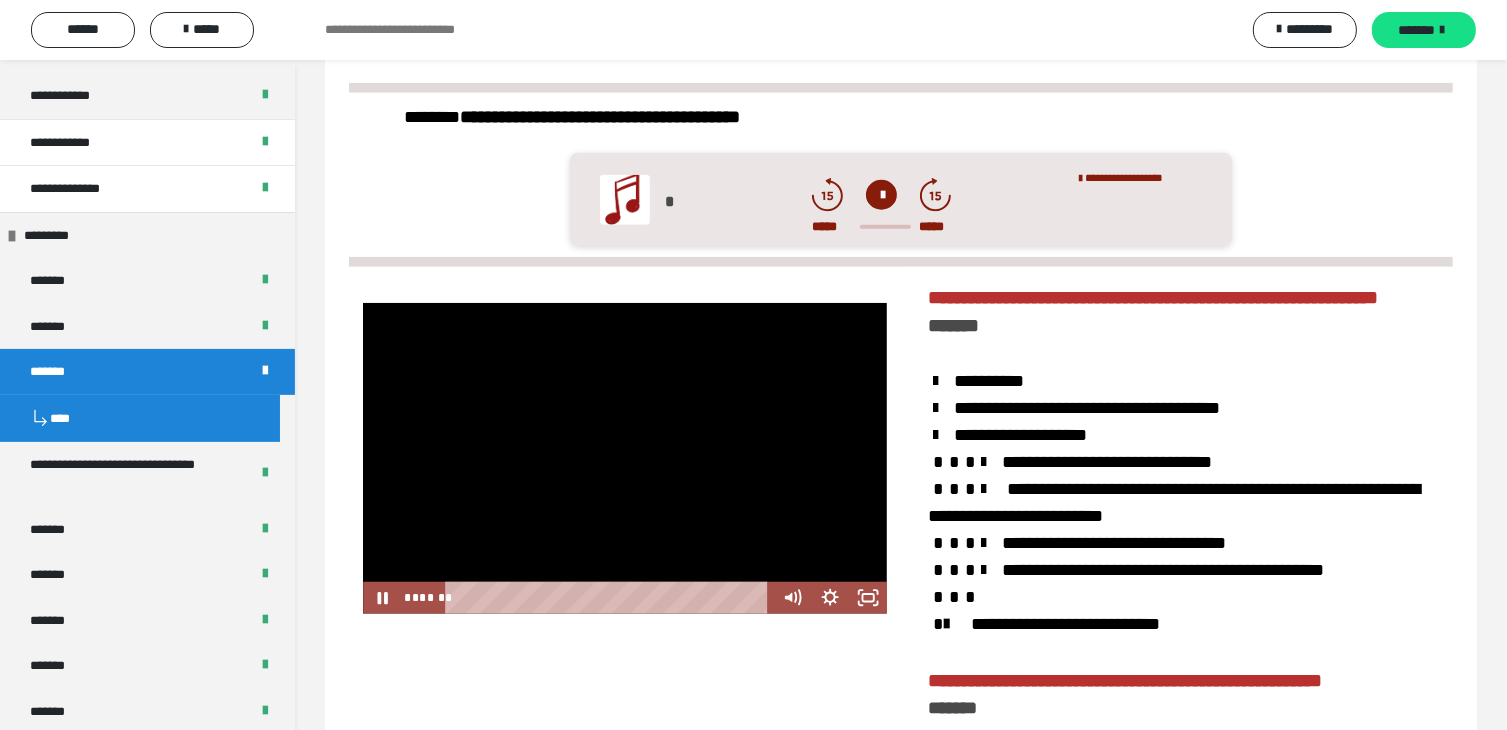 click at bounding box center [625, 458] 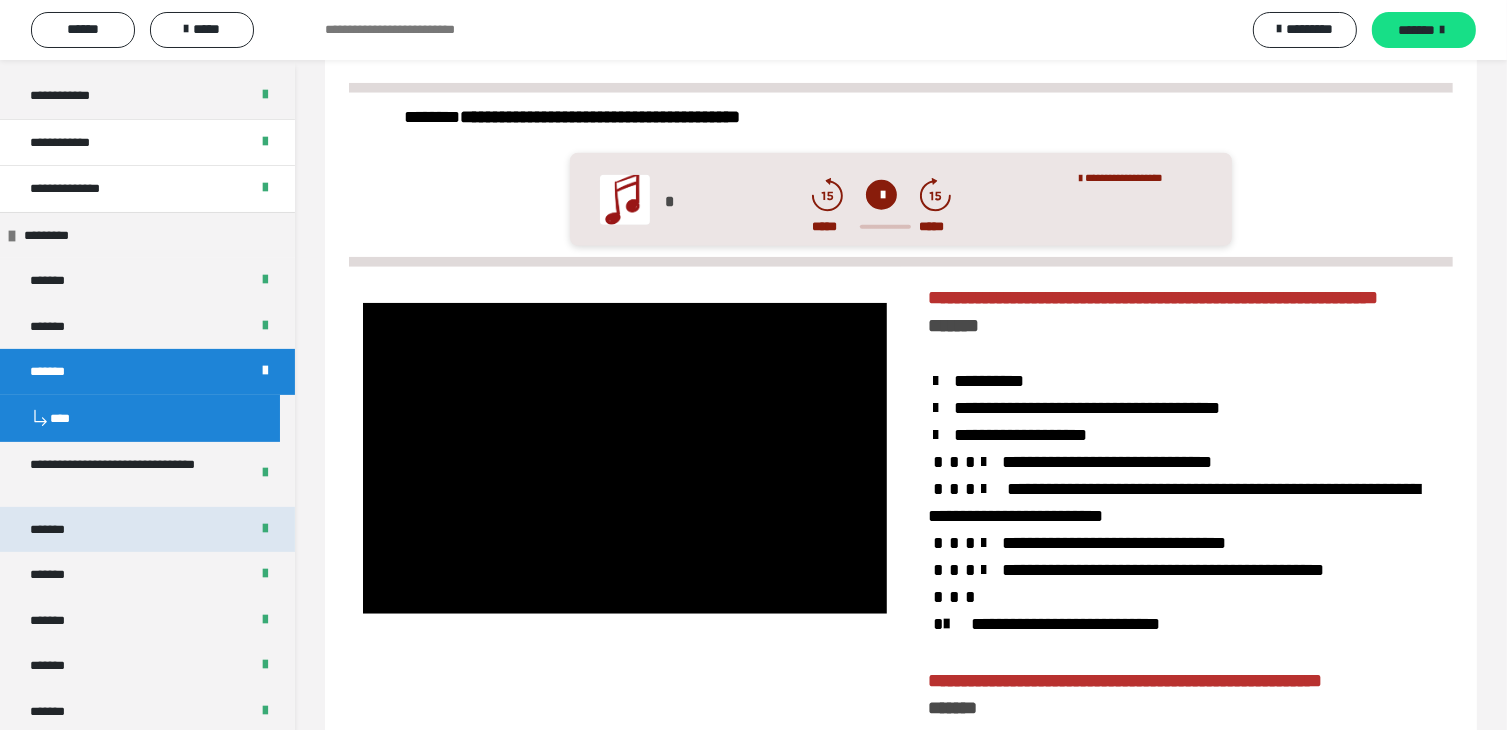 click on "*******" at bounding box center [63, 530] 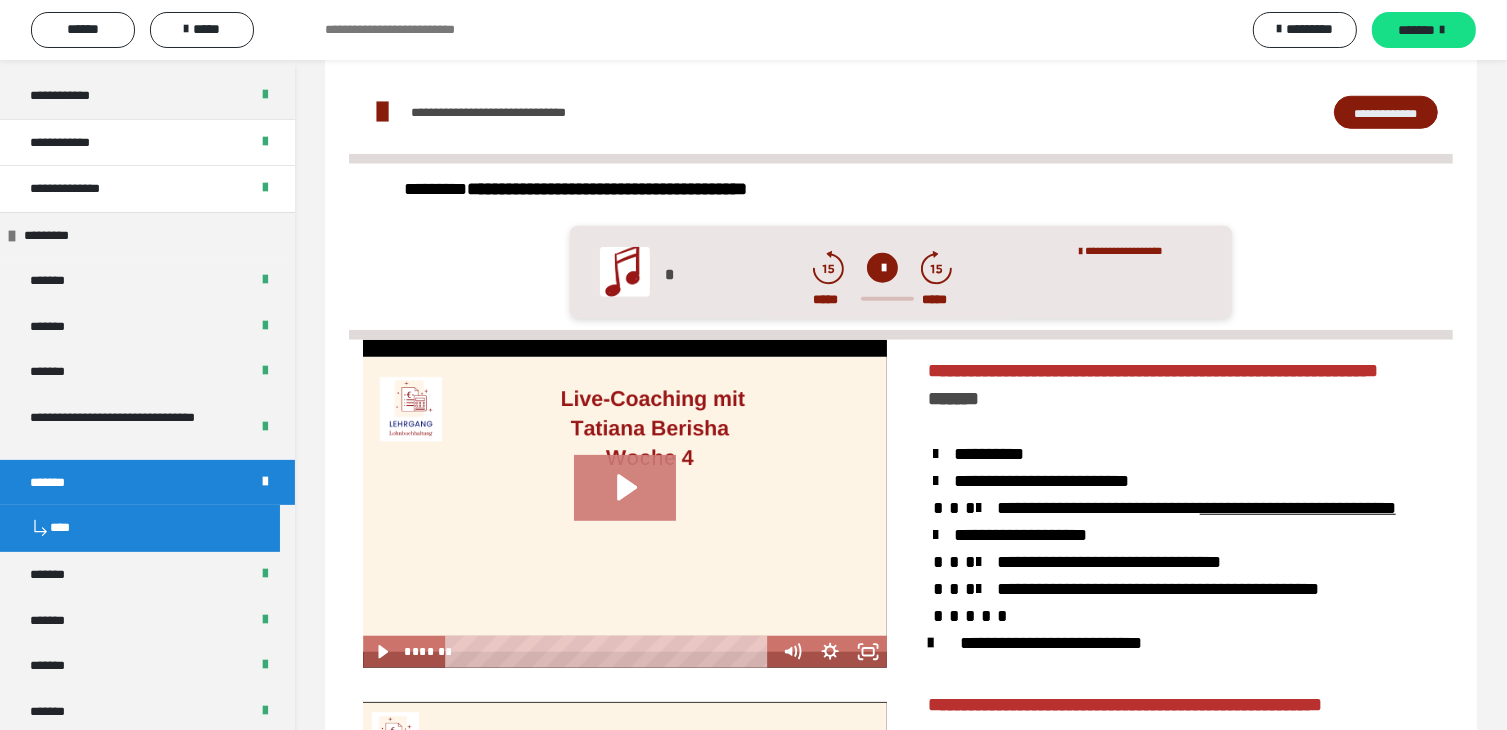 click 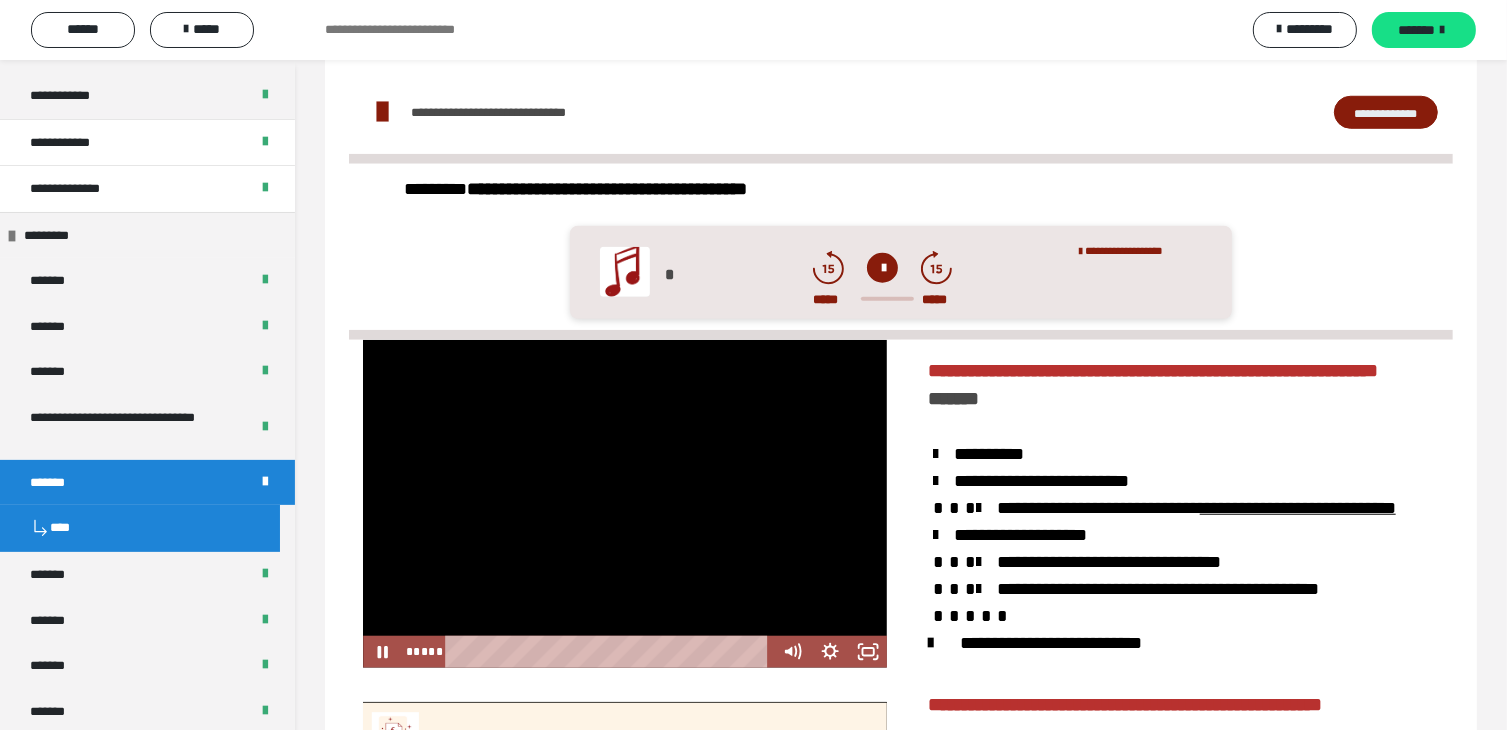 click on "**********" at bounding box center [625, 504] 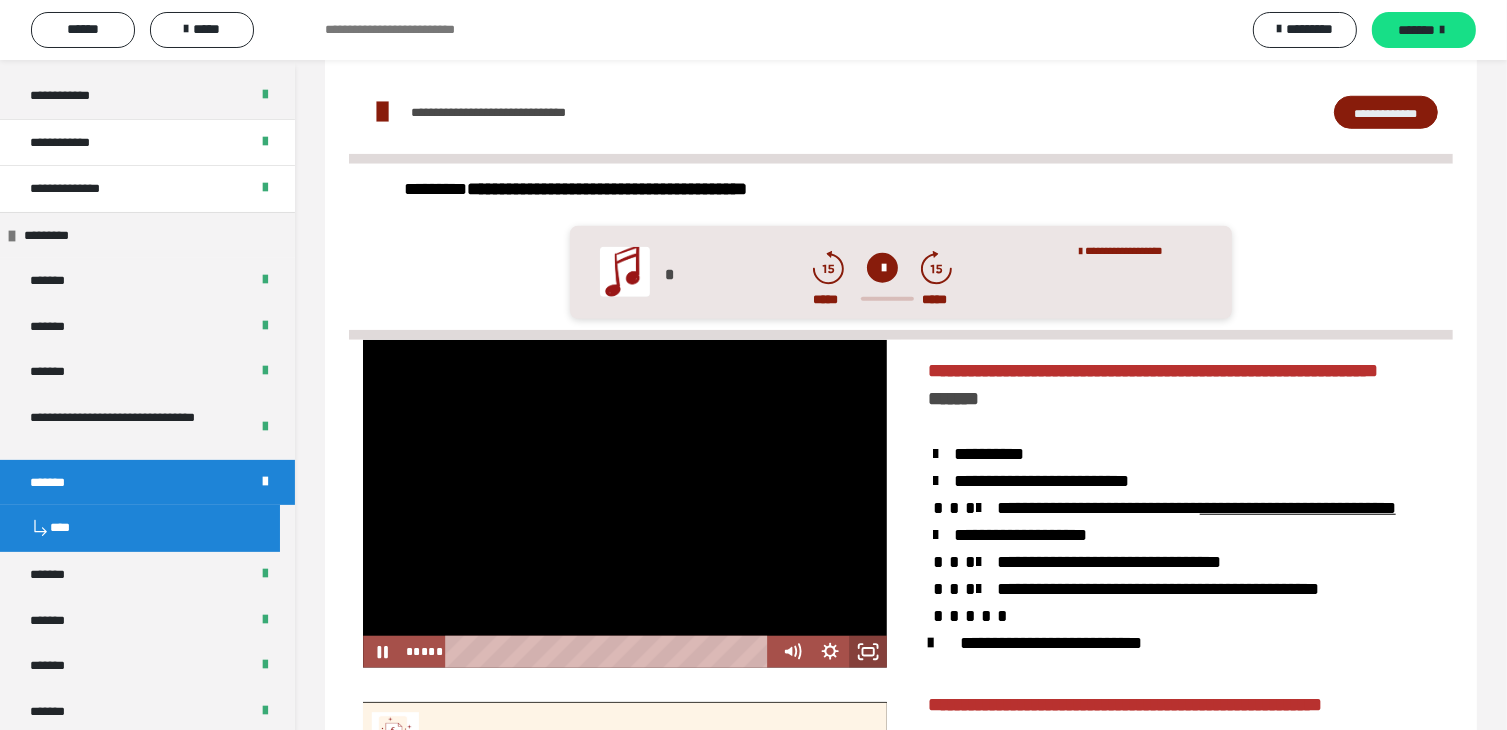 drag, startPoint x: 868, startPoint y: 681, endPoint x: 876, endPoint y: 768, distance: 87.36704 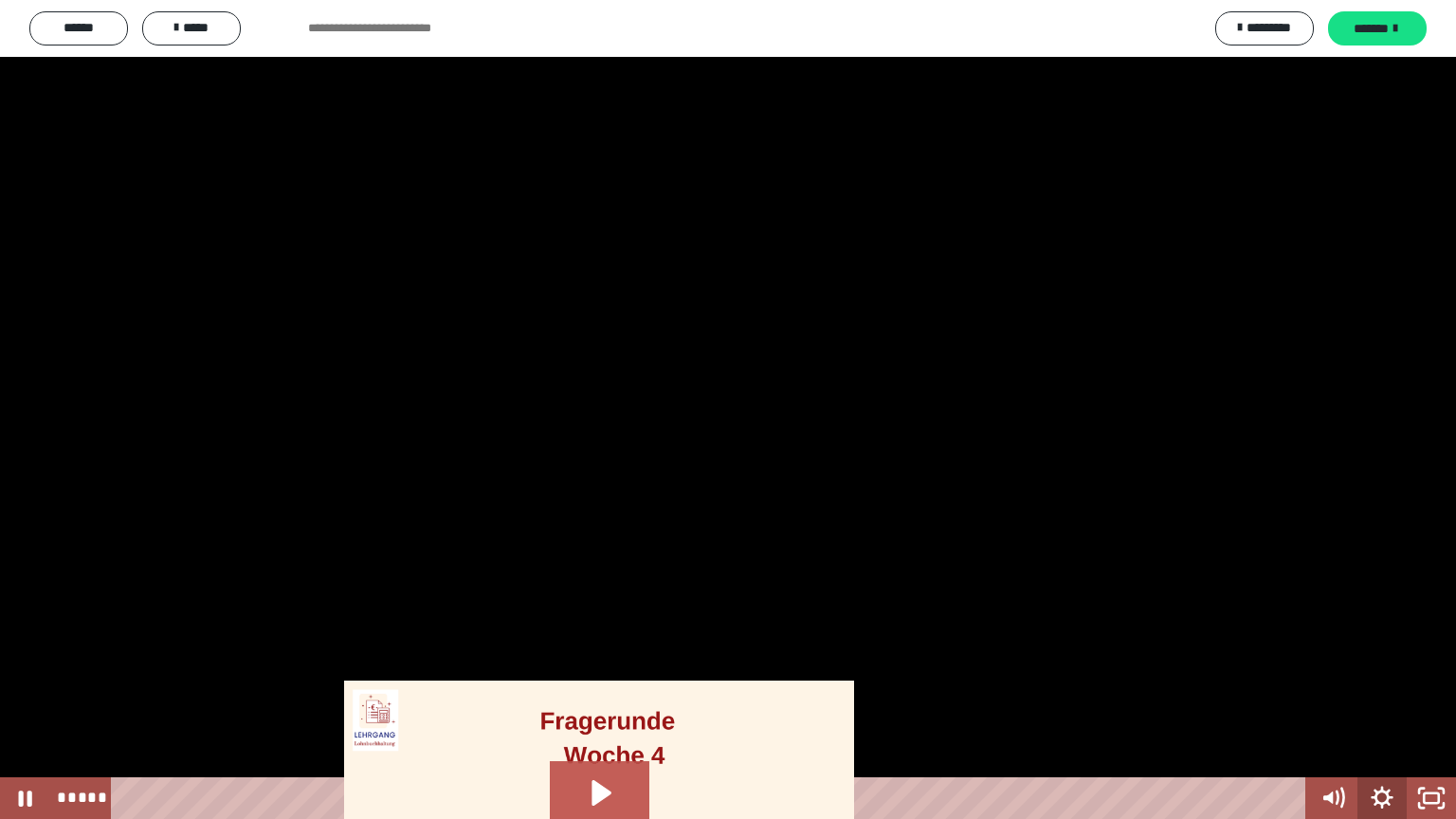 click 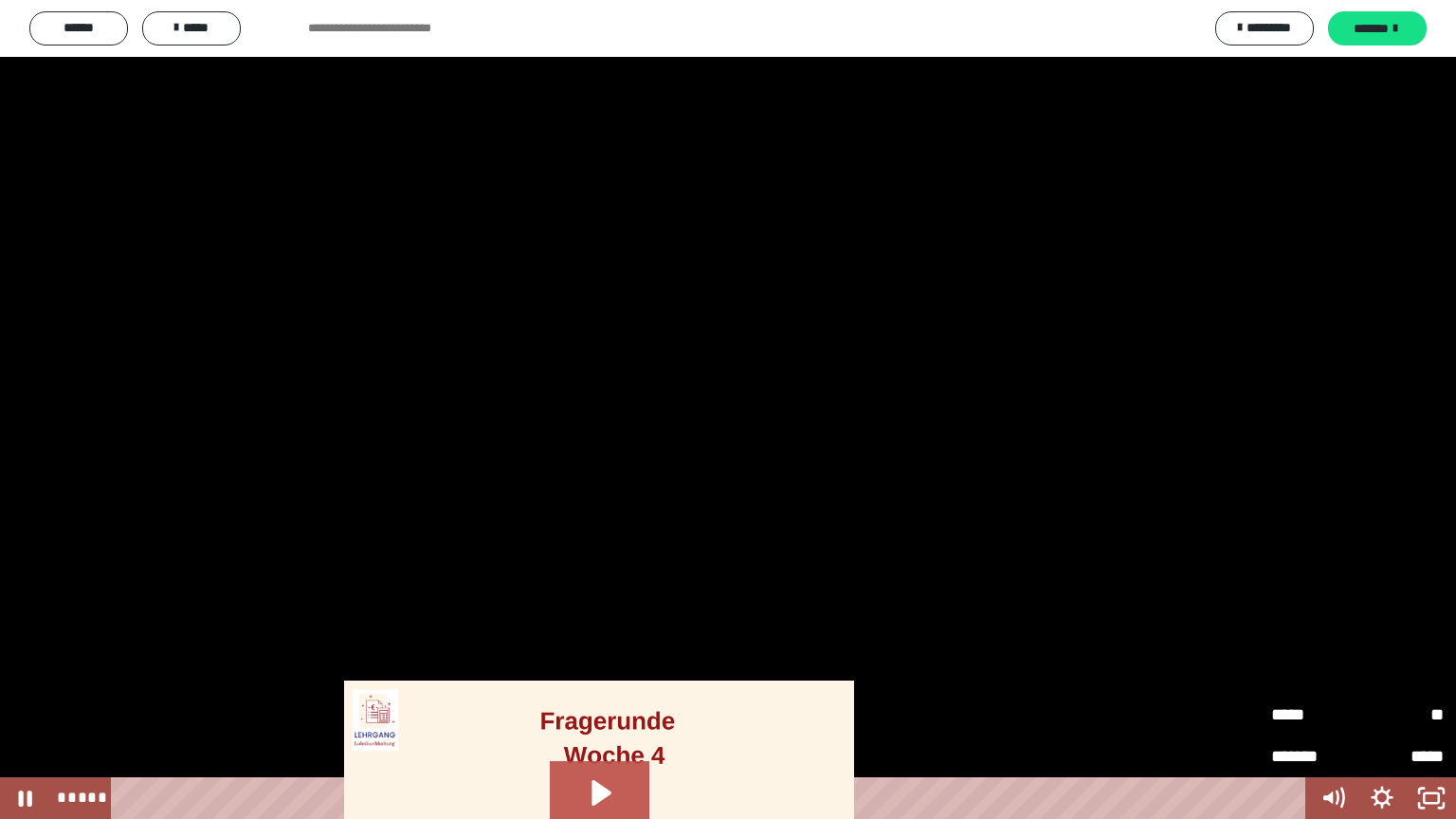 click on "**" at bounding box center [1400, 715] 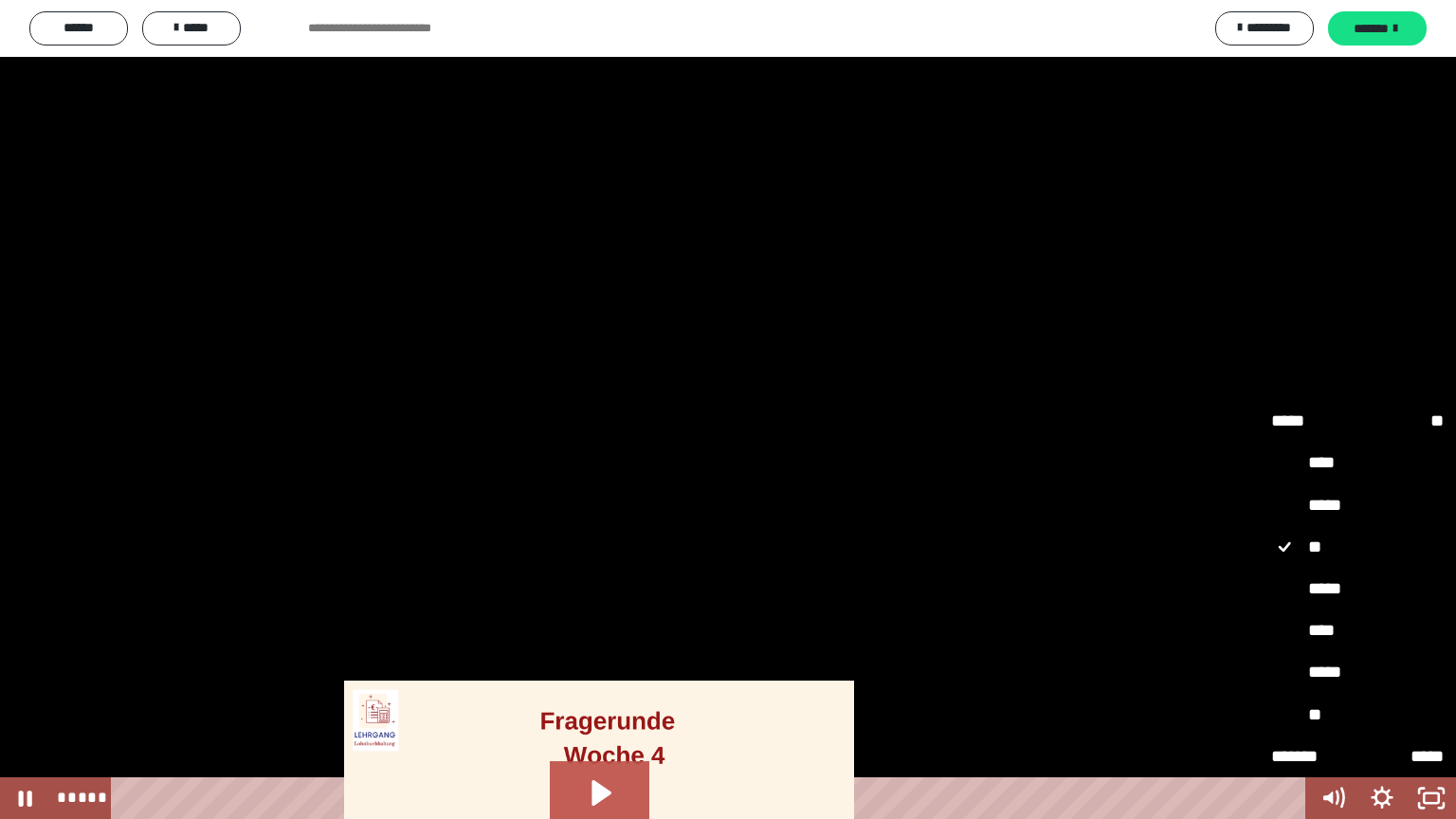 click on "****" at bounding box center [1357, 631] 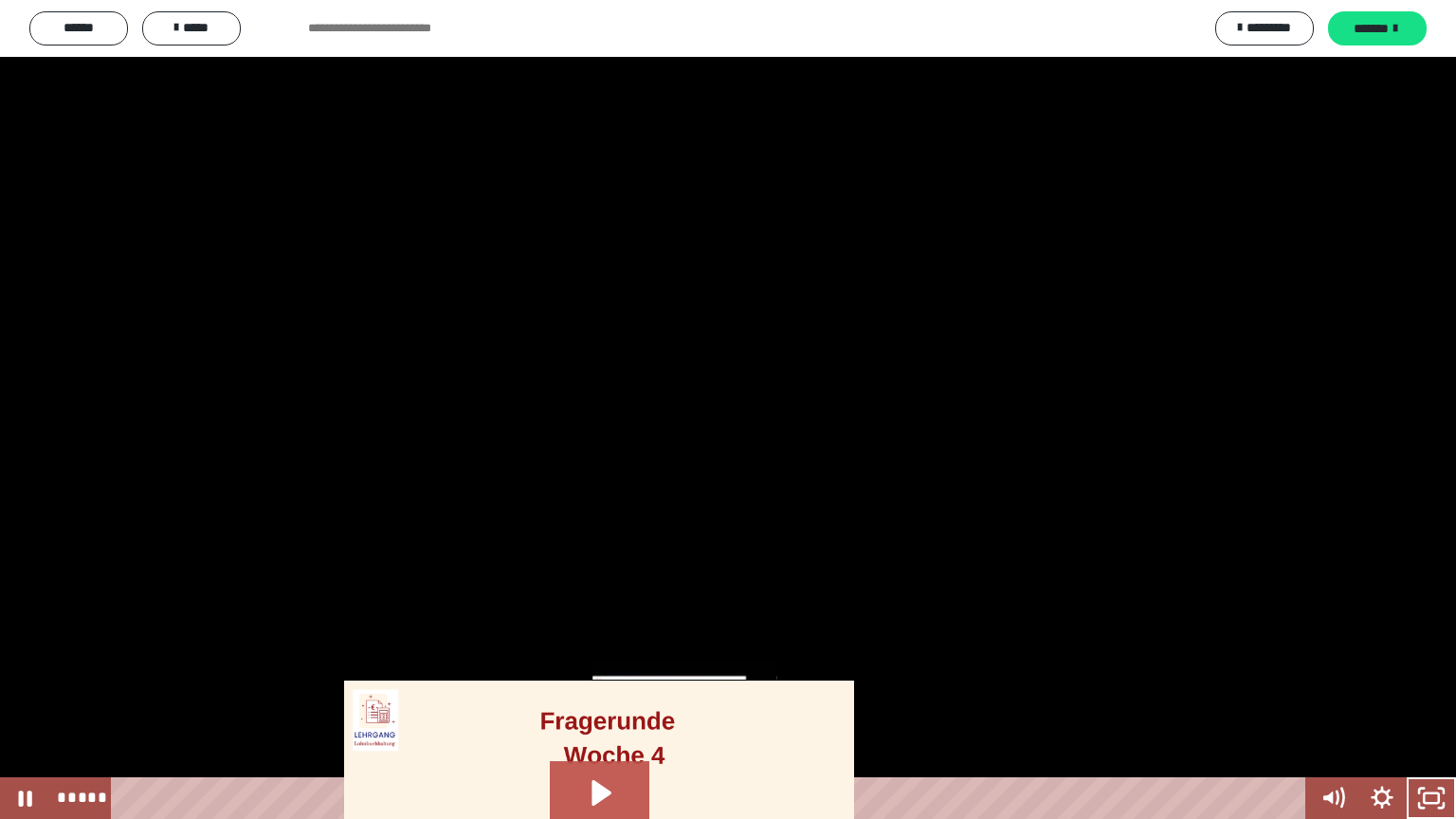 click at bounding box center (691, 798) 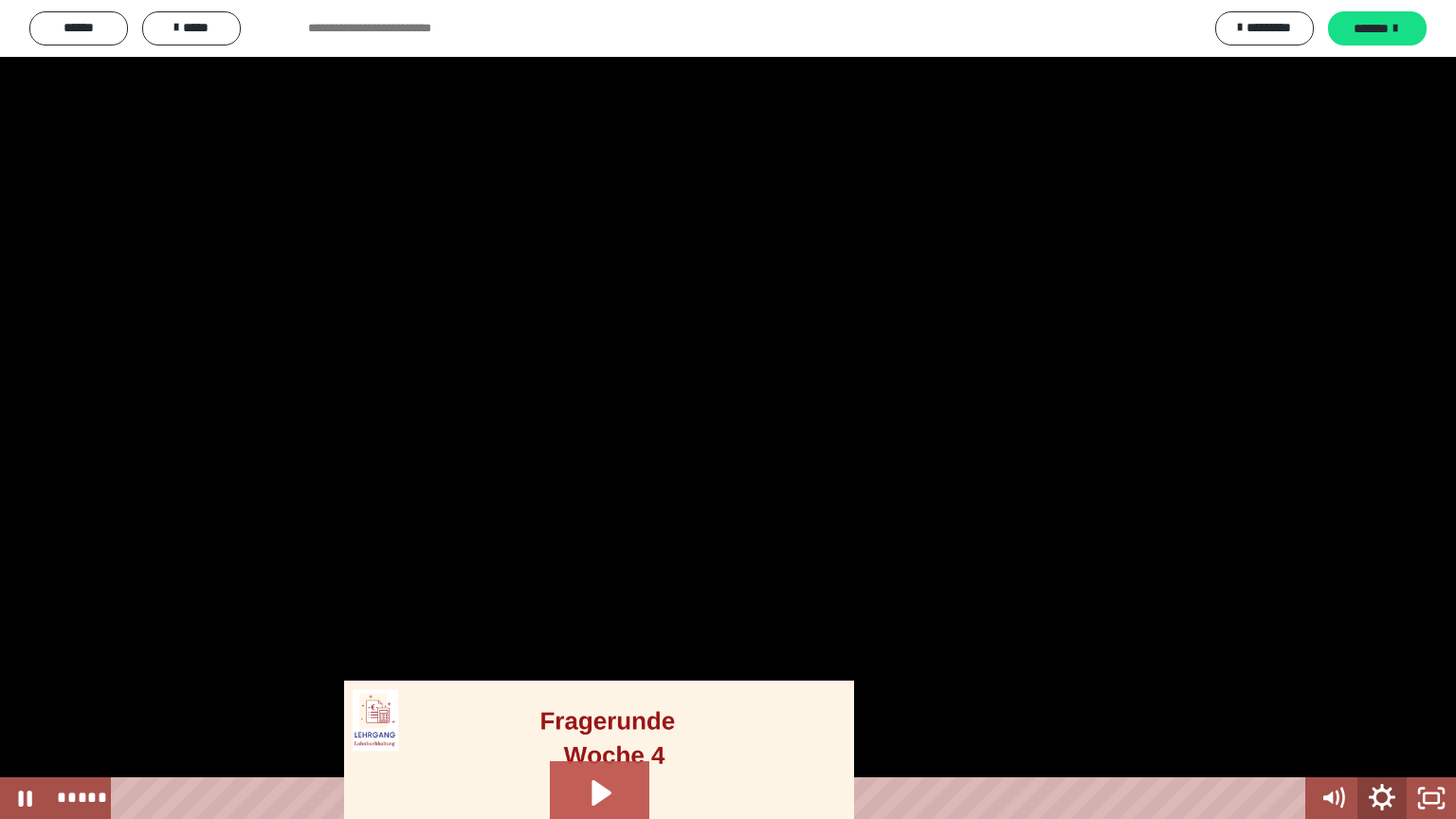 click 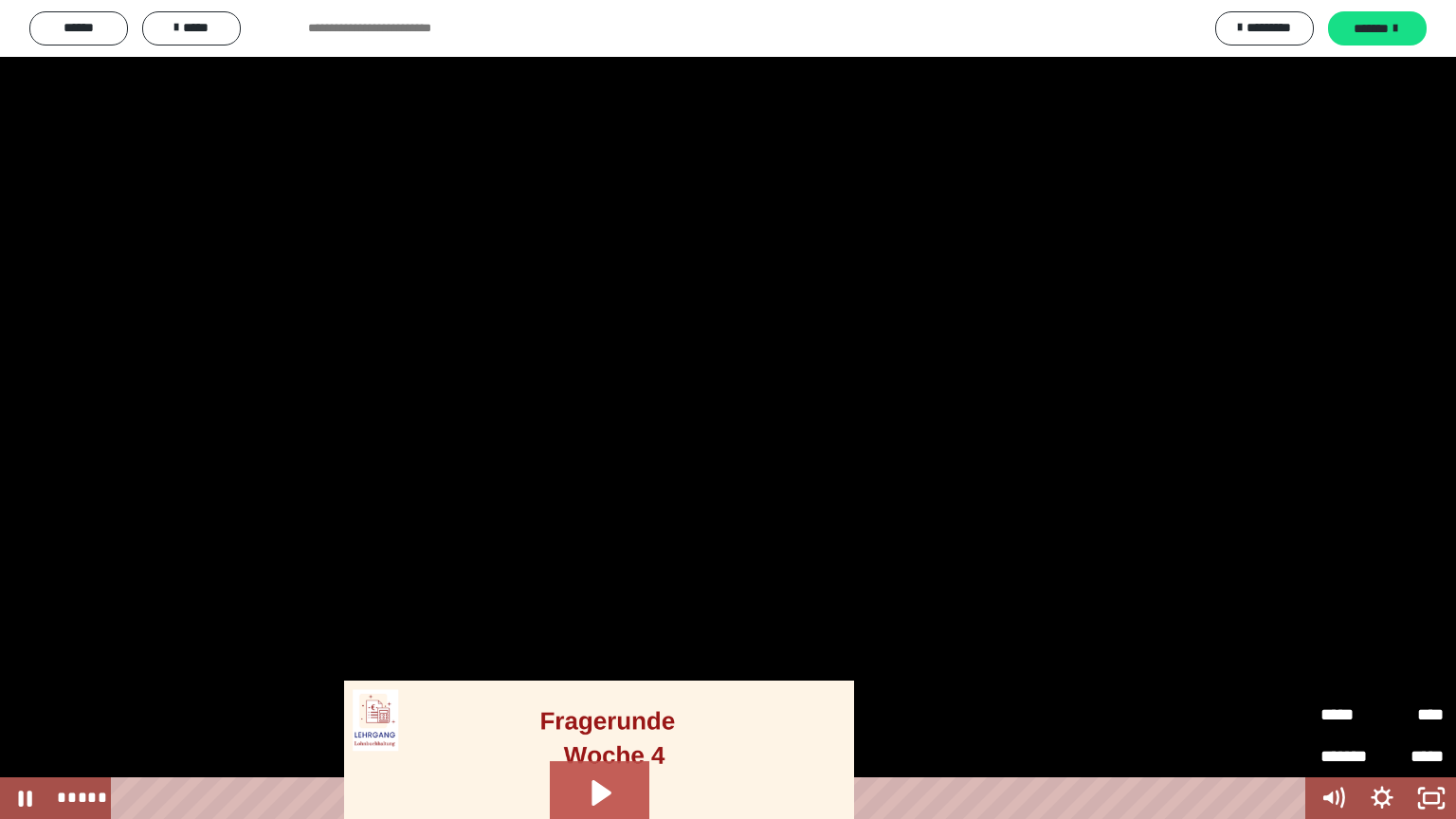 click on "*****" at bounding box center (1351, 706) 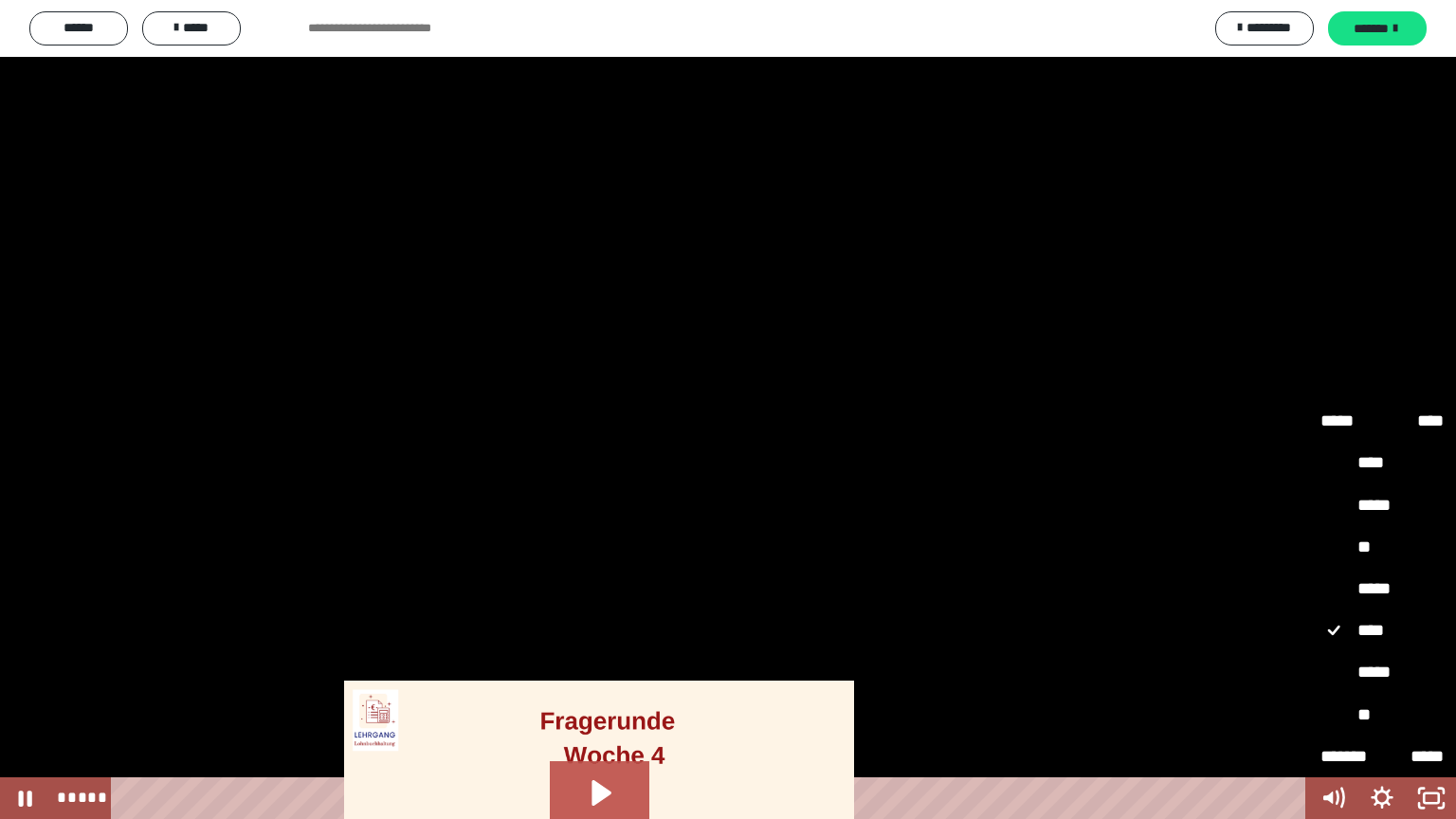 click on "*****" at bounding box center [1382, 506] 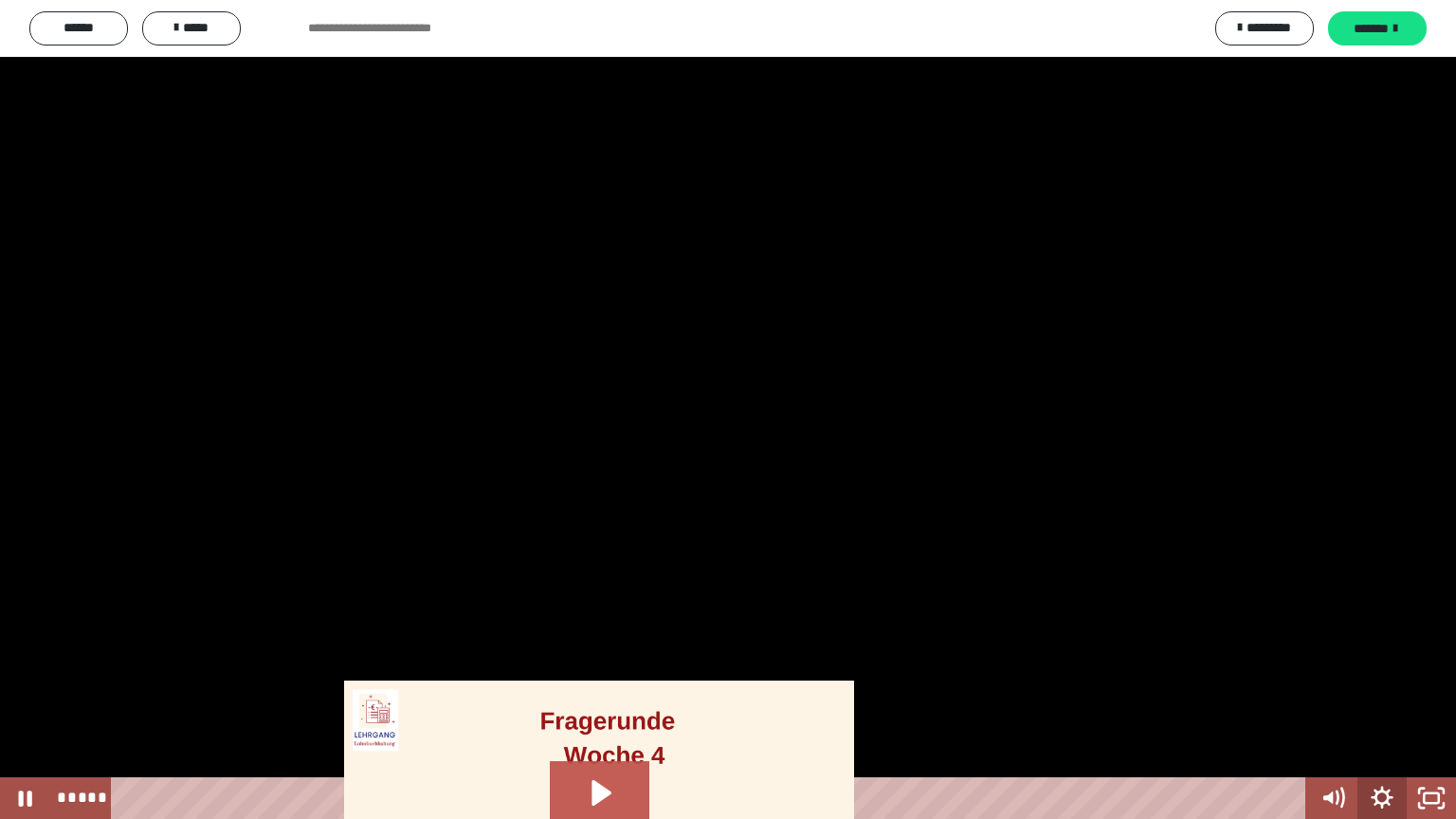 click 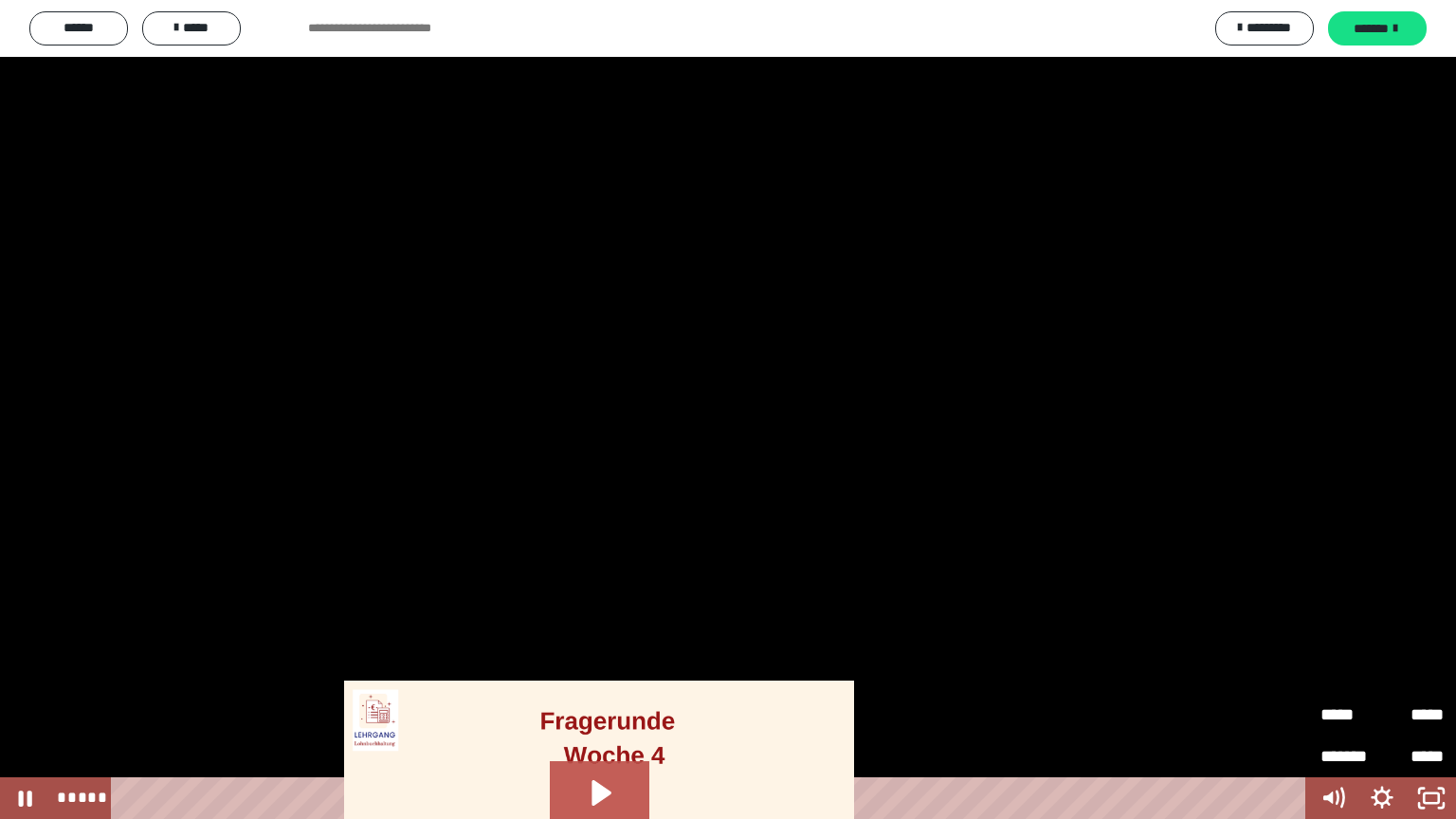 click on "*****" at bounding box center (1351, 715) 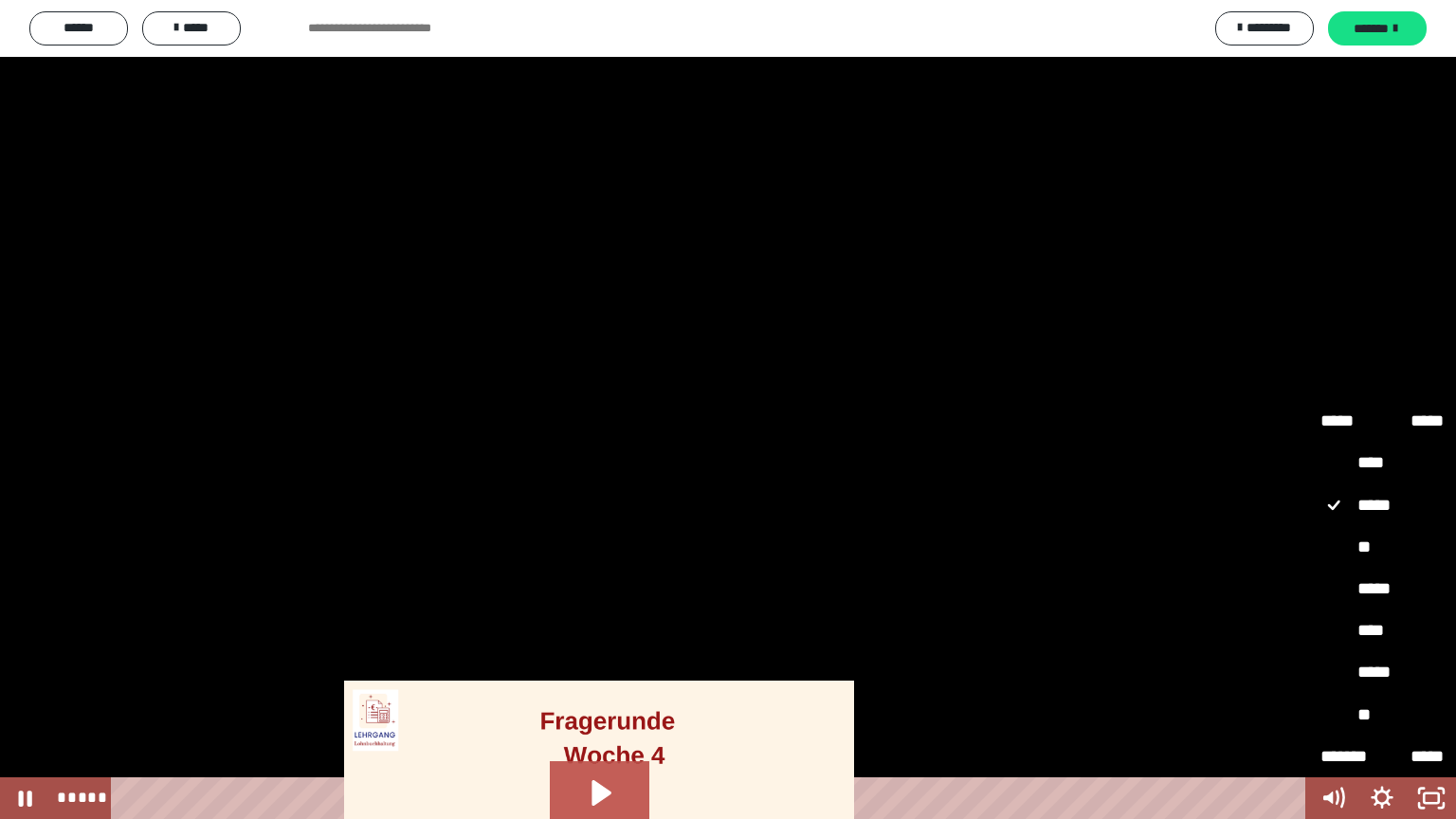 click on "*****" at bounding box center (1382, 673) 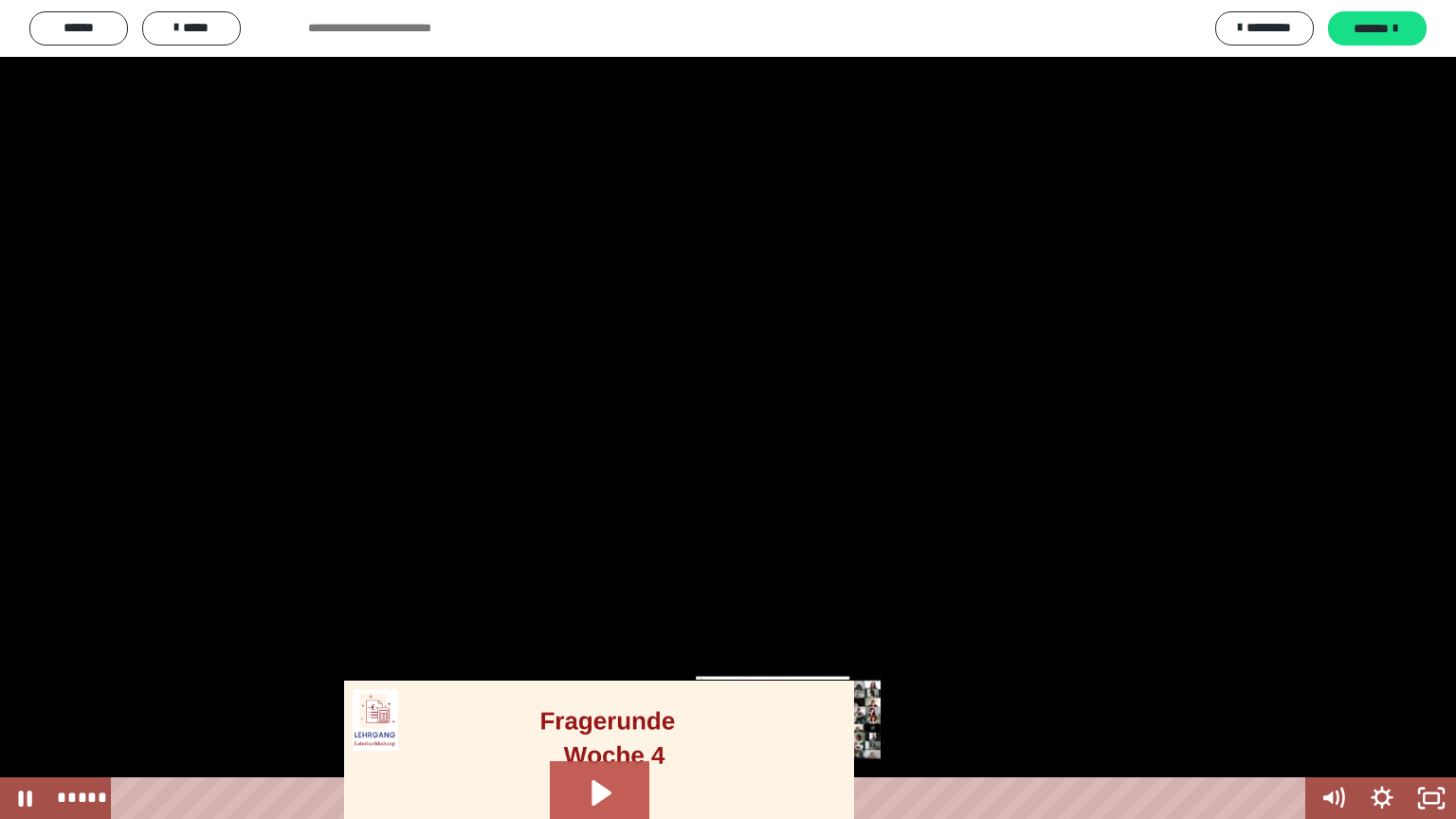 click on "*****" at bounding box center [712, 798] 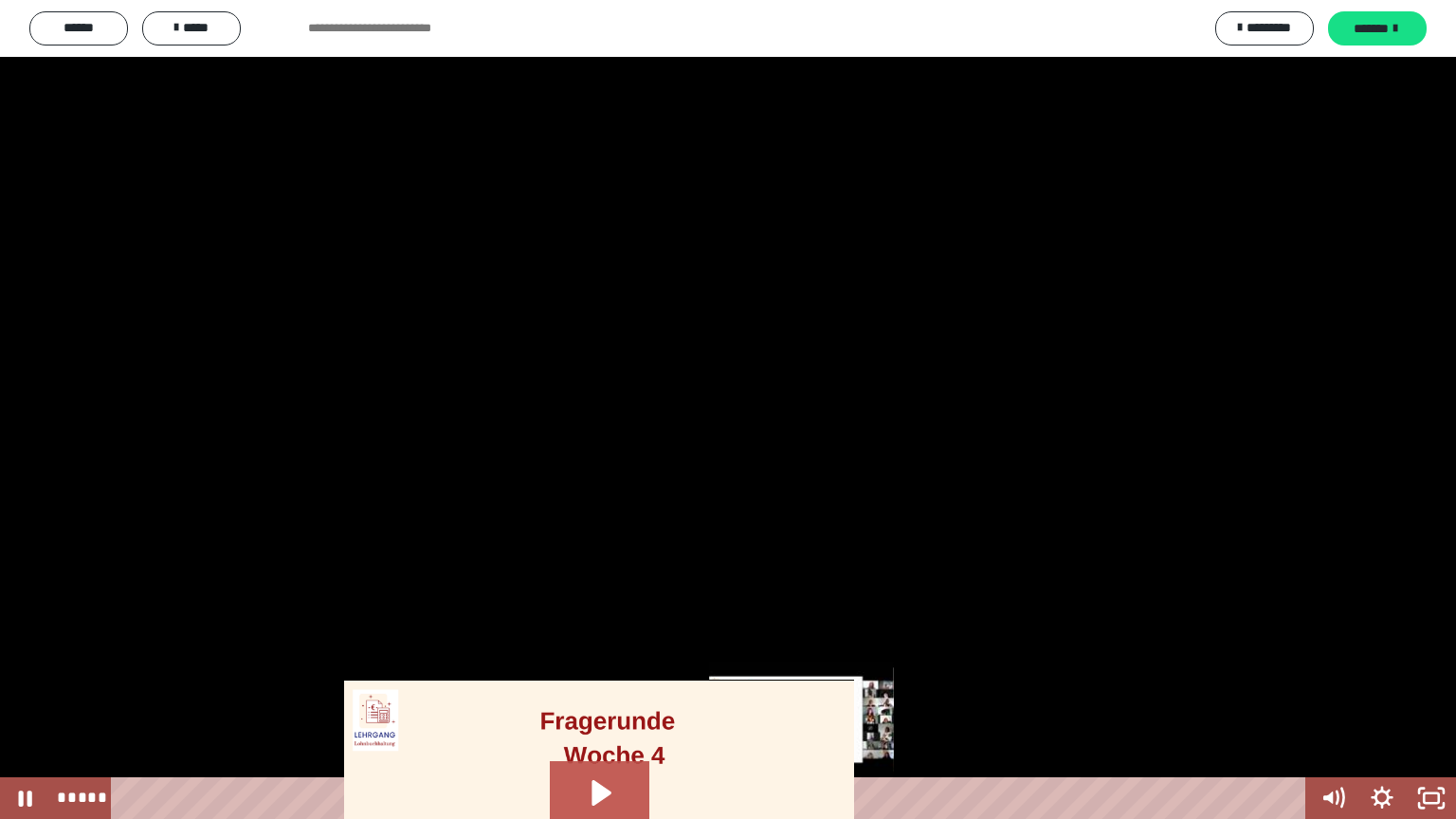 click on "*****" at bounding box center [712, 798] 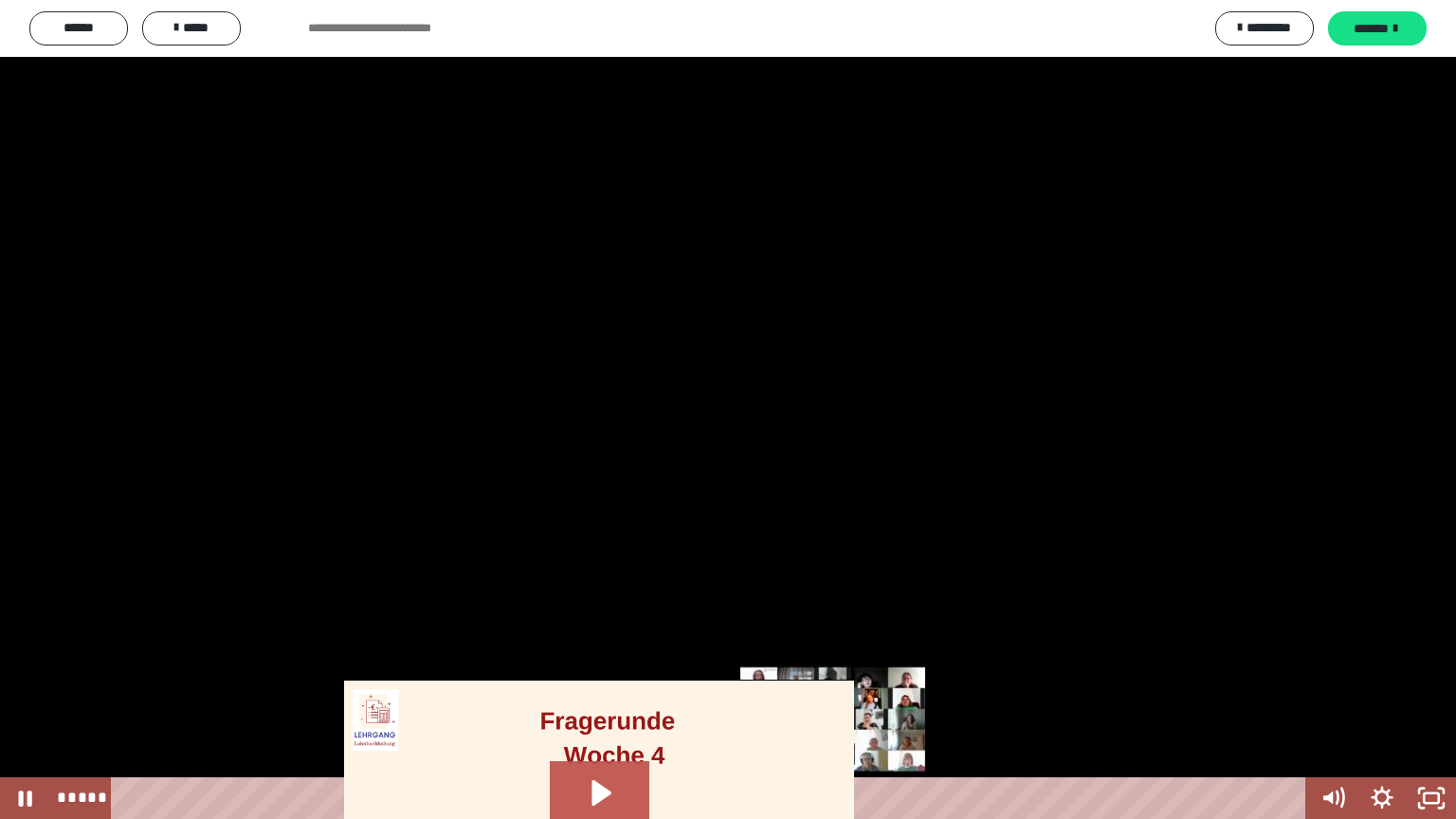 click on "*****" at bounding box center [712, 798] 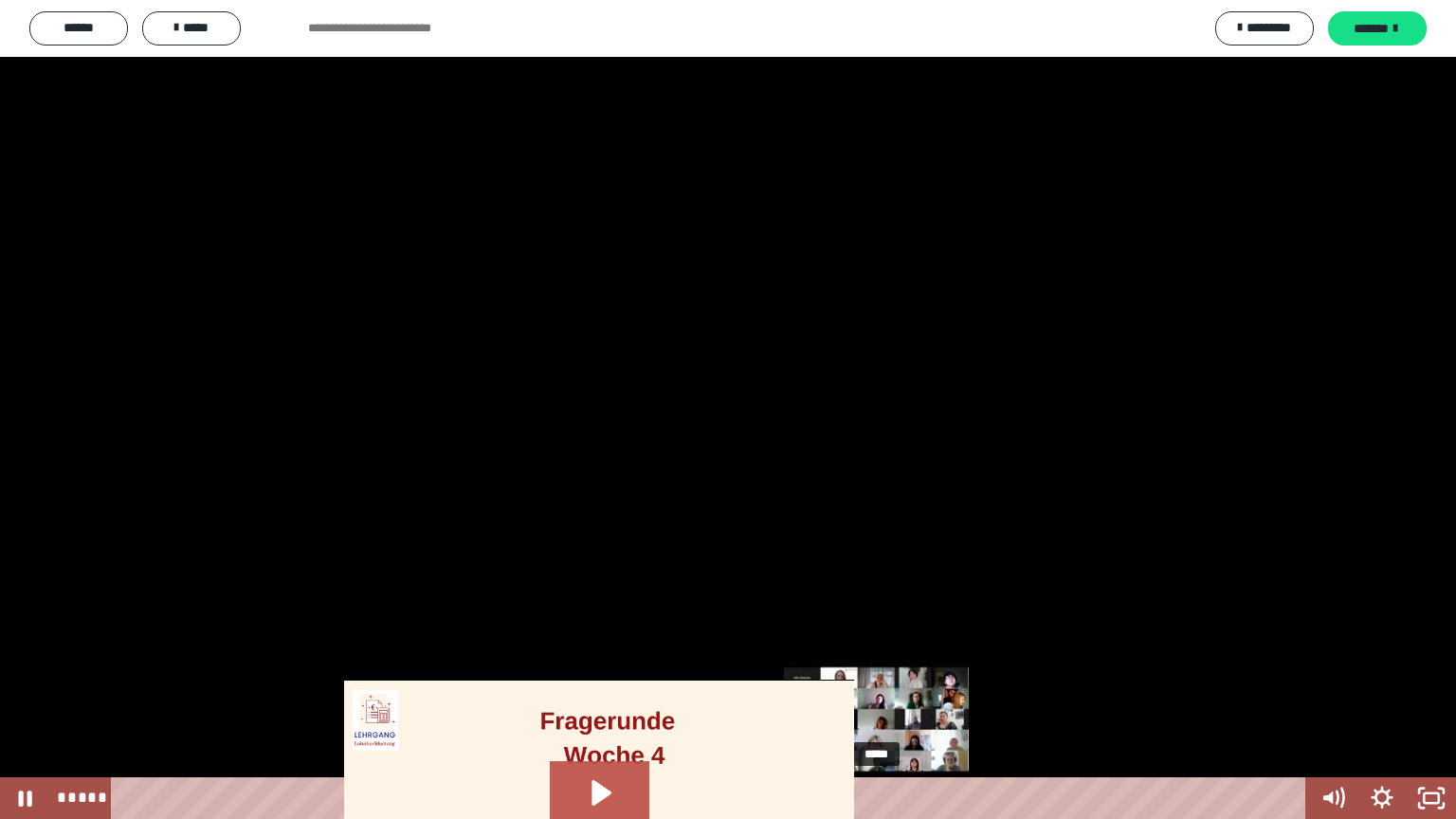 click on "*****" at bounding box center [712, 798] 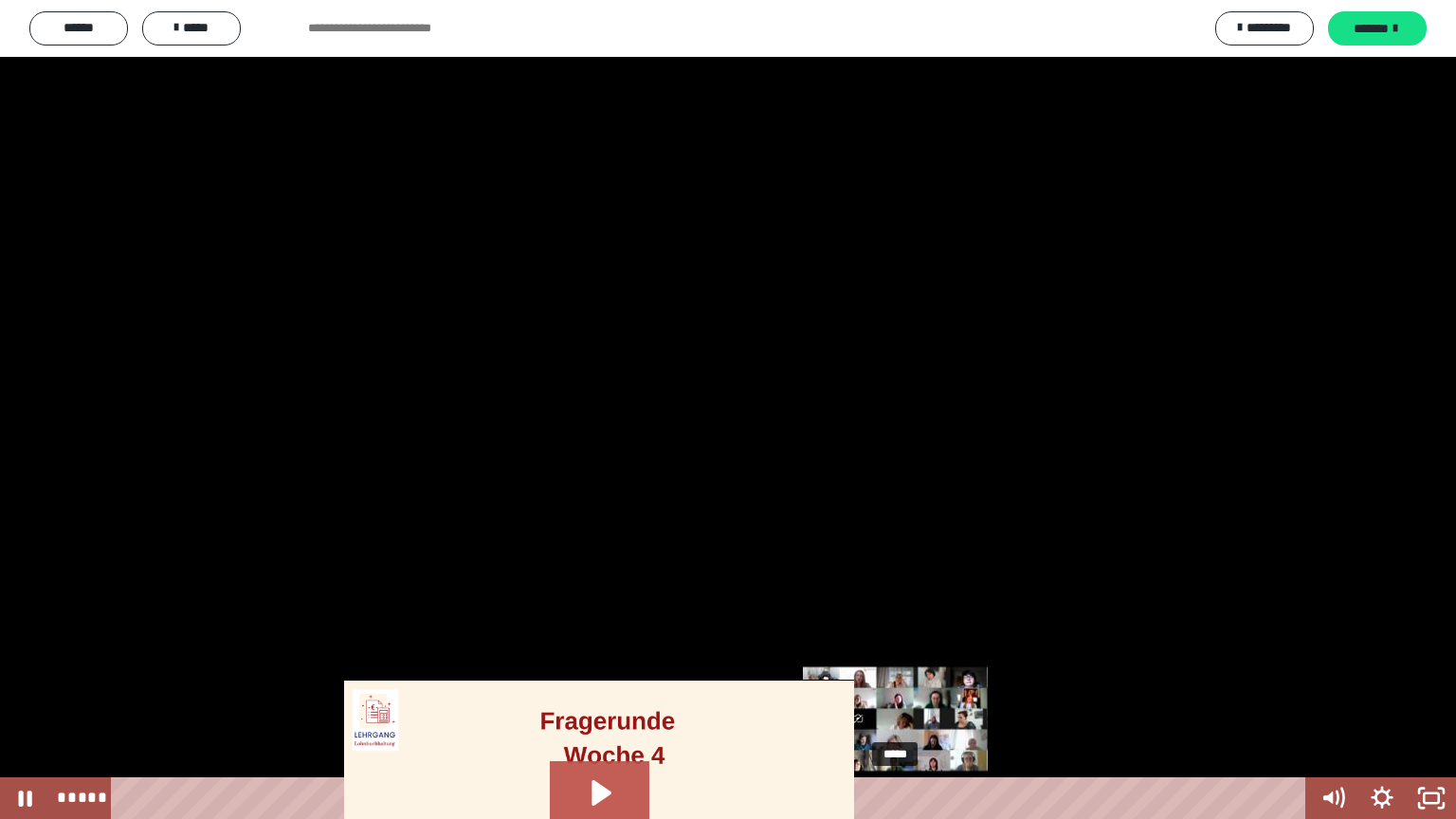 click on "*****" at bounding box center [712, 798] 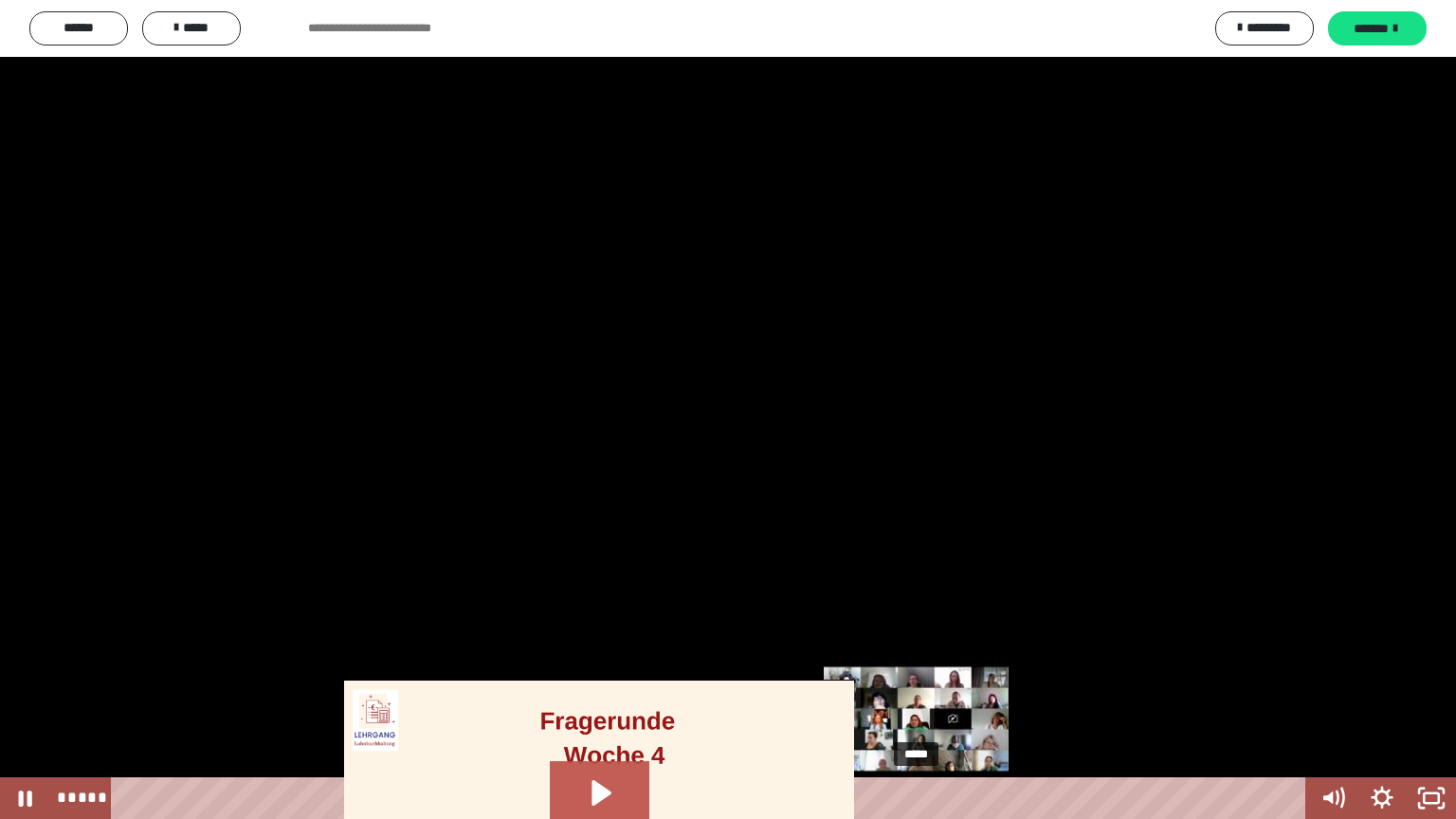 click on "*****" at bounding box center [712, 798] 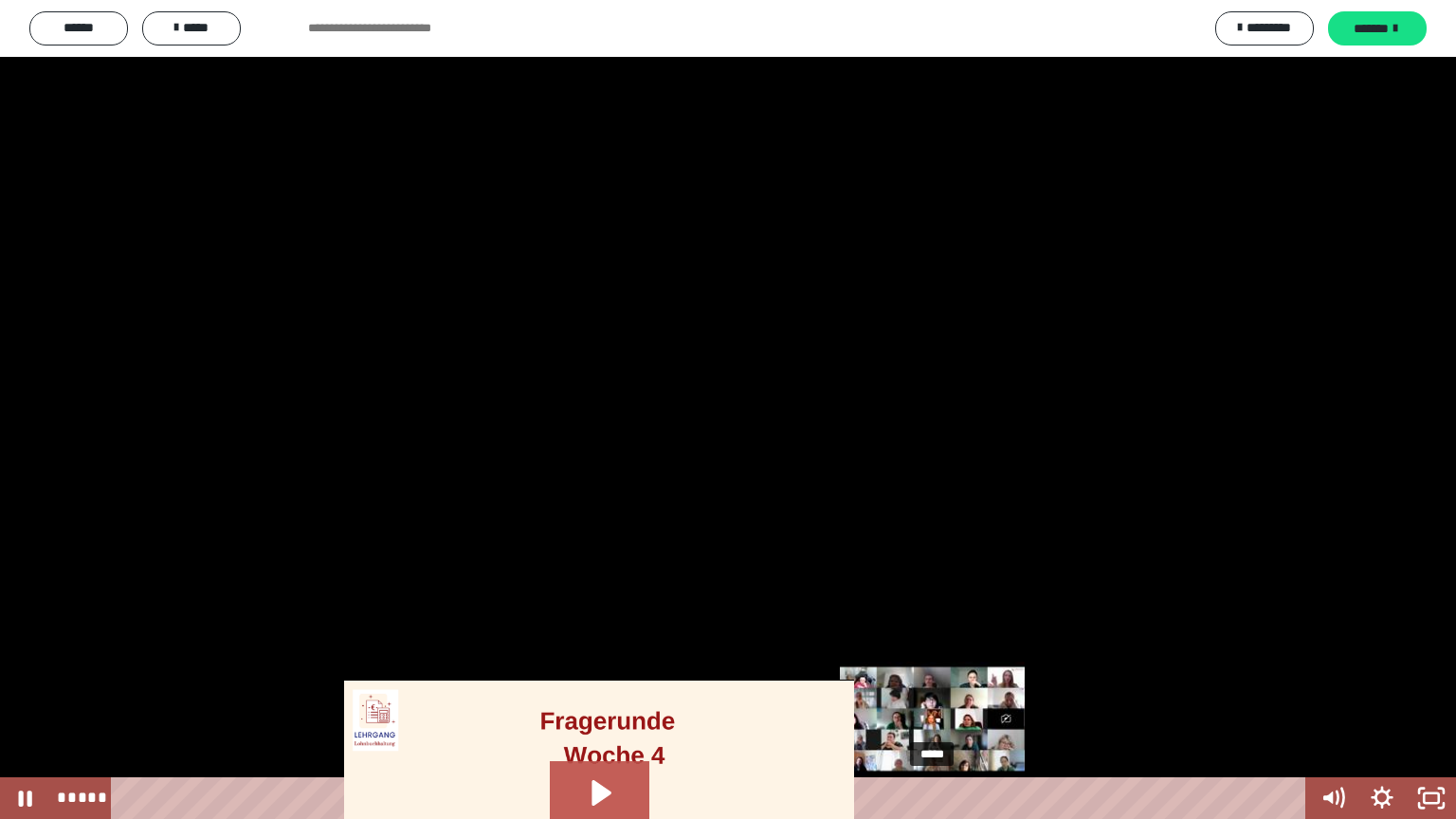 click on "*****" at bounding box center (712, 798) 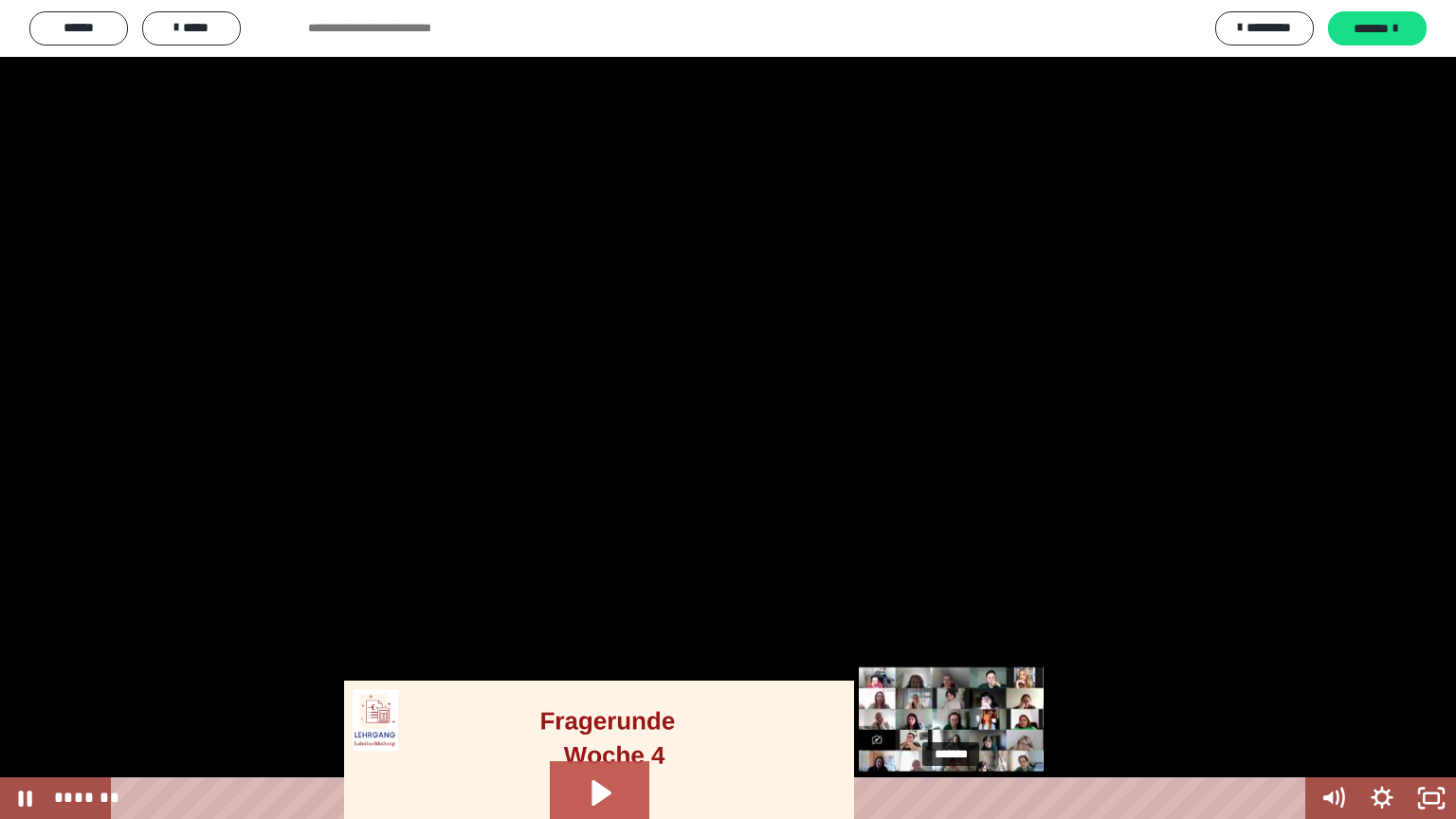 click on "*******" at bounding box center [712, 798] 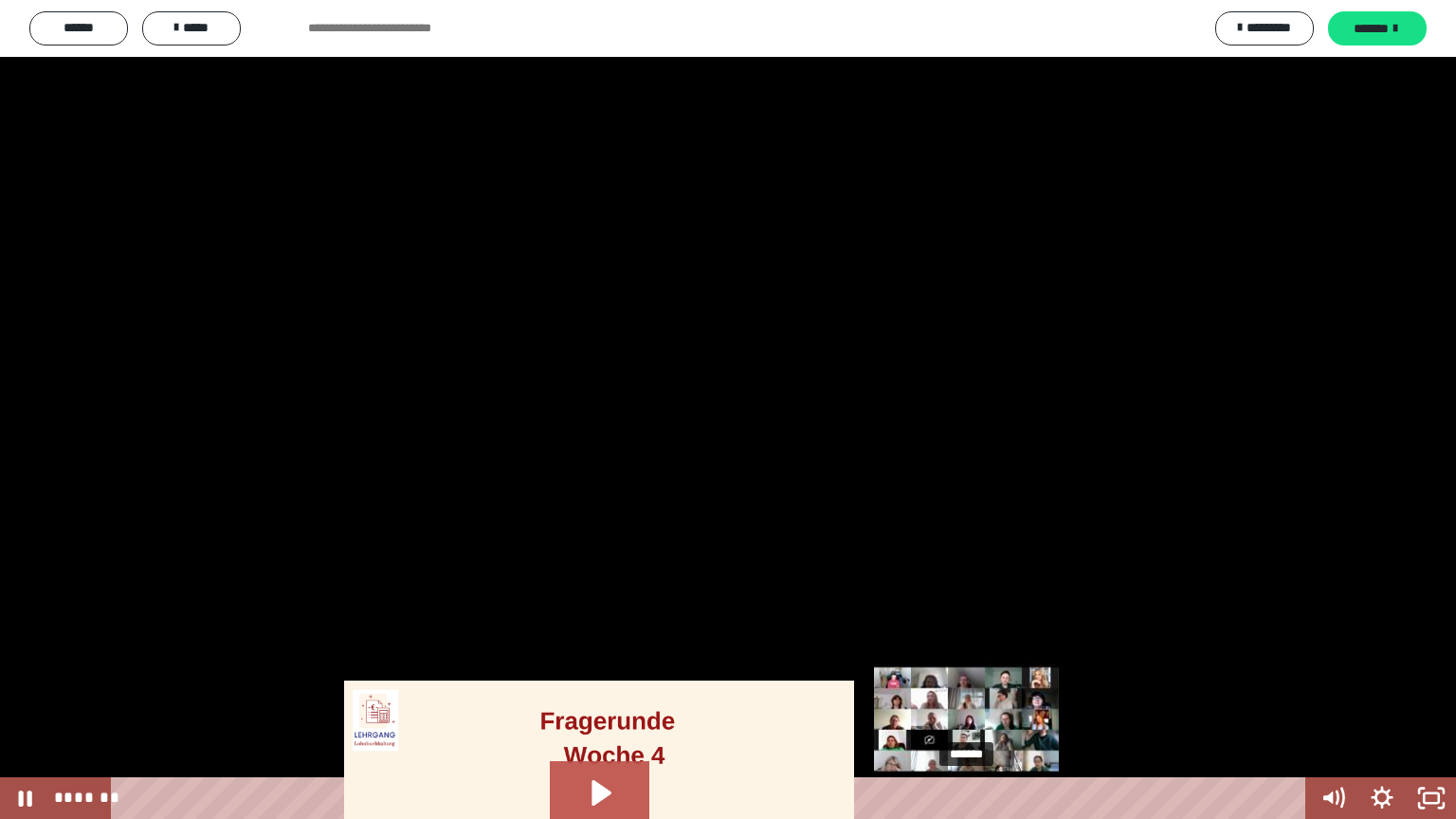 click on "*******" at bounding box center (712, 798) 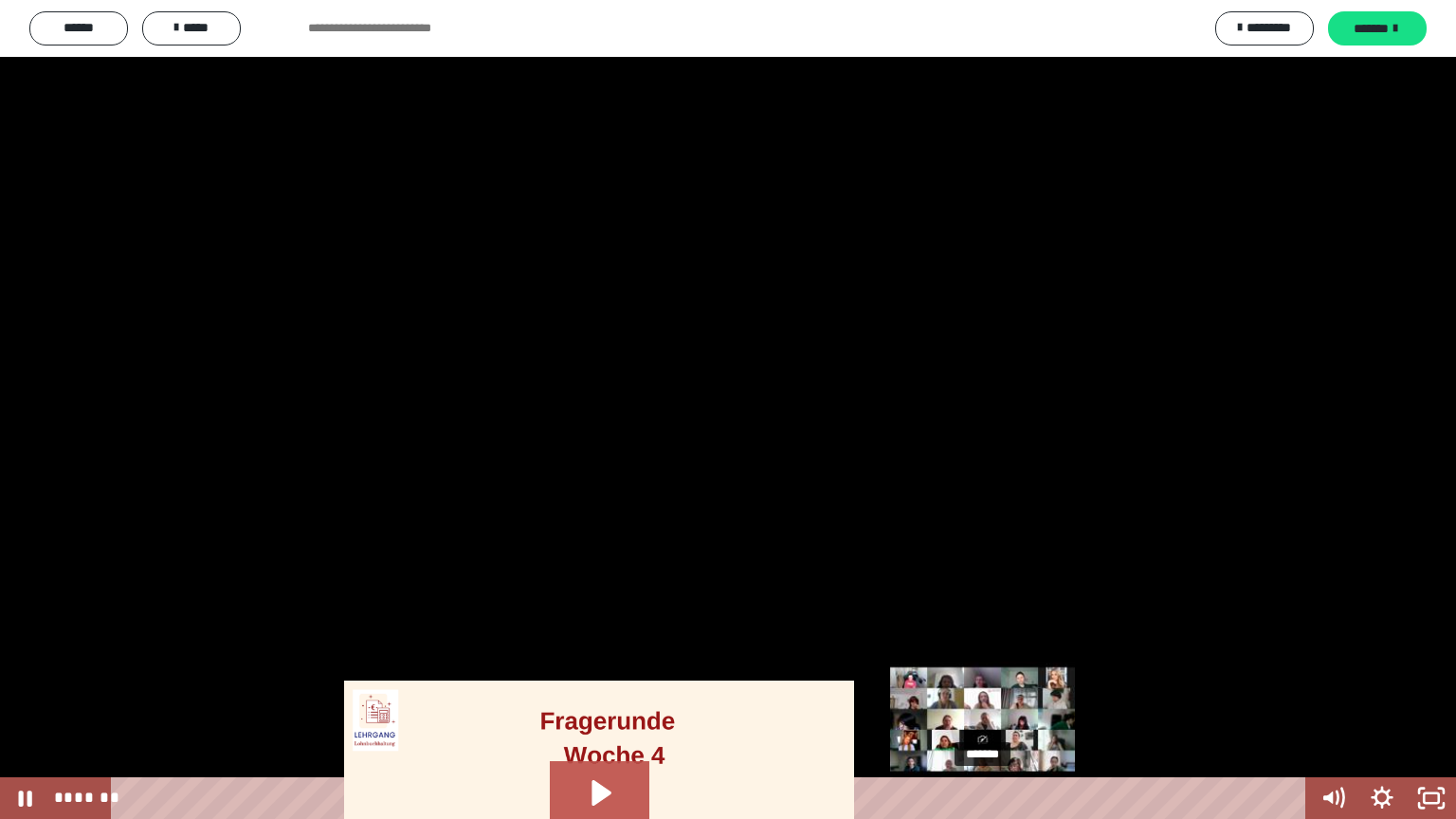 click on "*******" at bounding box center (712, 798) 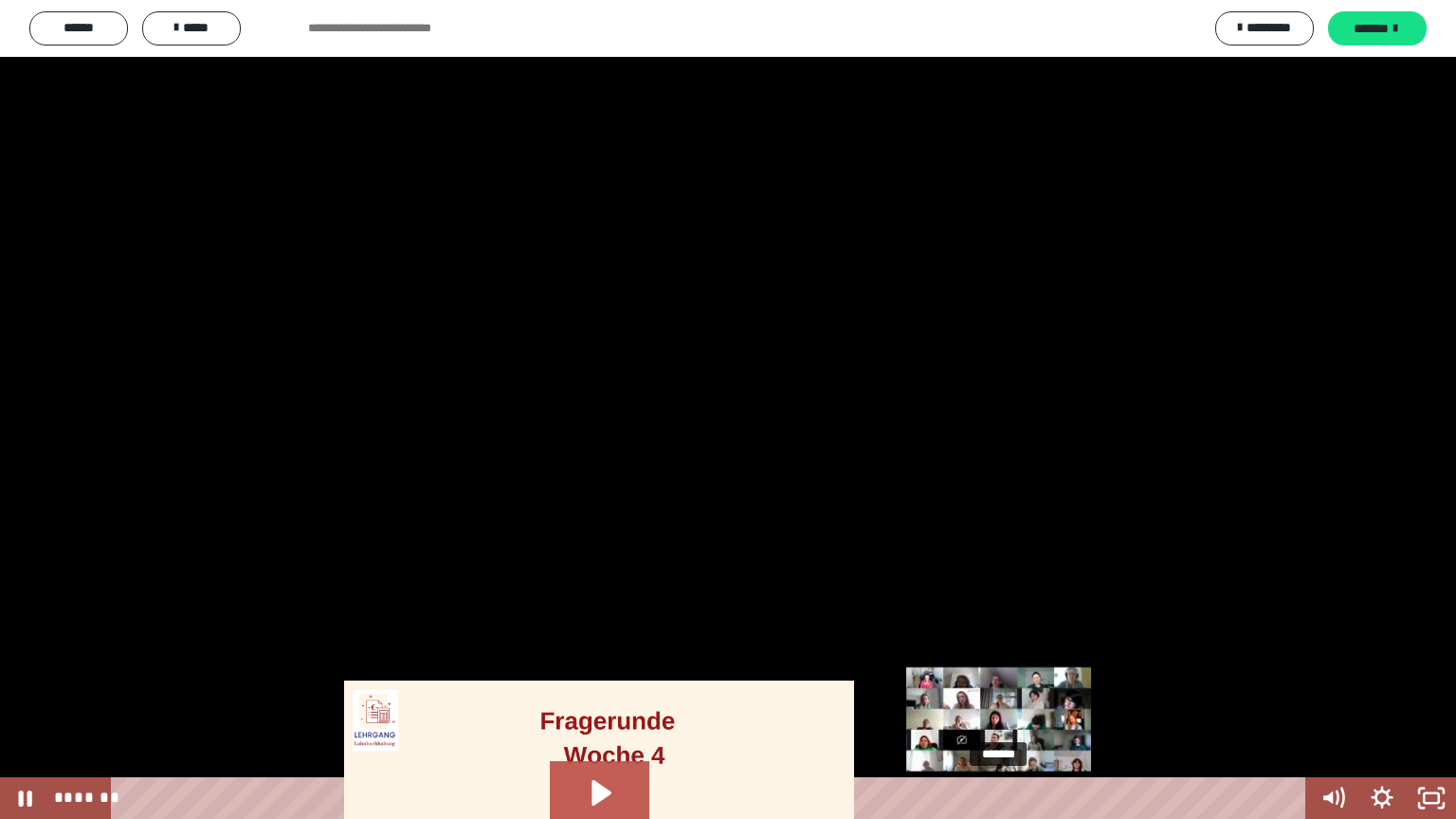 click on "*******" at bounding box center (712, 798) 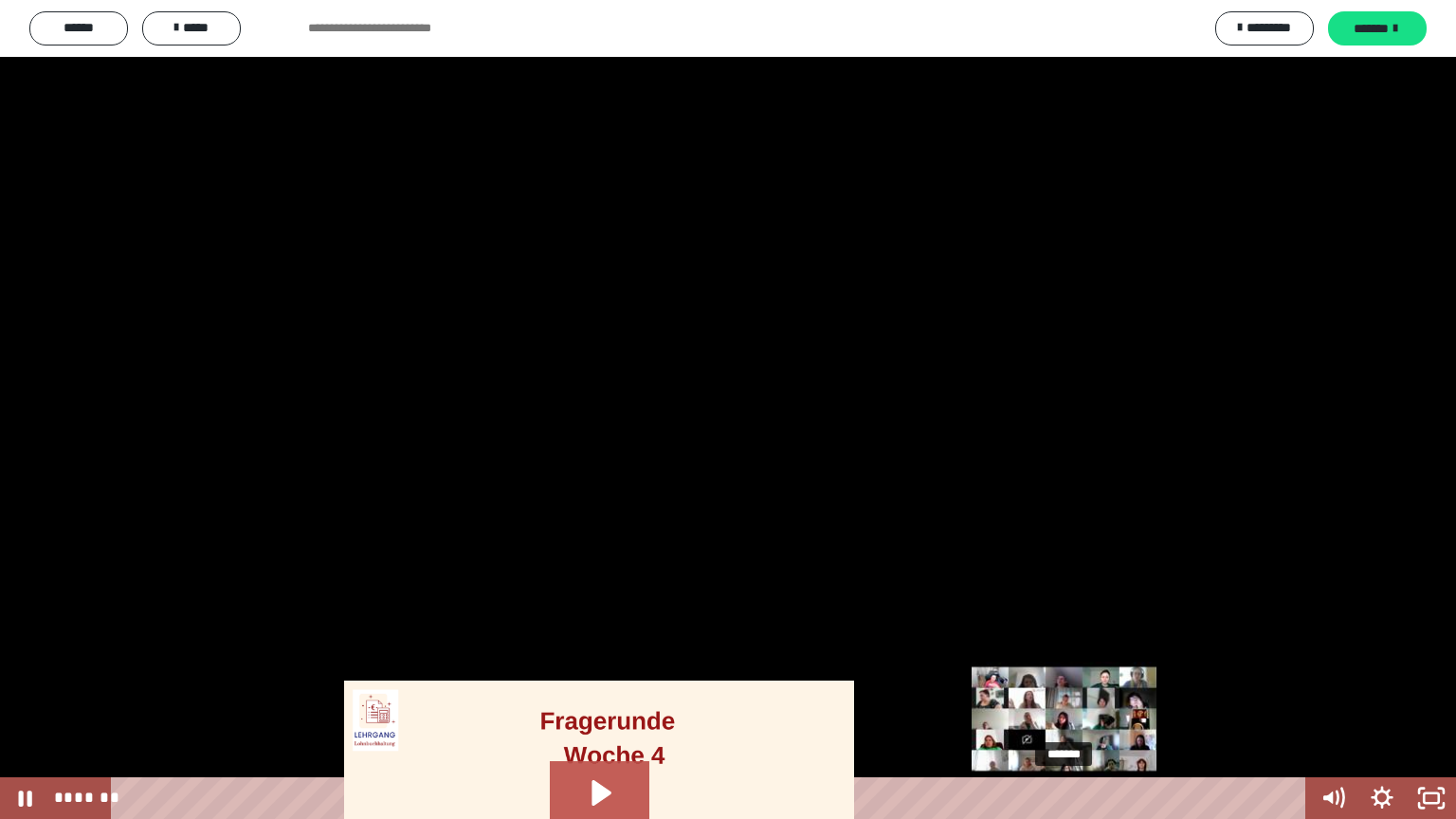 click on "*******" at bounding box center (712, 798) 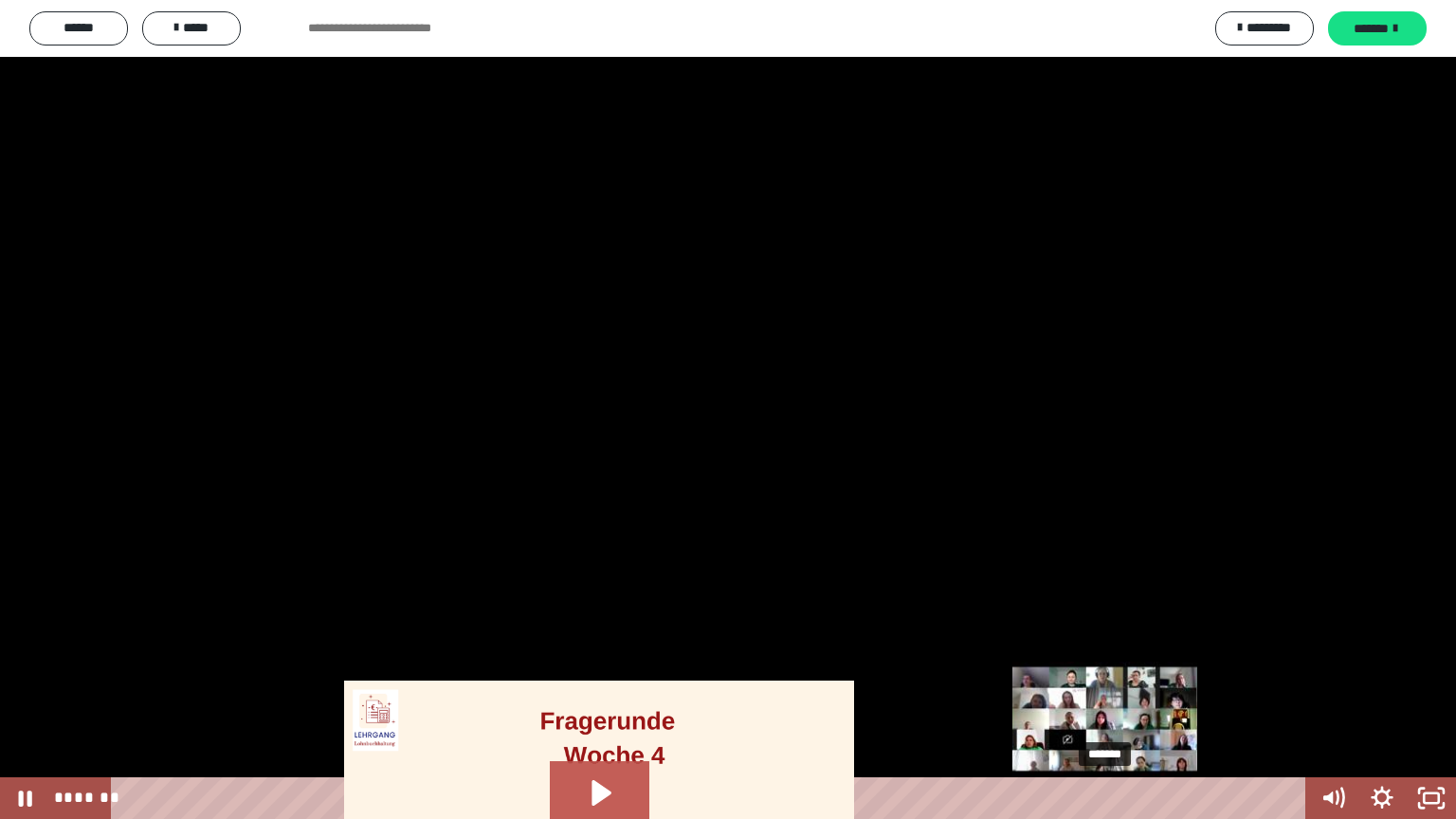 click on "*******" at bounding box center (712, 798) 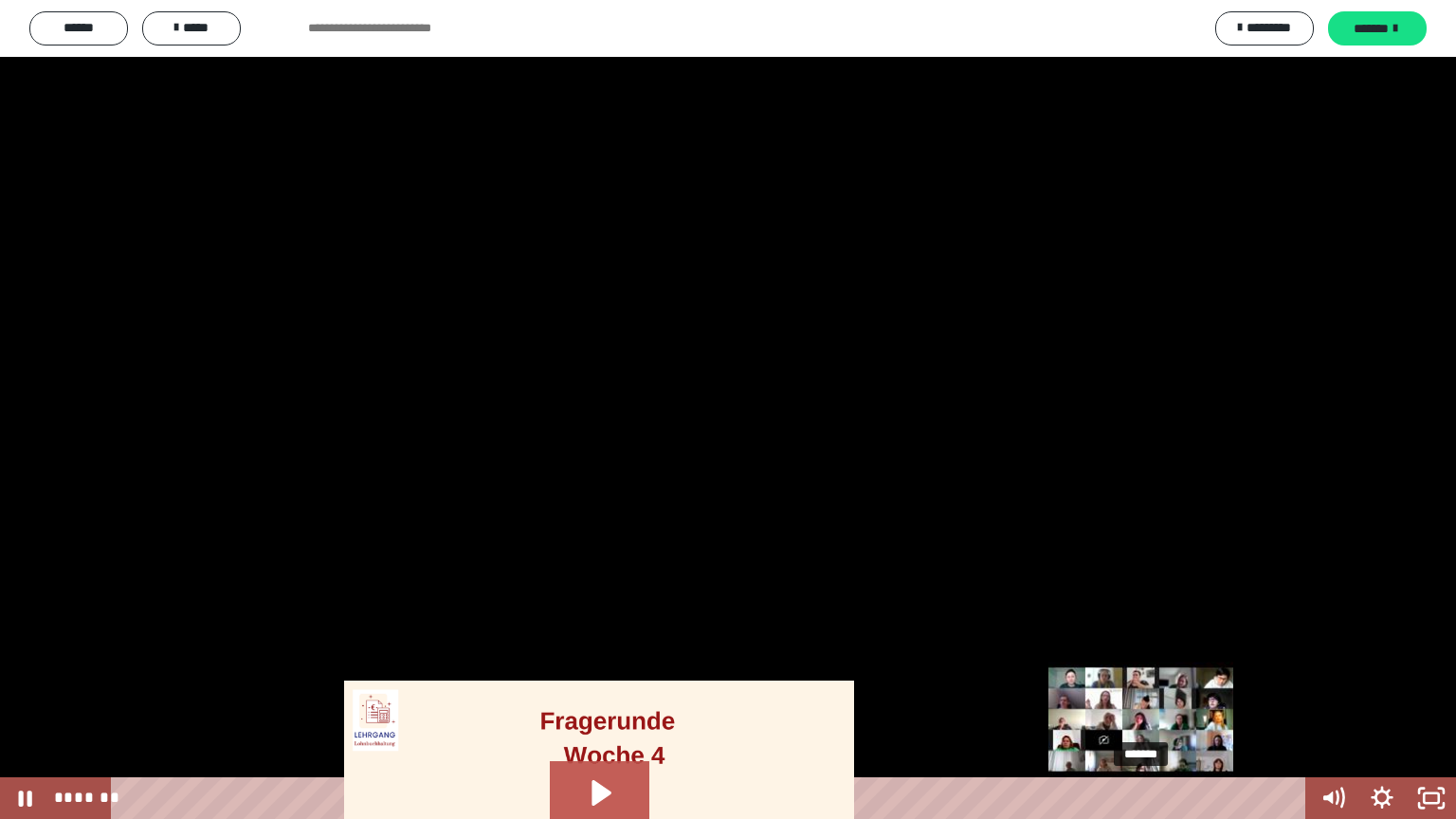 click on "*******" at bounding box center [712, 798] 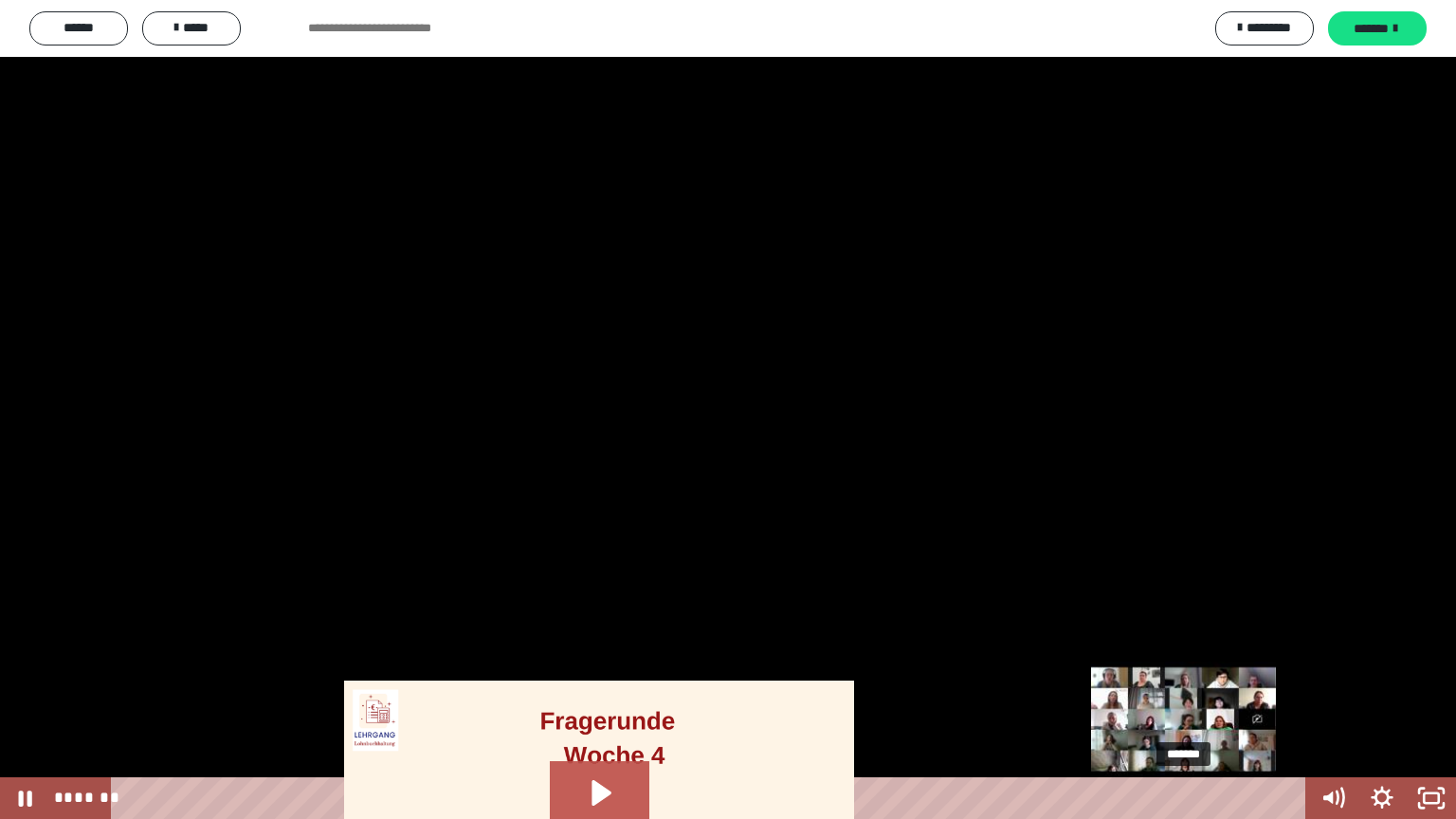 click on "*******" at bounding box center (712, 798) 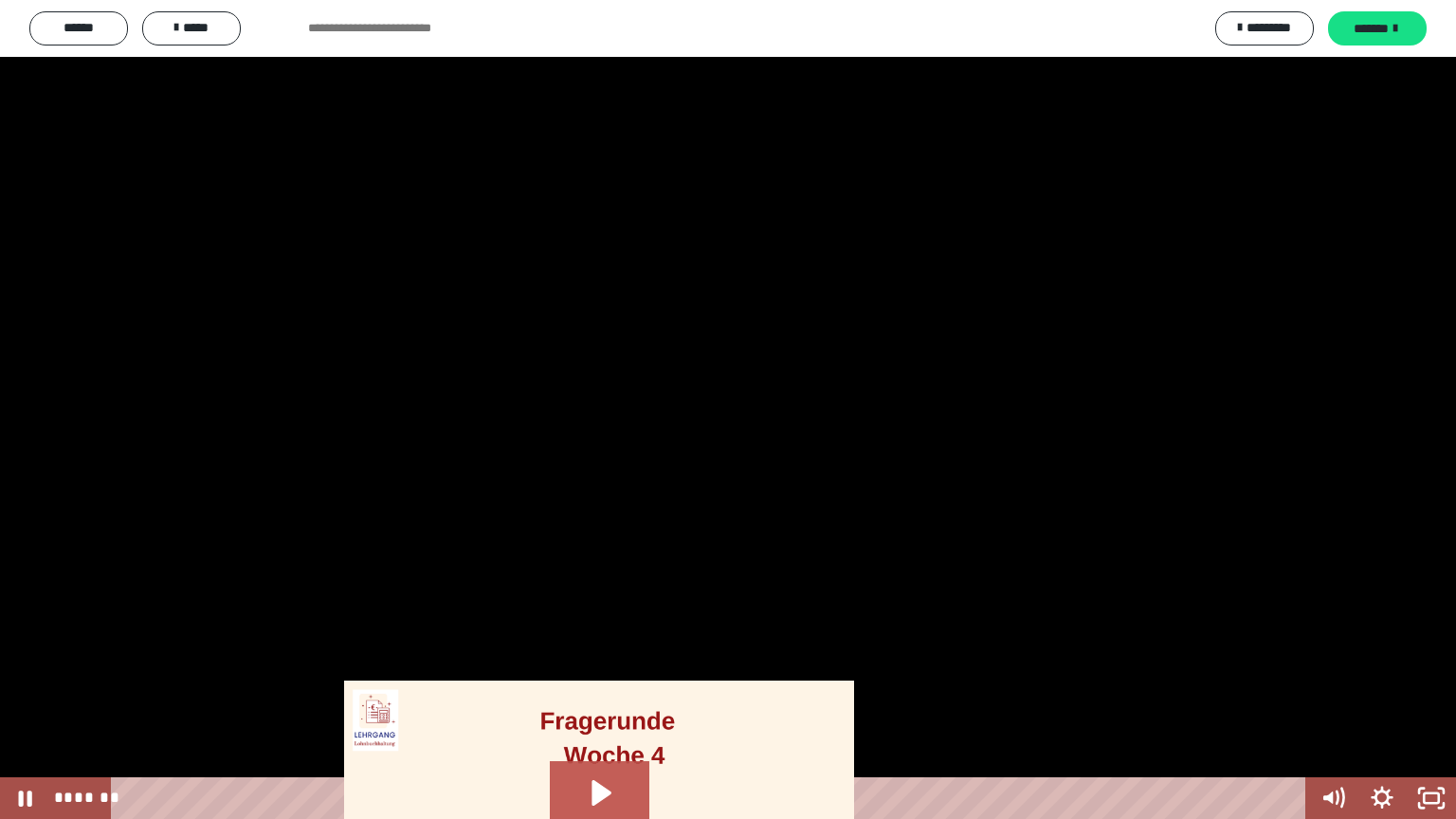 click at bounding box center [728, 410] 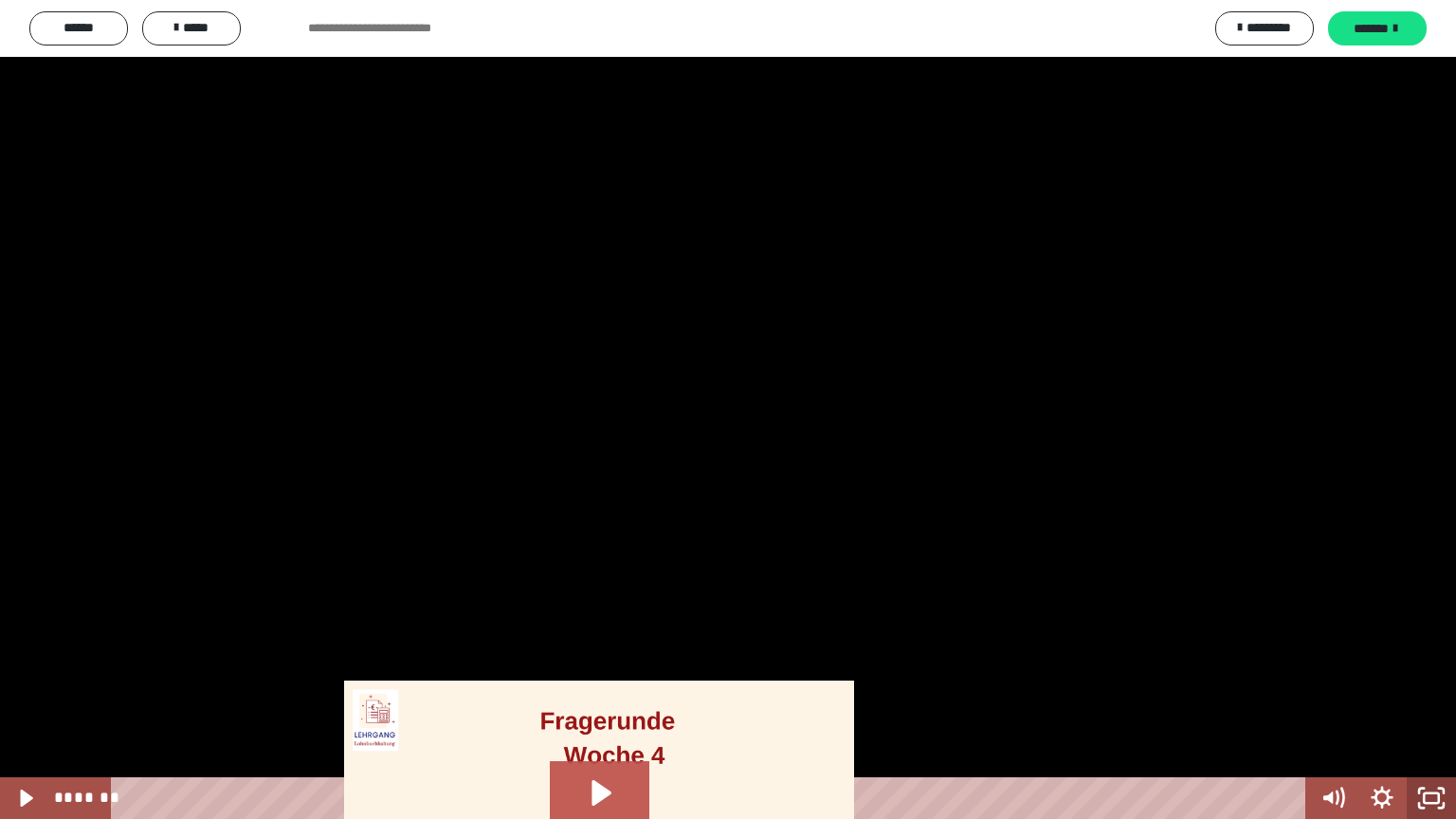 click 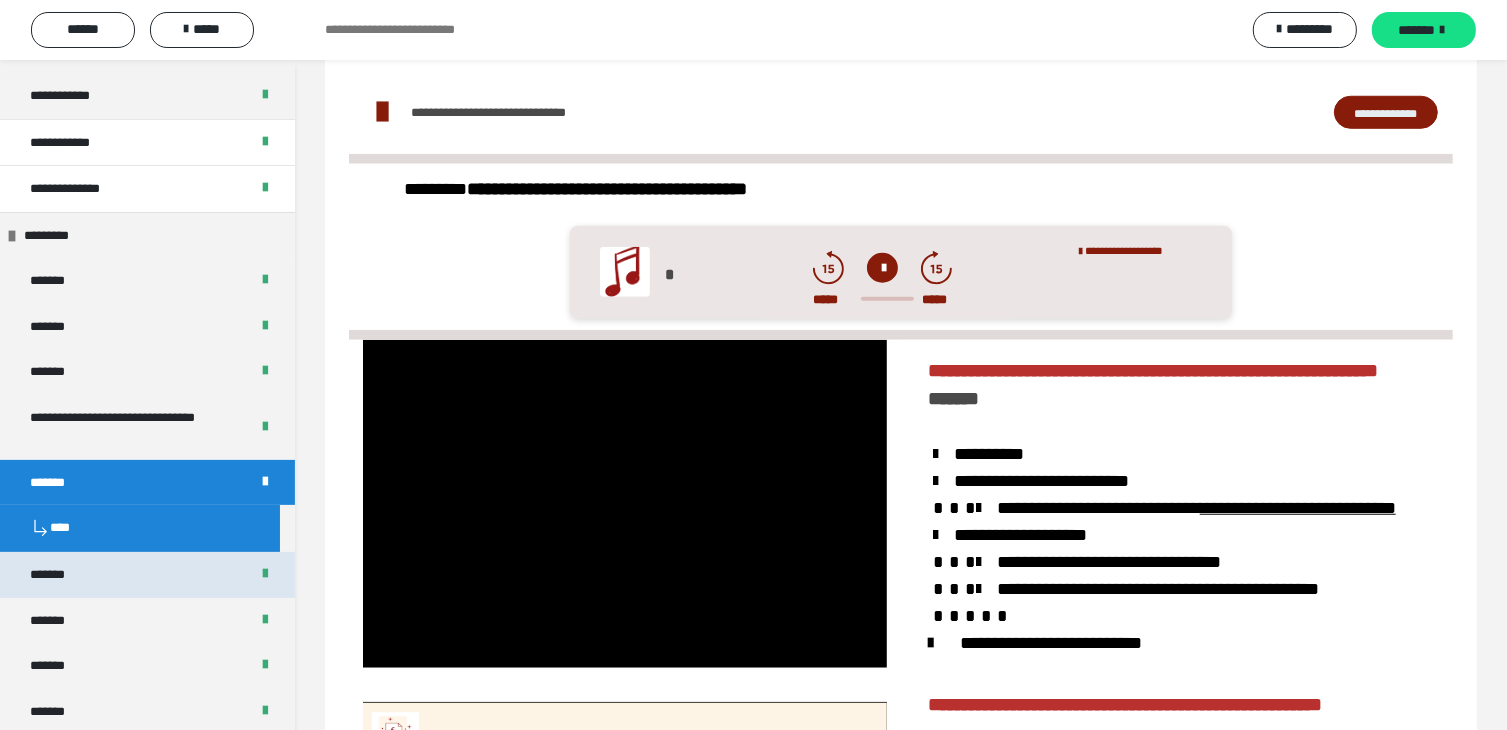 click on "*******" at bounding box center [147, 575] 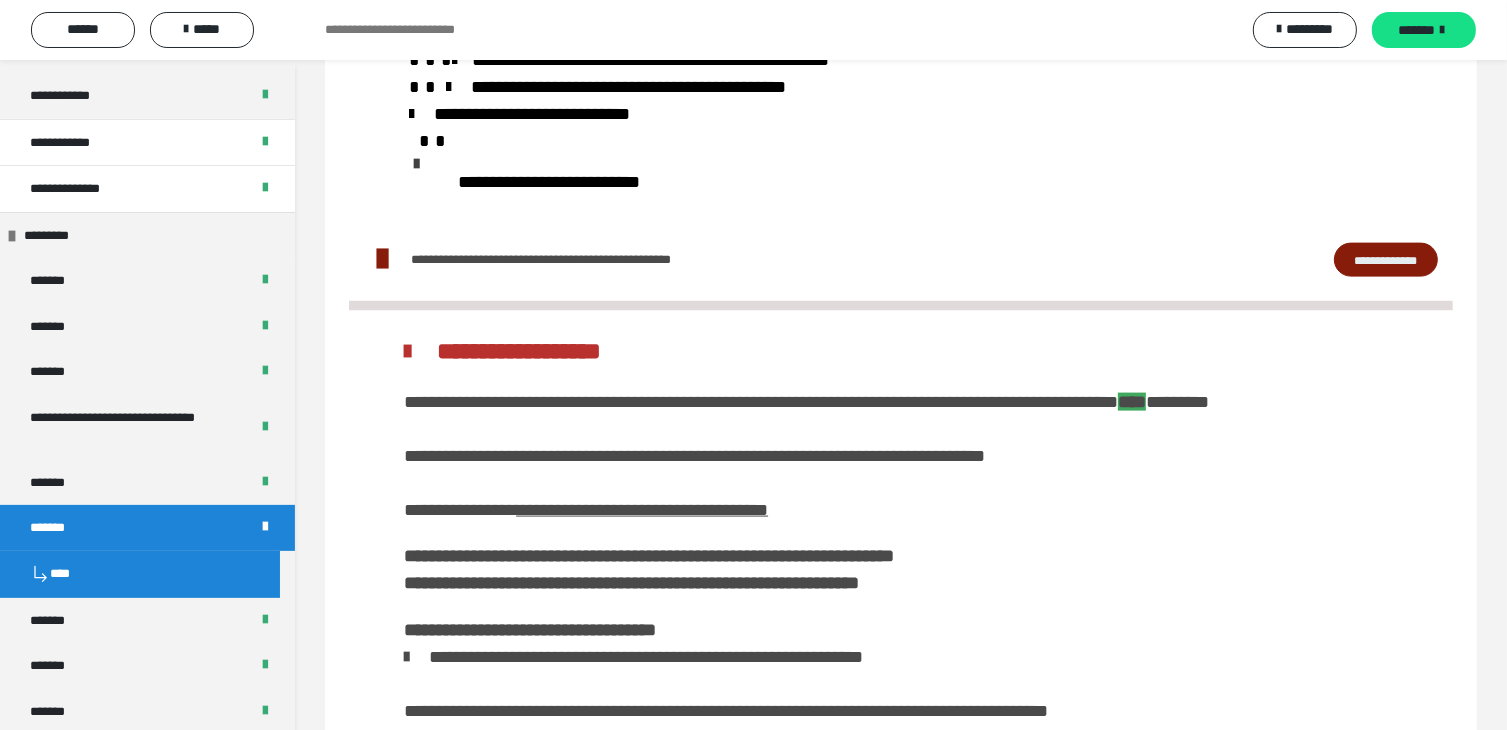 scroll, scrollTop: 2720, scrollLeft: 0, axis: vertical 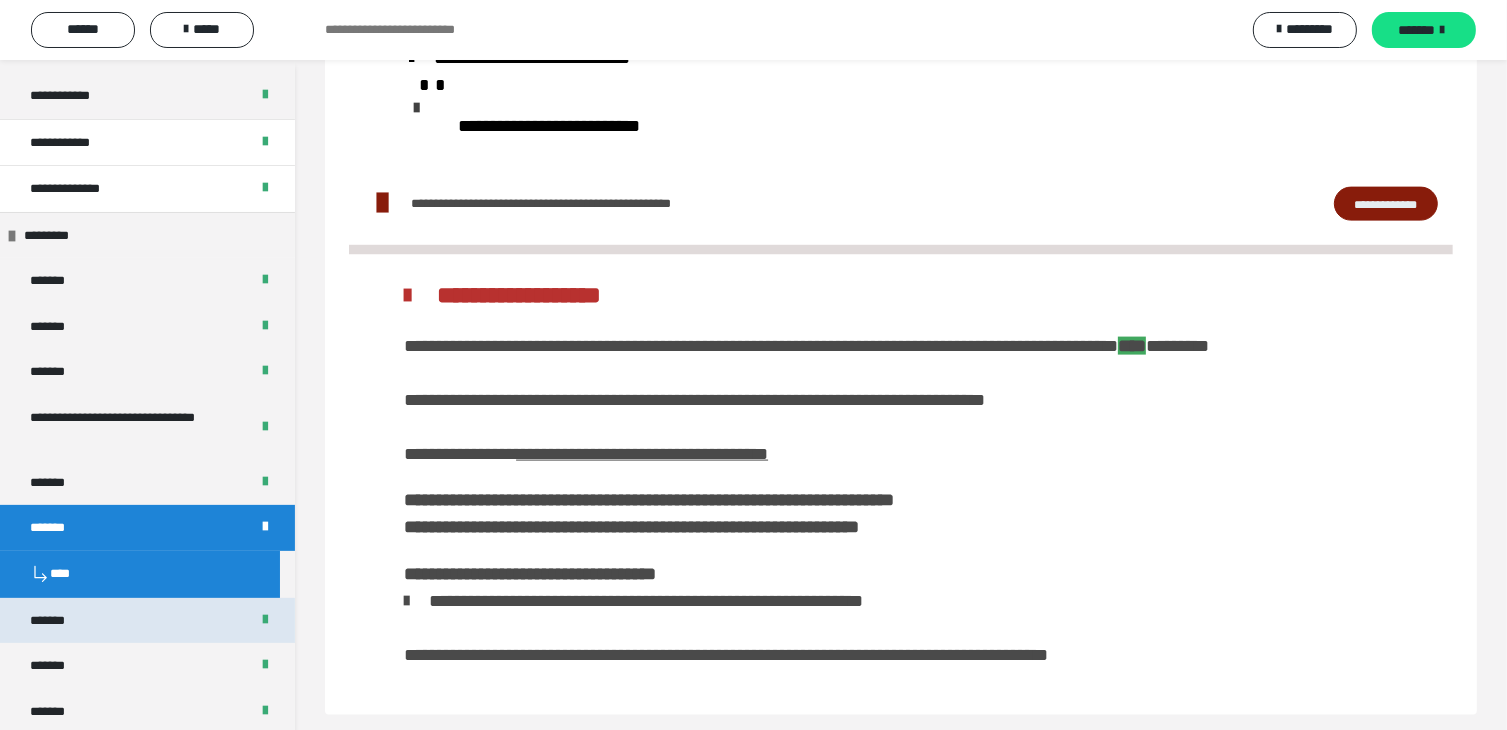 click on "*******" at bounding box center (147, 621) 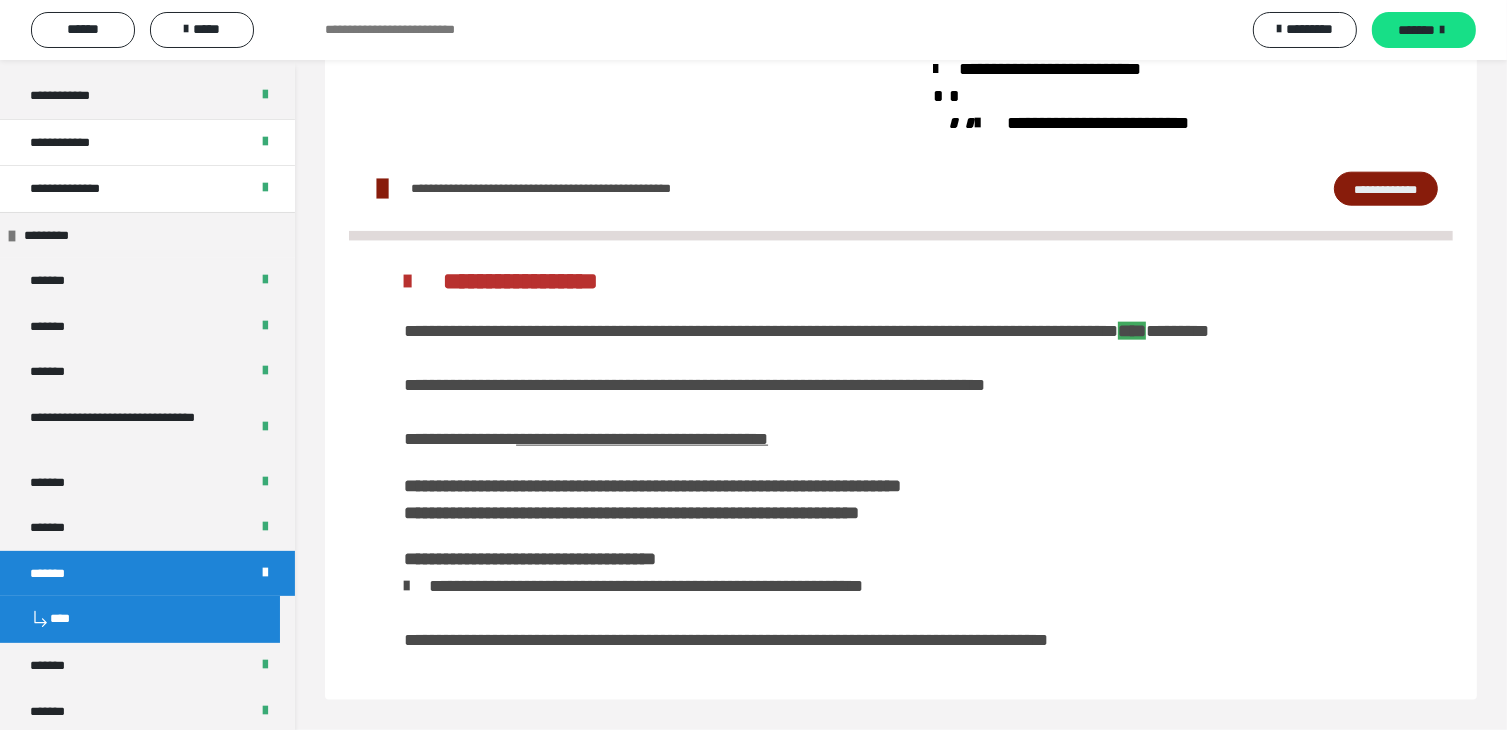 scroll, scrollTop: 2004, scrollLeft: 0, axis: vertical 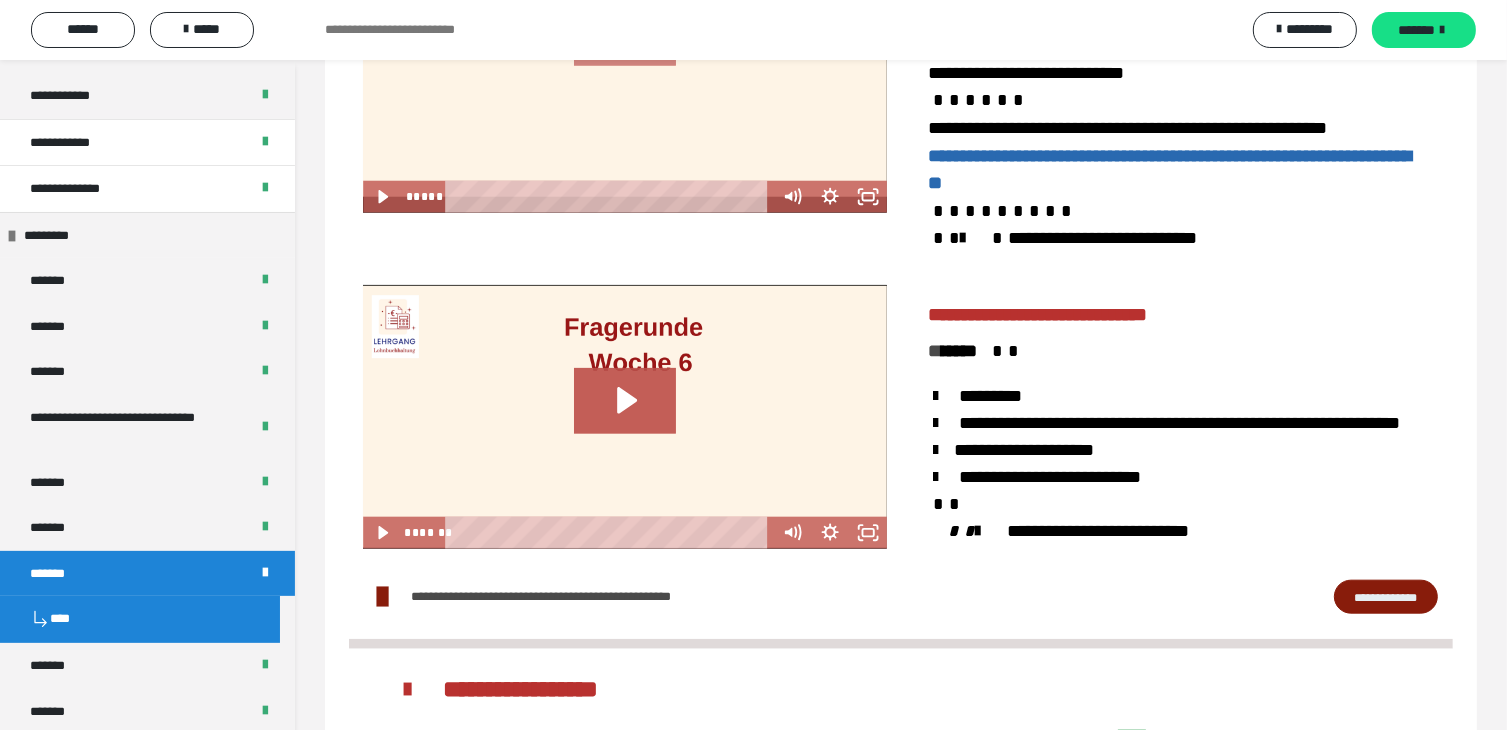 click 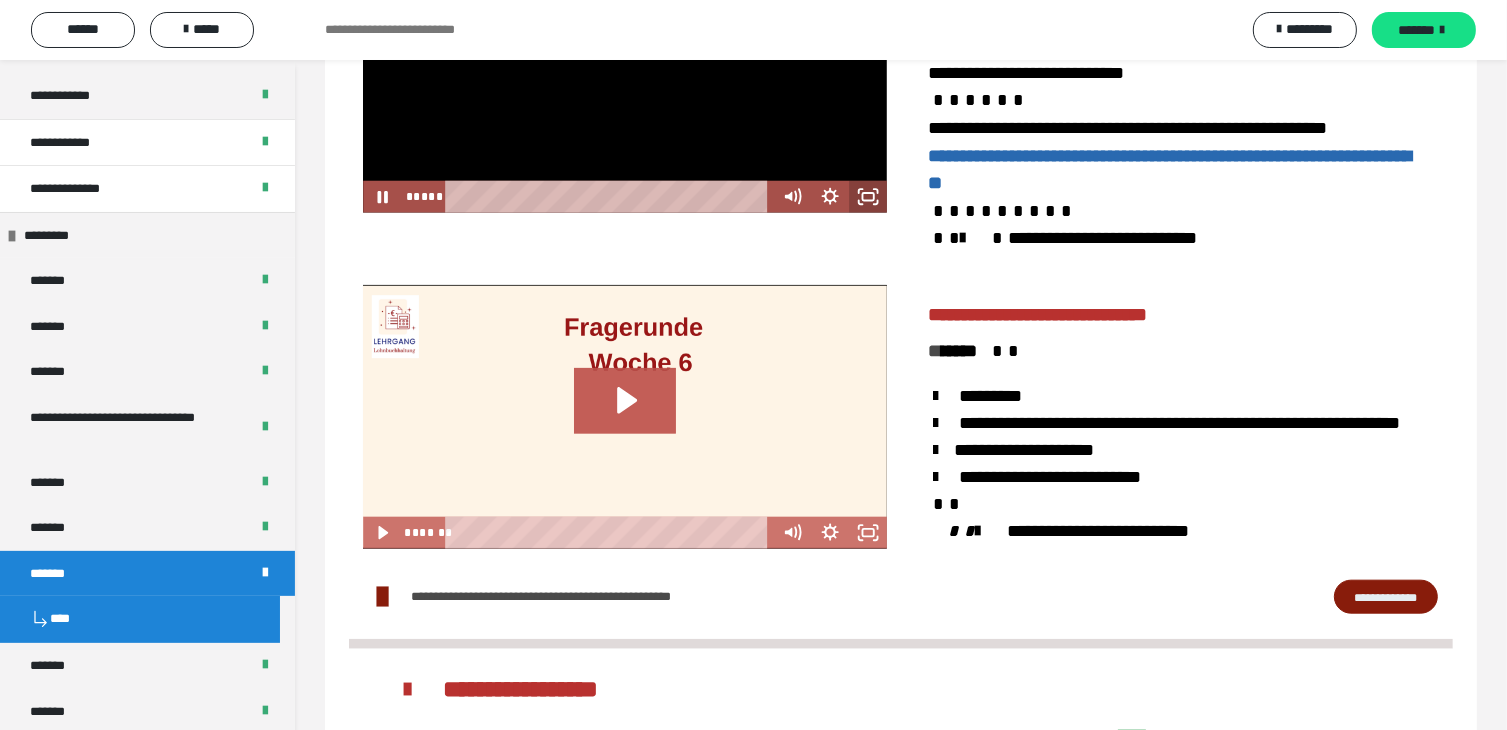 click 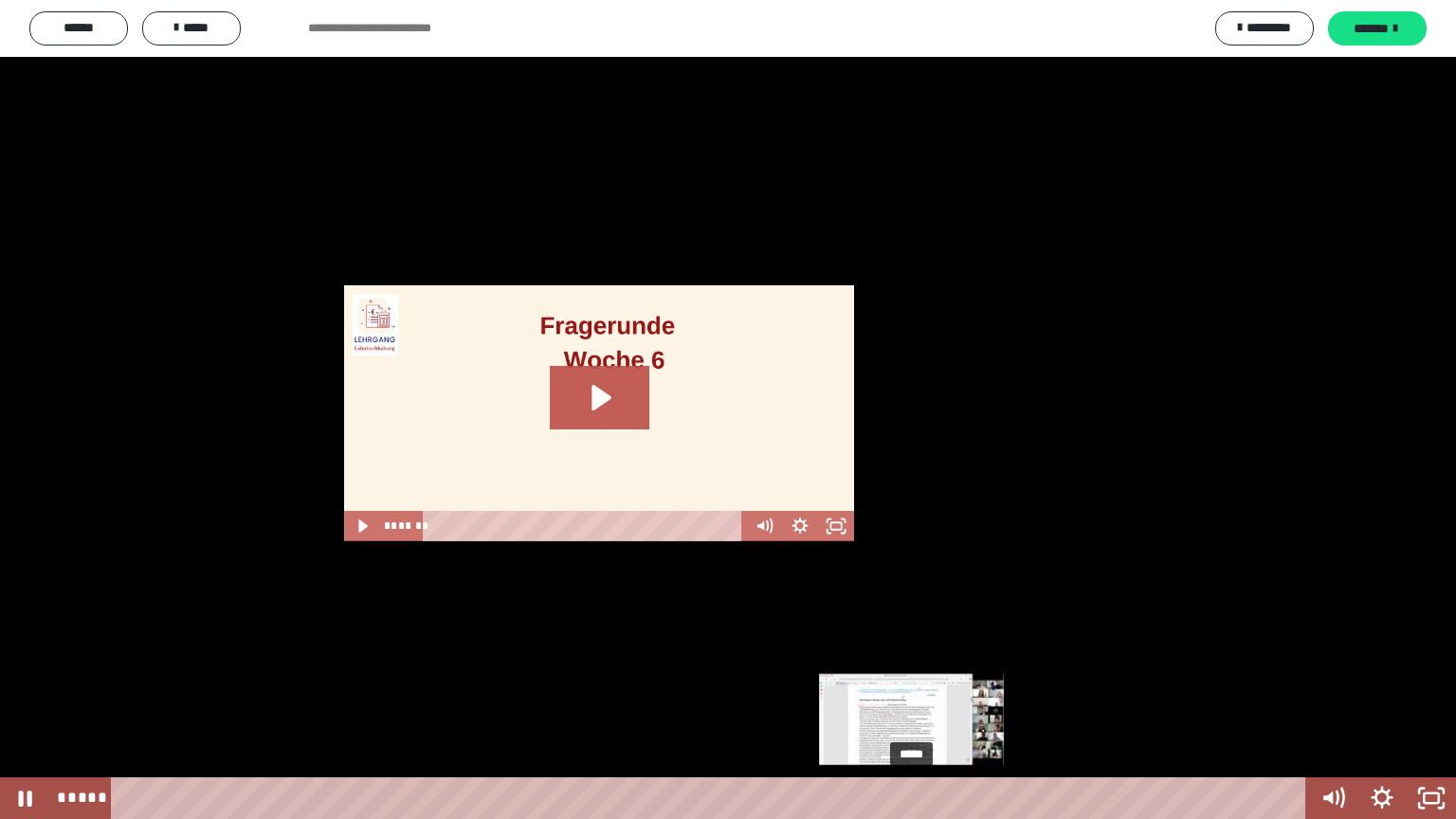 click on "*****" at bounding box center [712, 798] 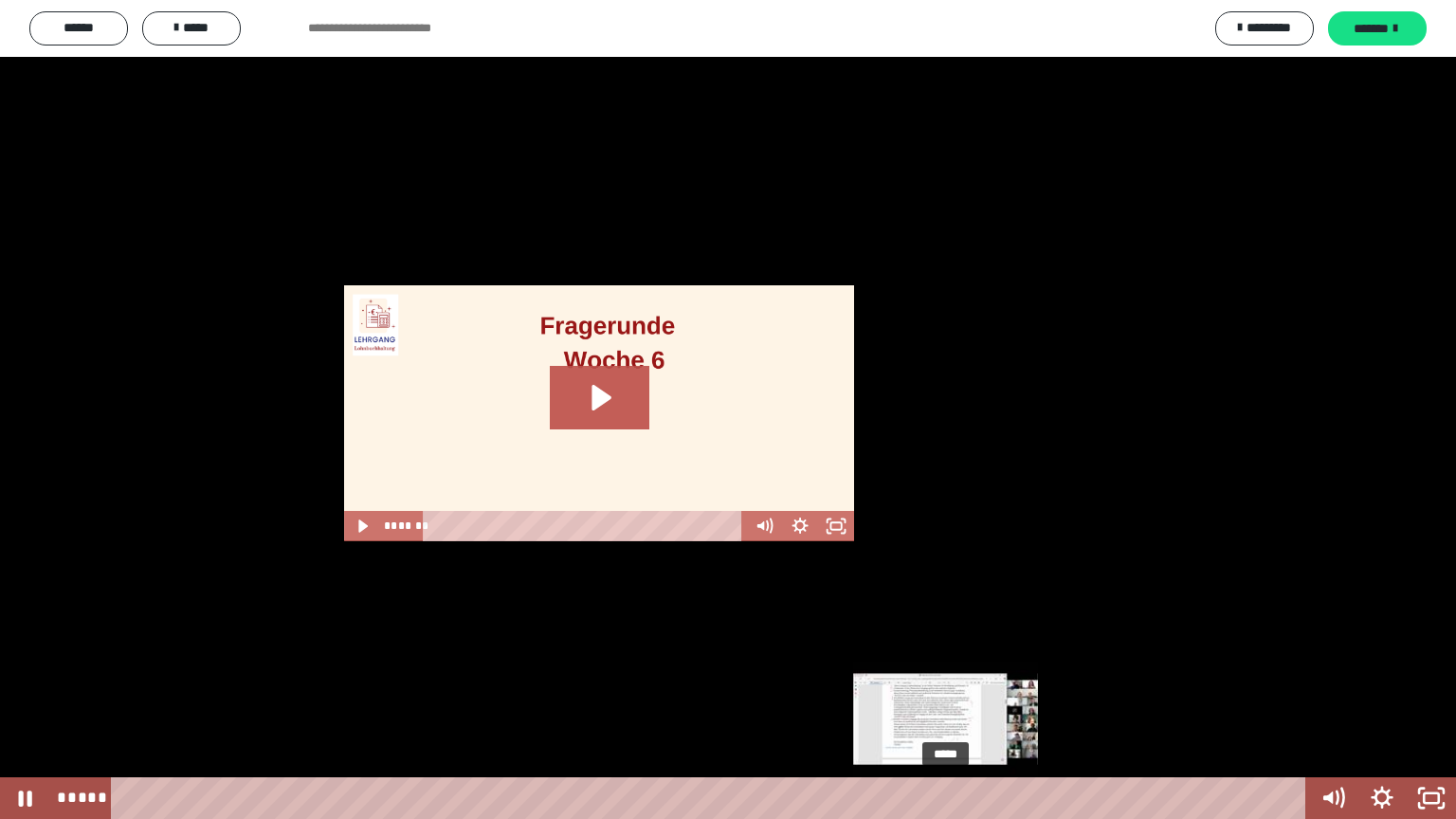 click on "*****" at bounding box center (712, 798) 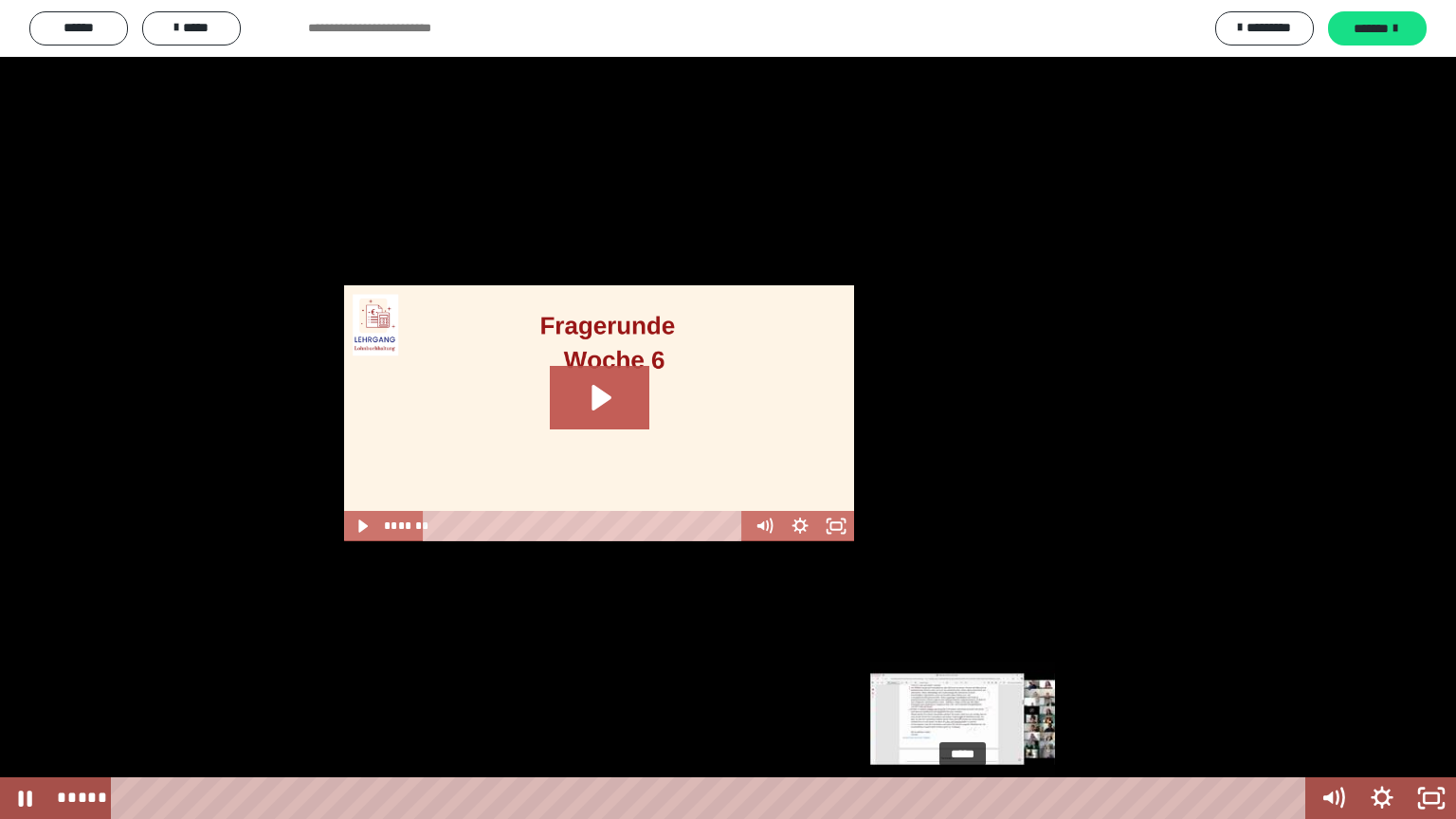 click on "*****" at bounding box center [712, 798] 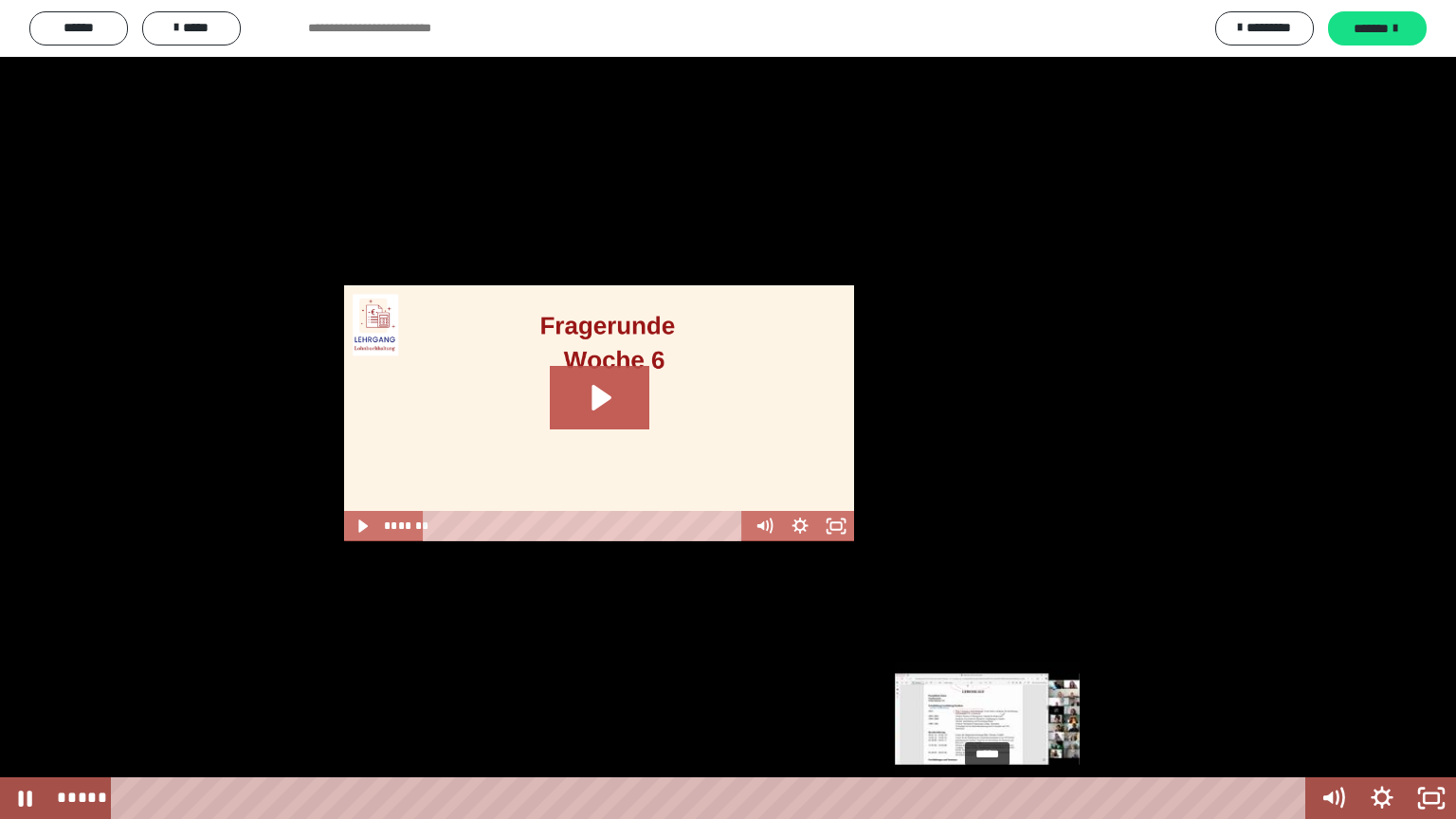 click on "*****" at bounding box center (712, 798) 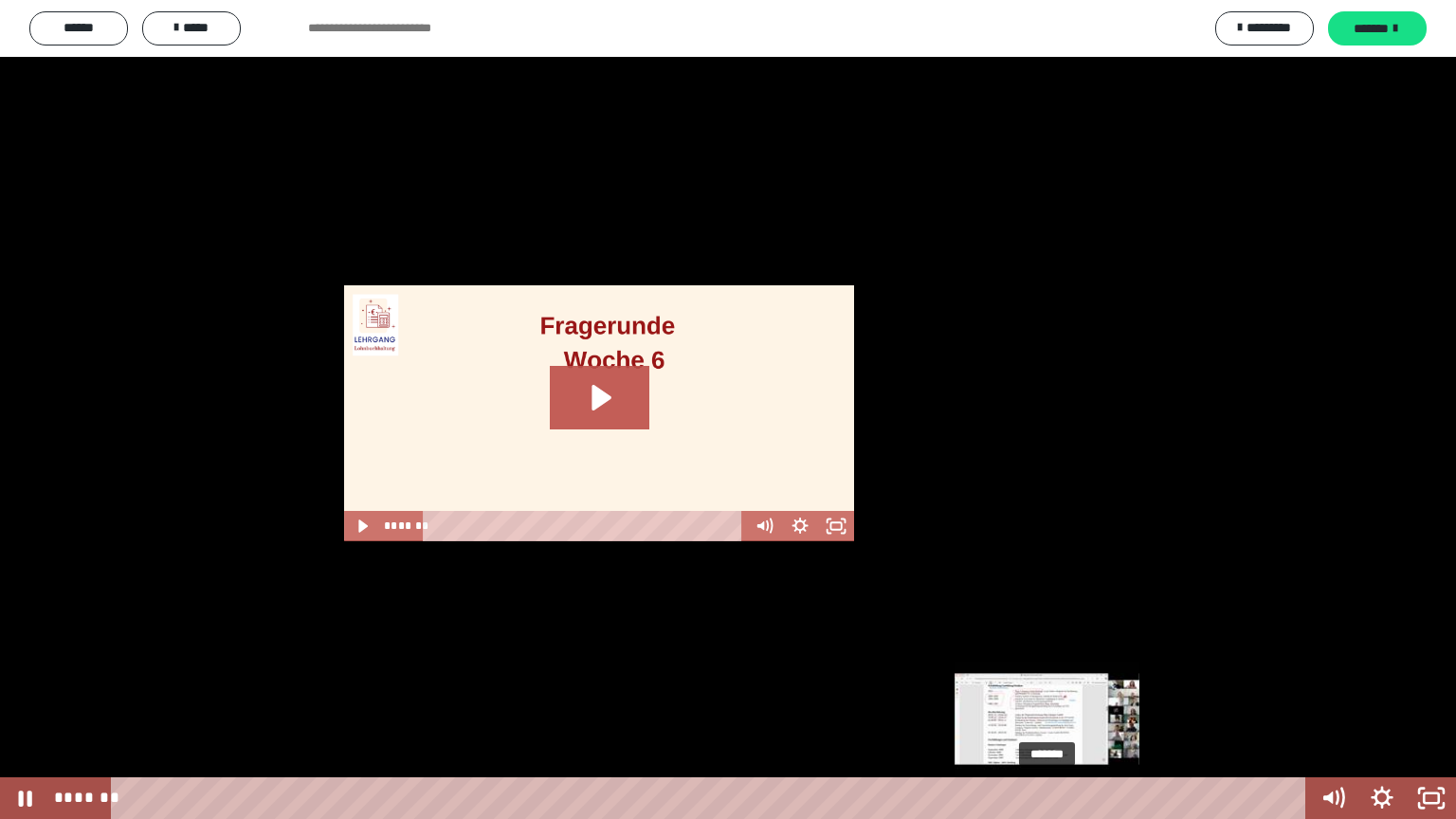 click on "*******" at bounding box center (712, 798) 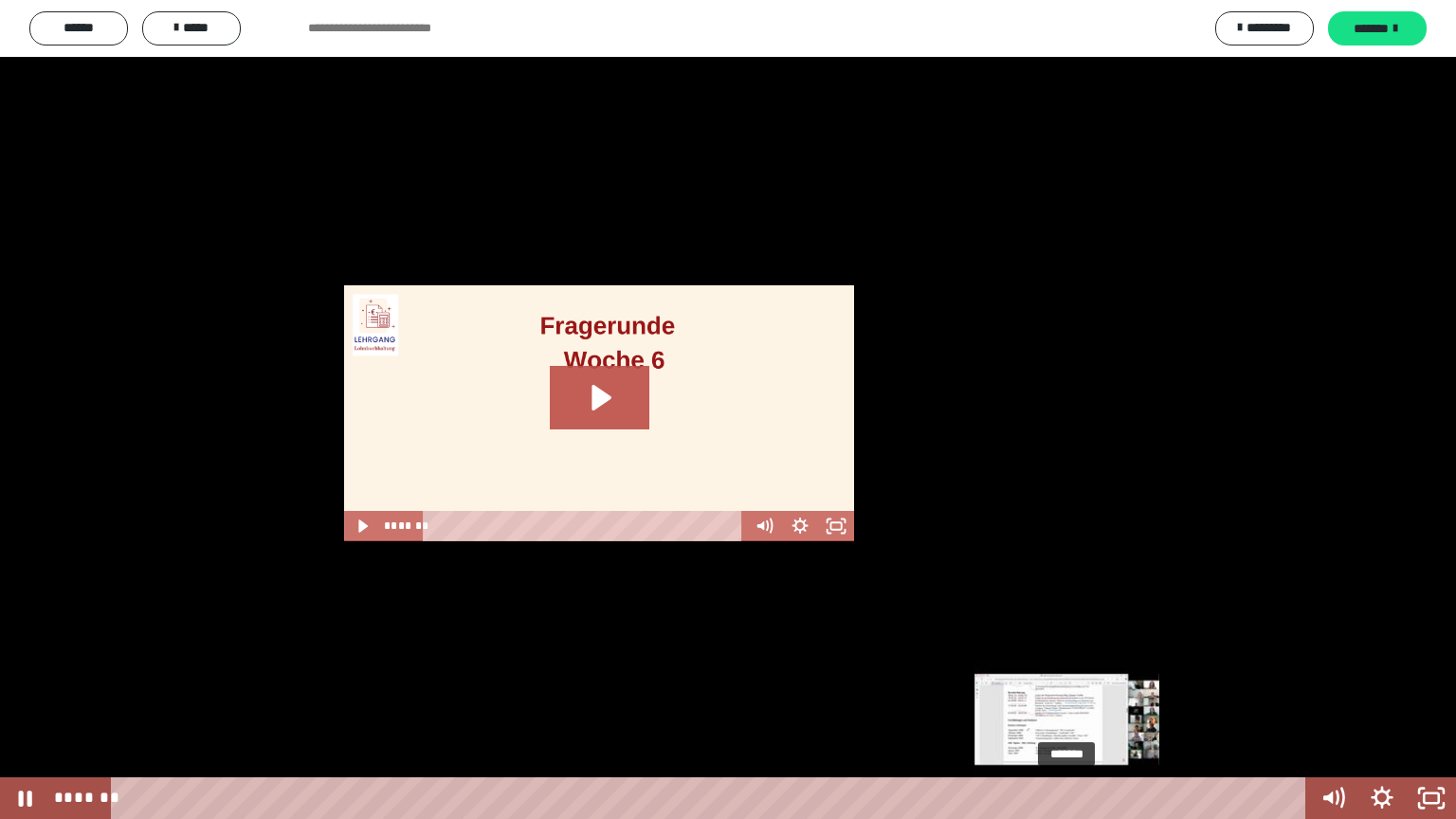 click on "*******" at bounding box center [712, 798] 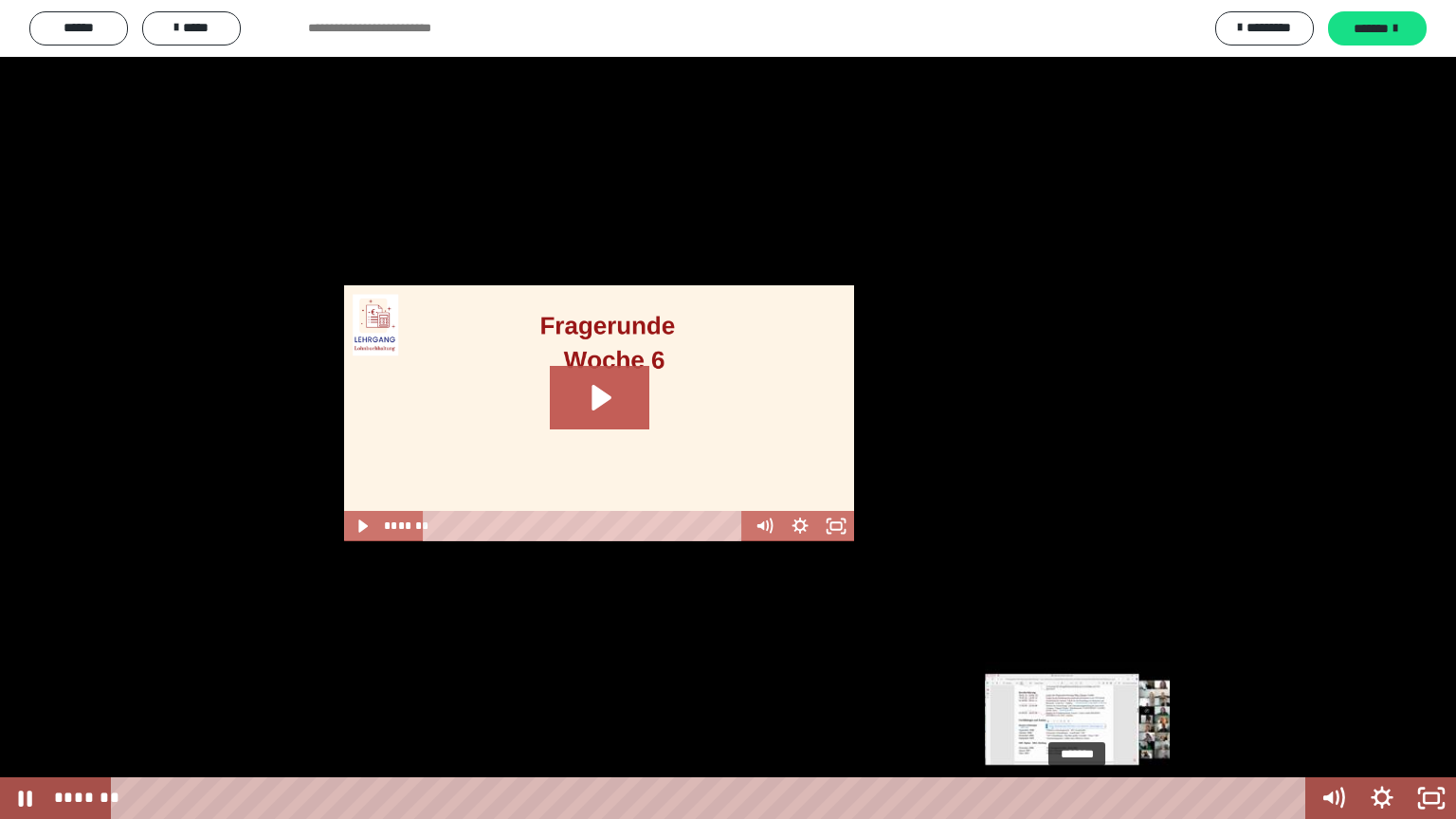 click on "*******" at bounding box center (712, 798) 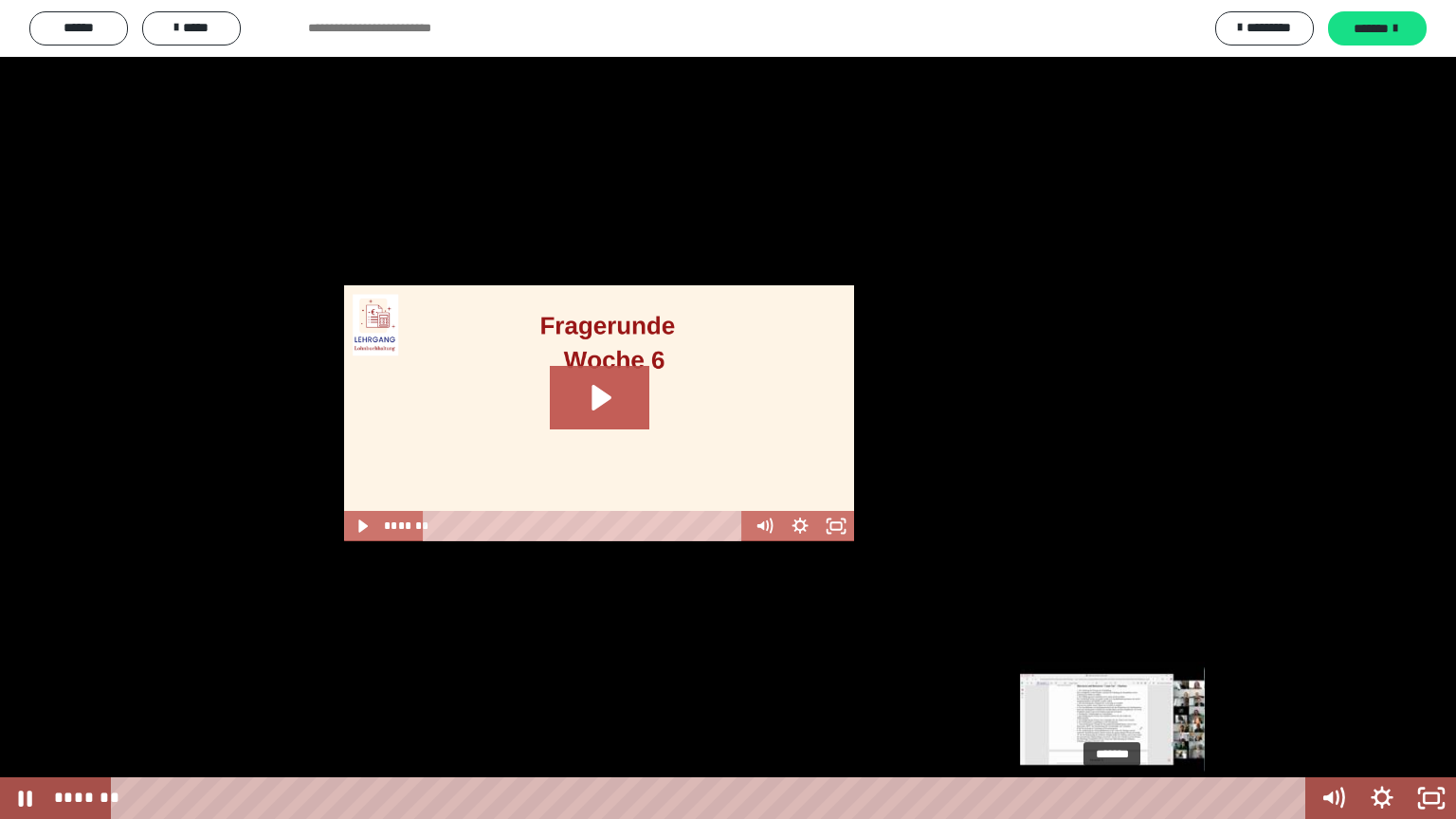 click on "*******" at bounding box center (712, 798) 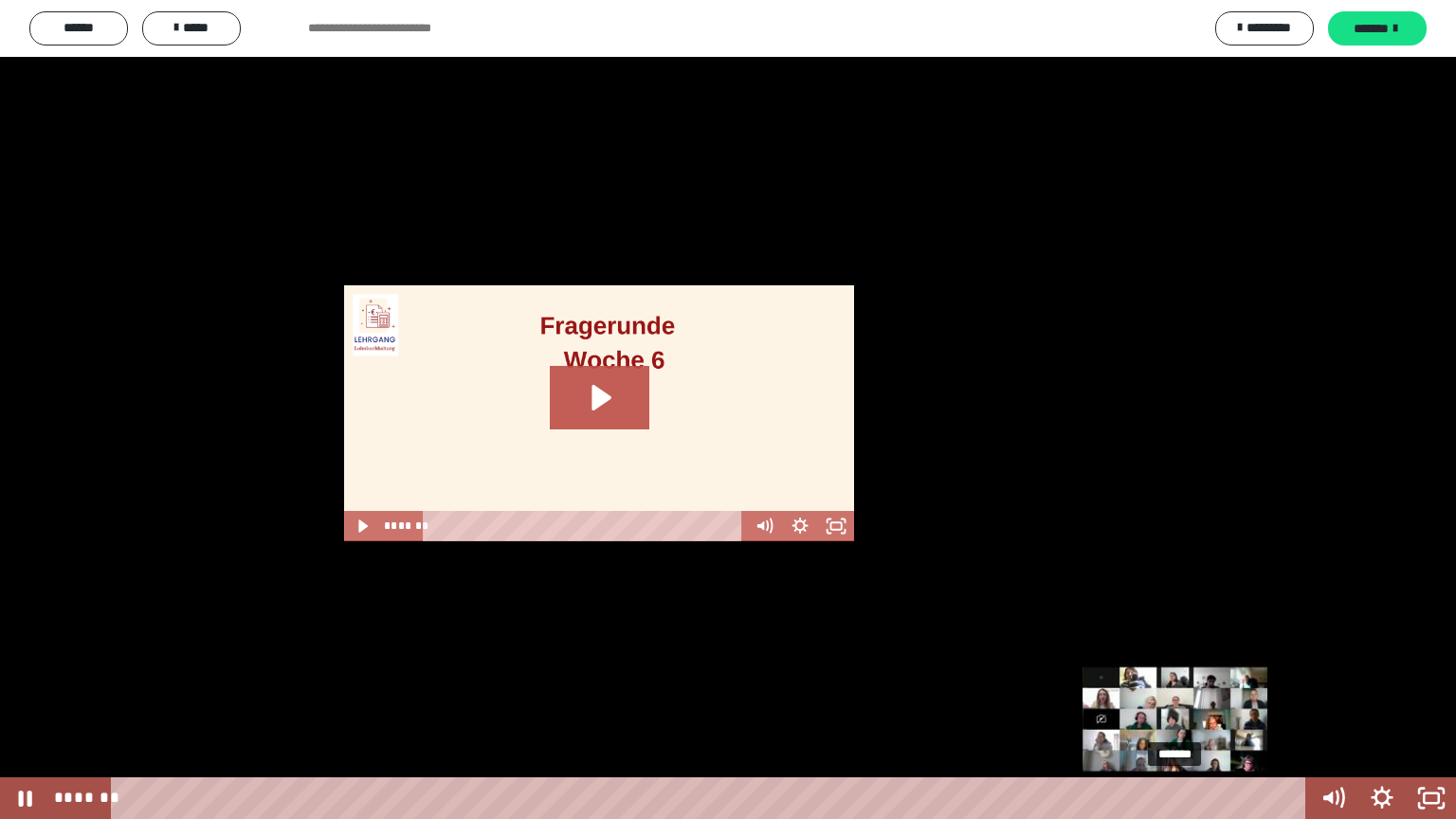 click on "*******" at bounding box center (712, 798) 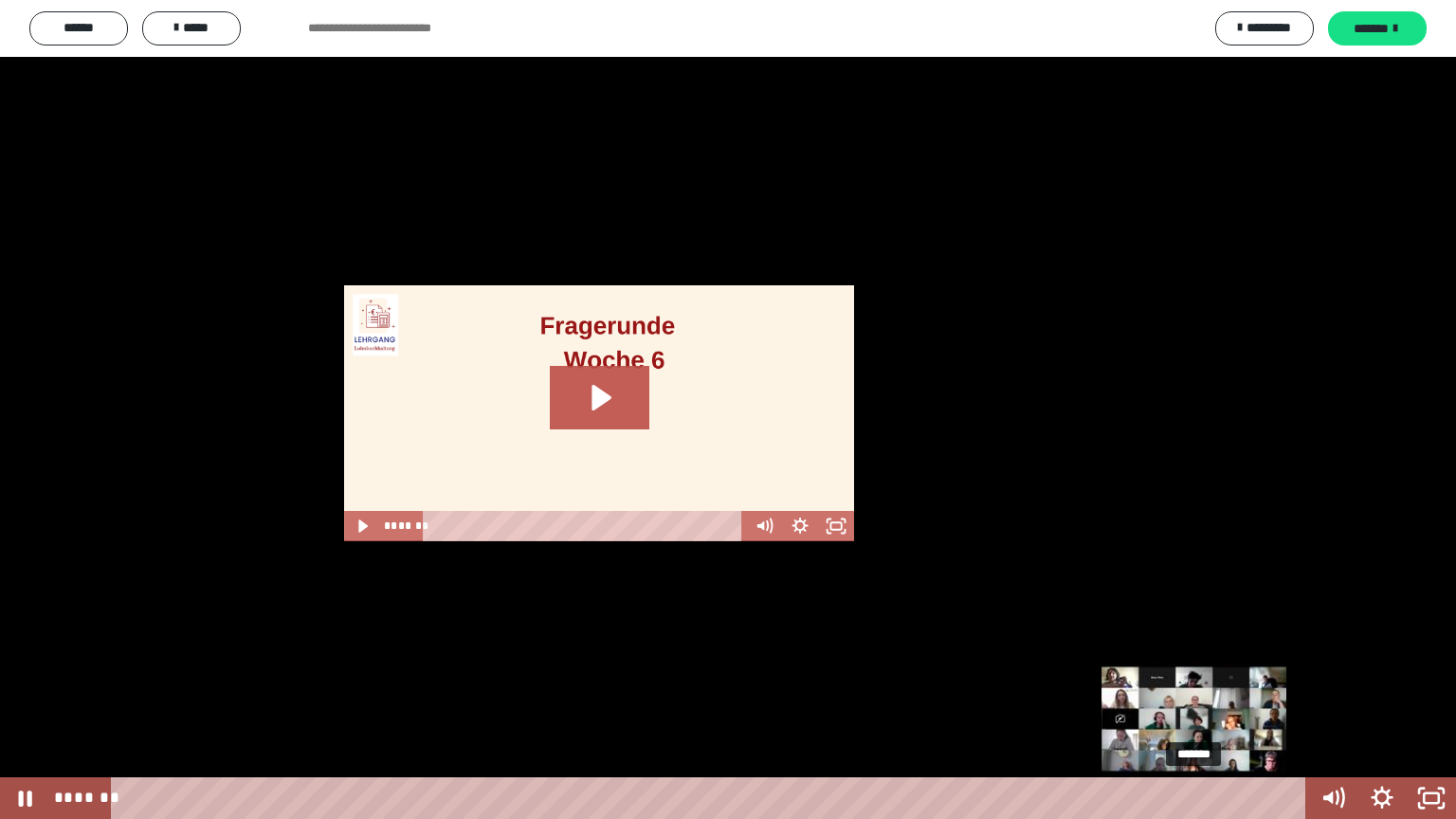 click on "*******" at bounding box center (712, 798) 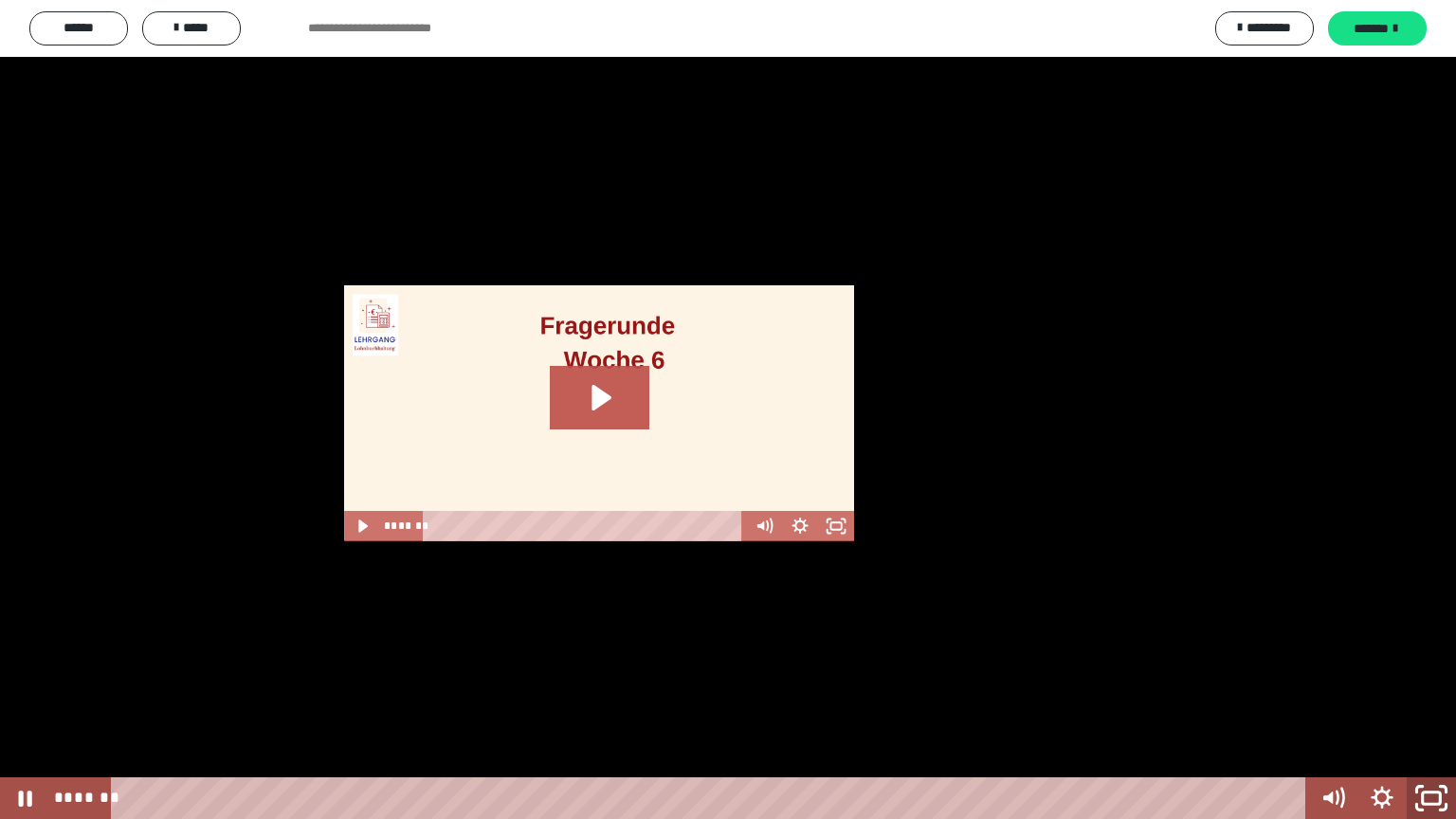 click 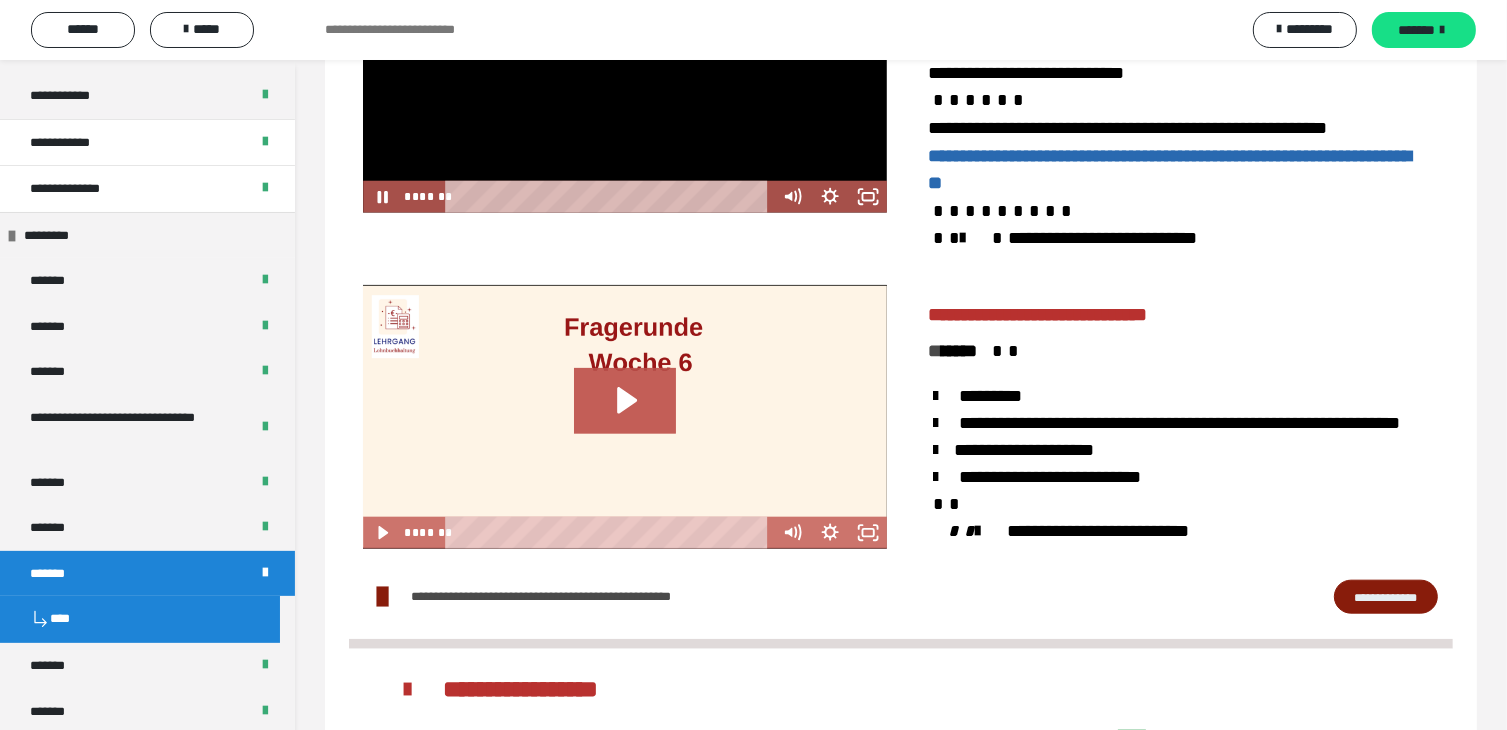 click at bounding box center (625, 49) 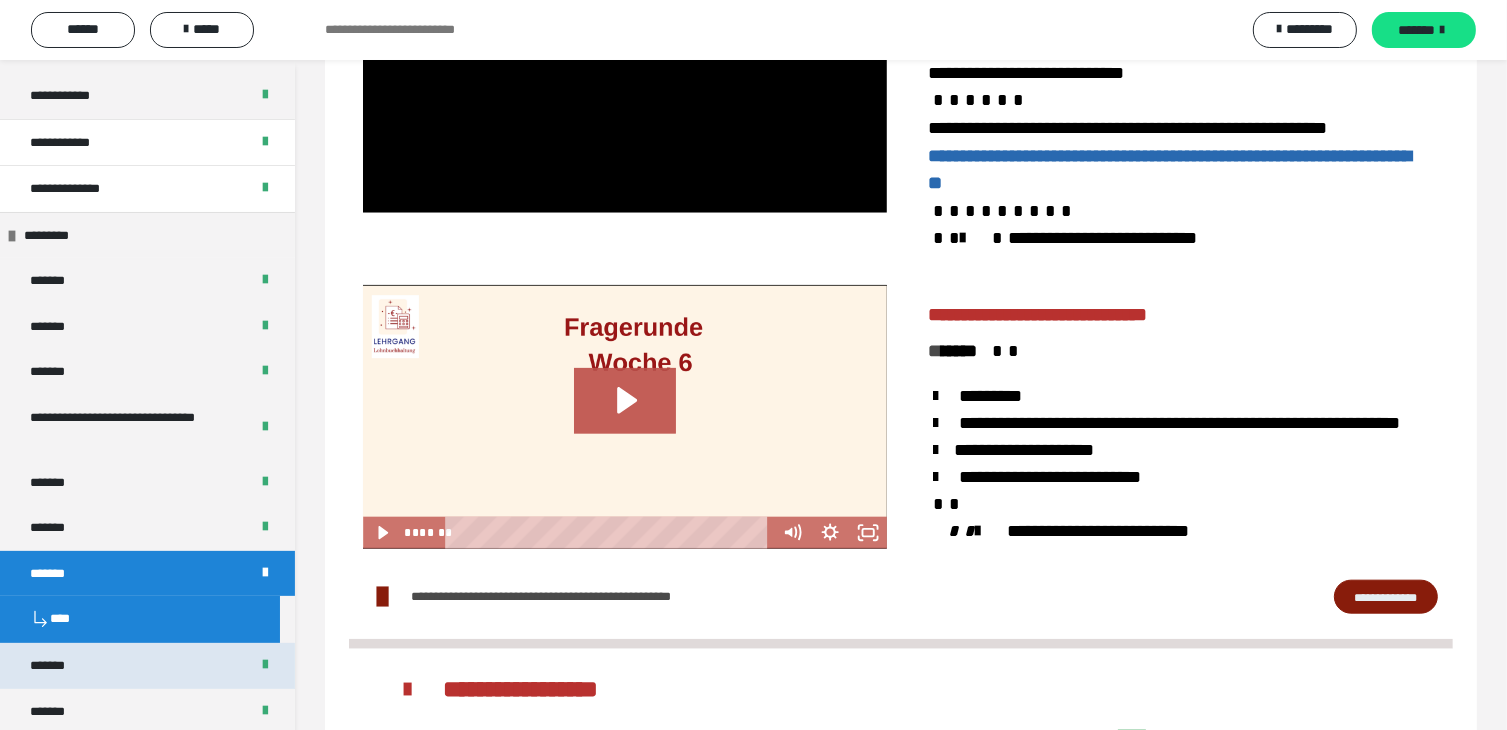click on "*******" at bounding box center (147, 666) 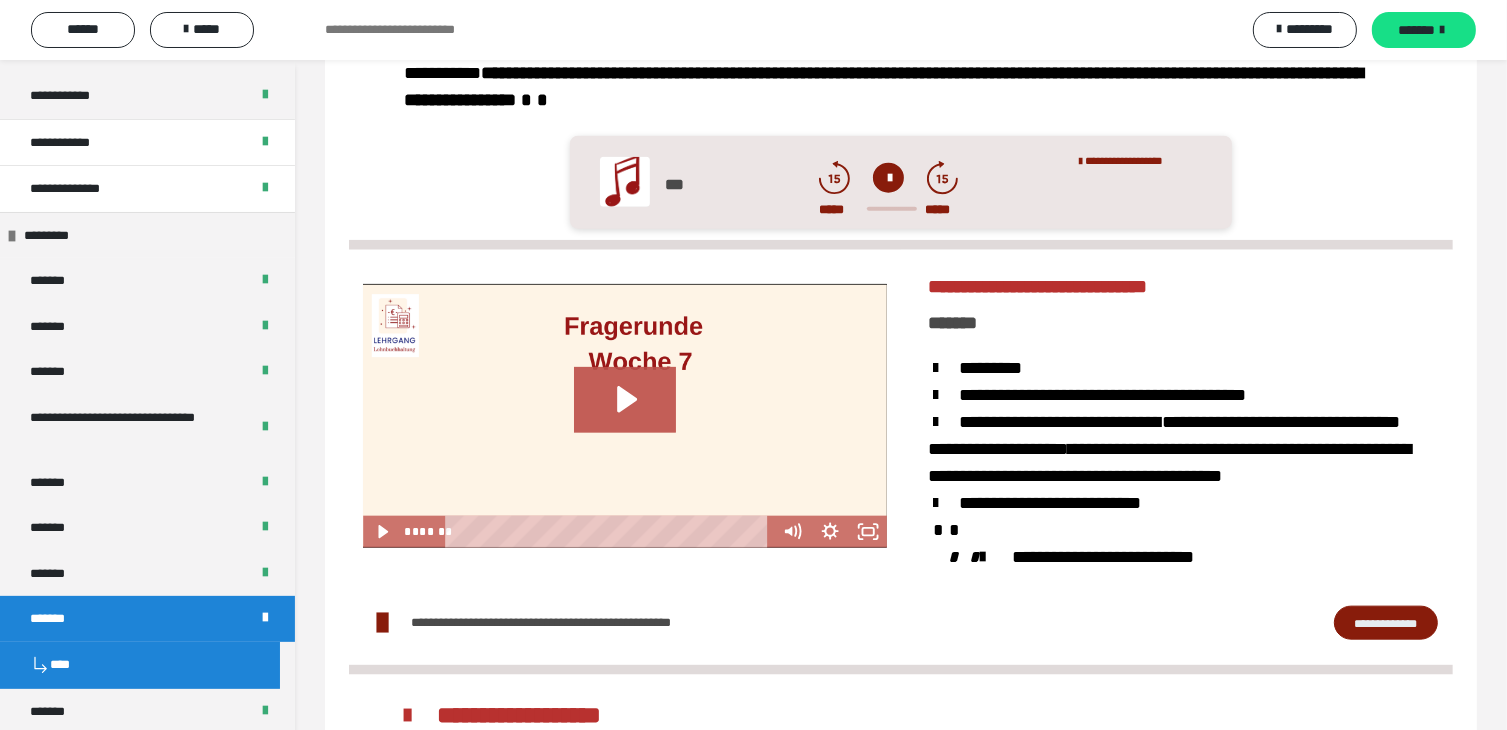 scroll, scrollTop: 2211, scrollLeft: 0, axis: vertical 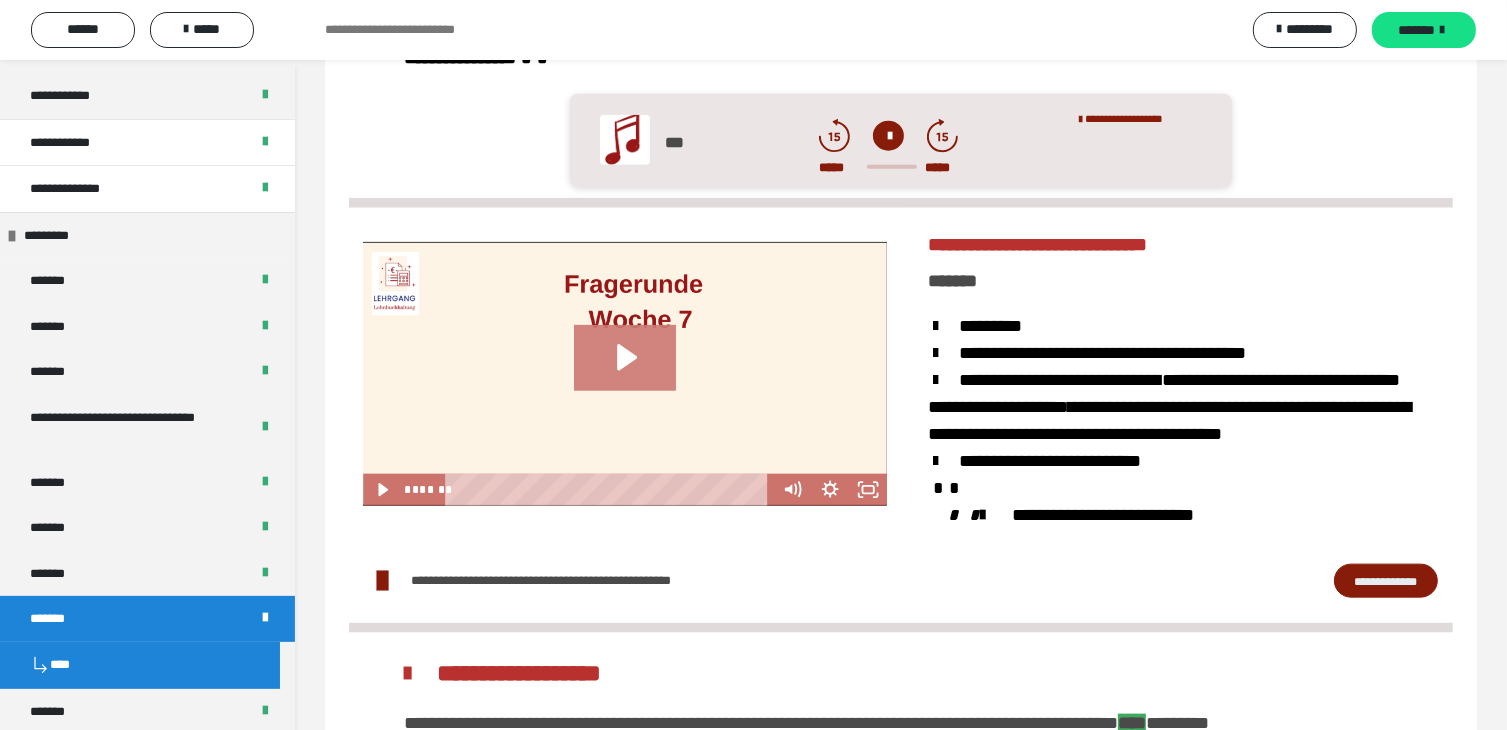 click 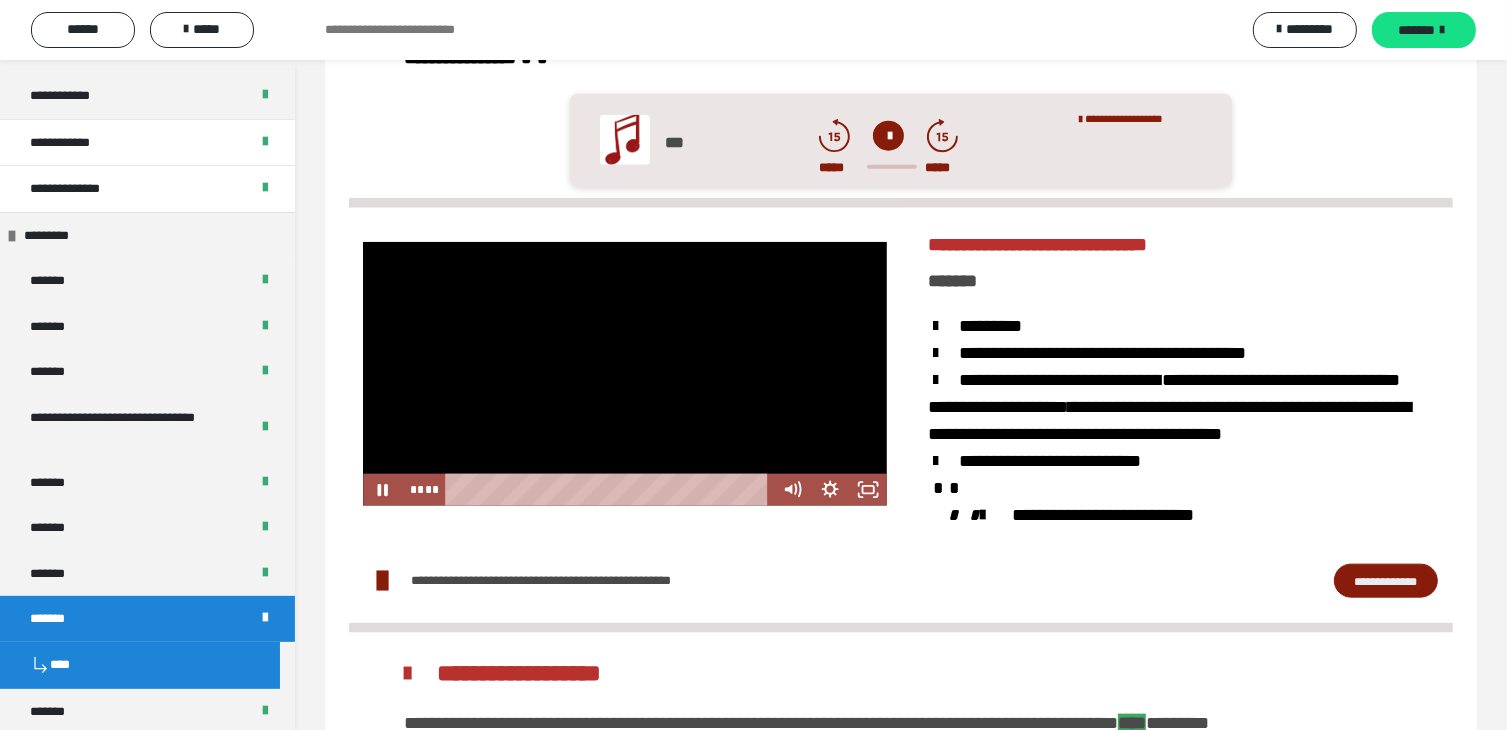 click at bounding box center (625, 374) 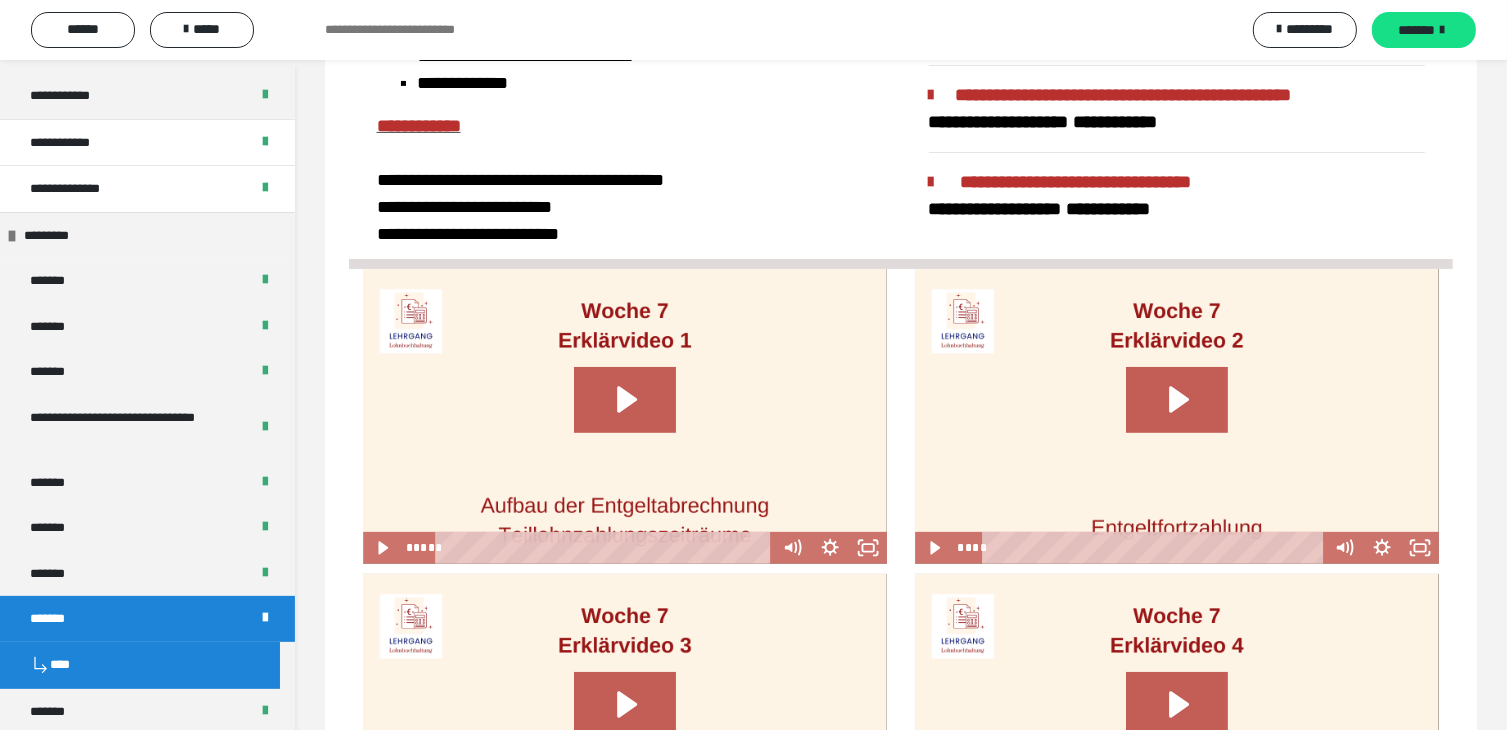 scroll, scrollTop: 426, scrollLeft: 0, axis: vertical 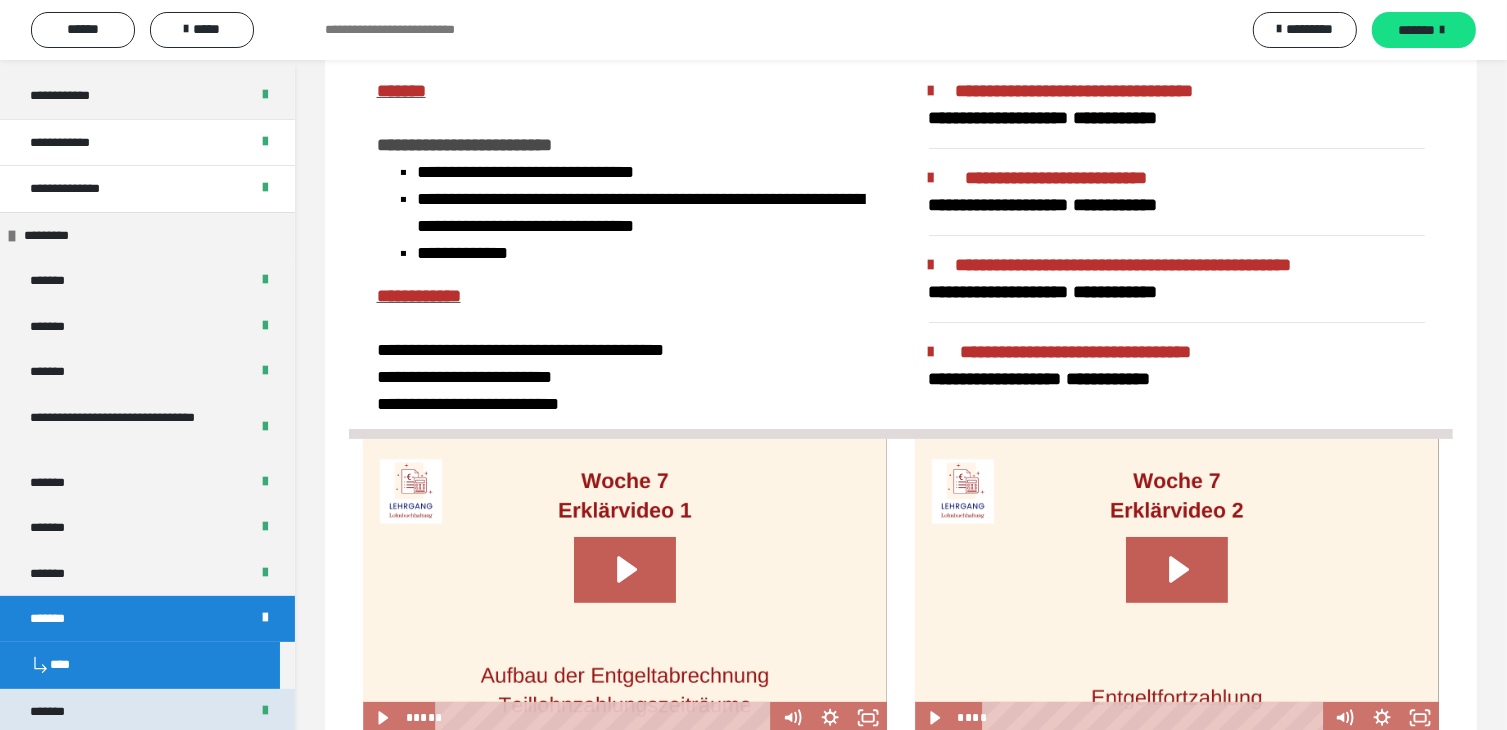 click on "*******" at bounding box center [62, 712] 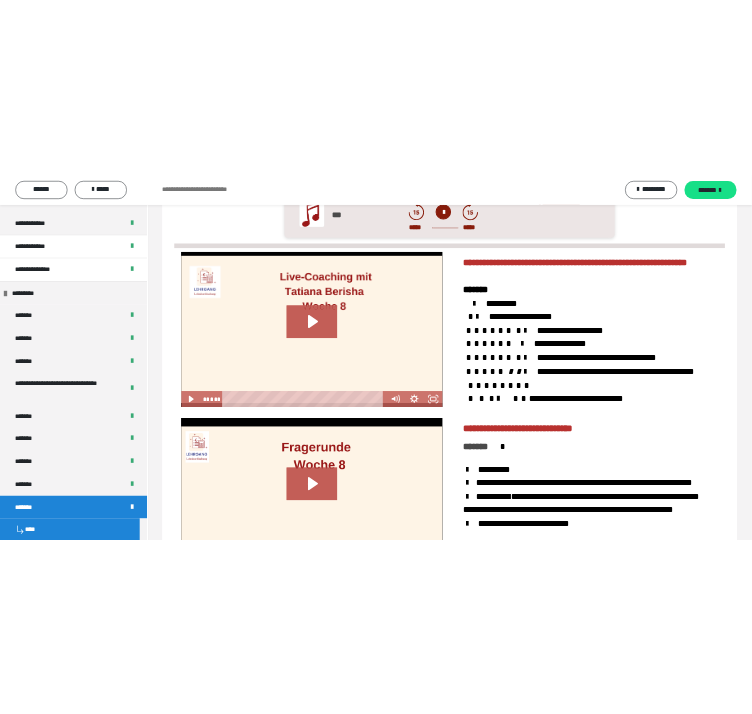 scroll, scrollTop: 2019, scrollLeft: 0, axis: vertical 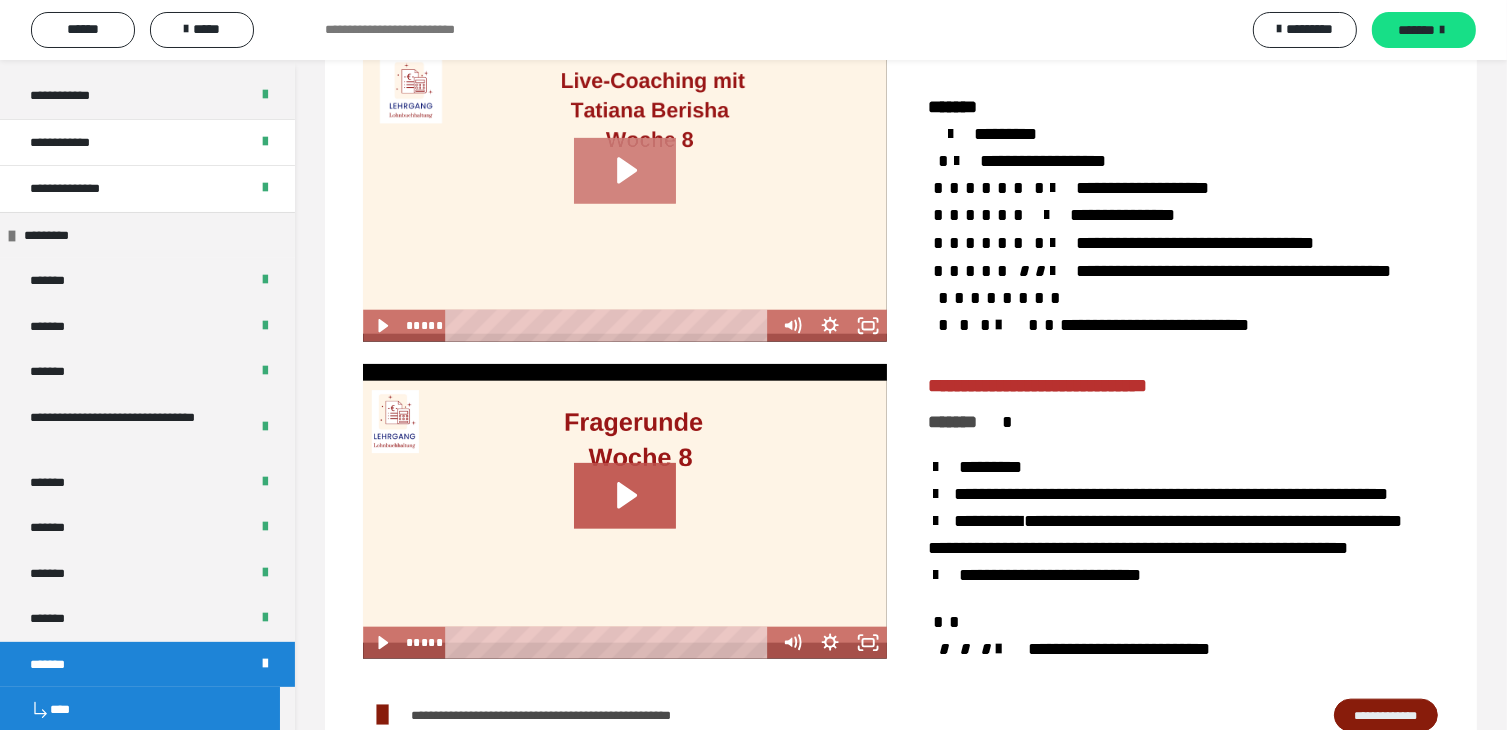 click 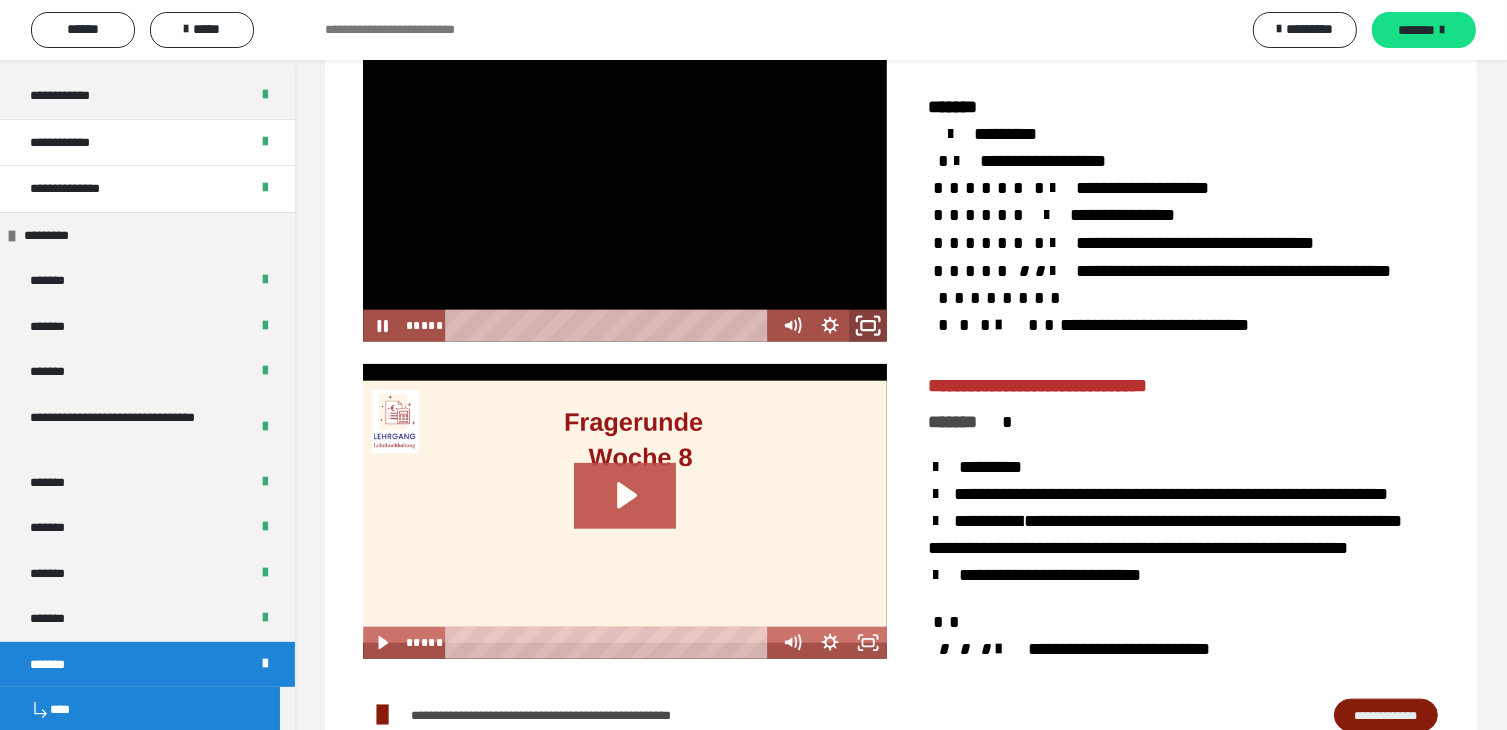 click 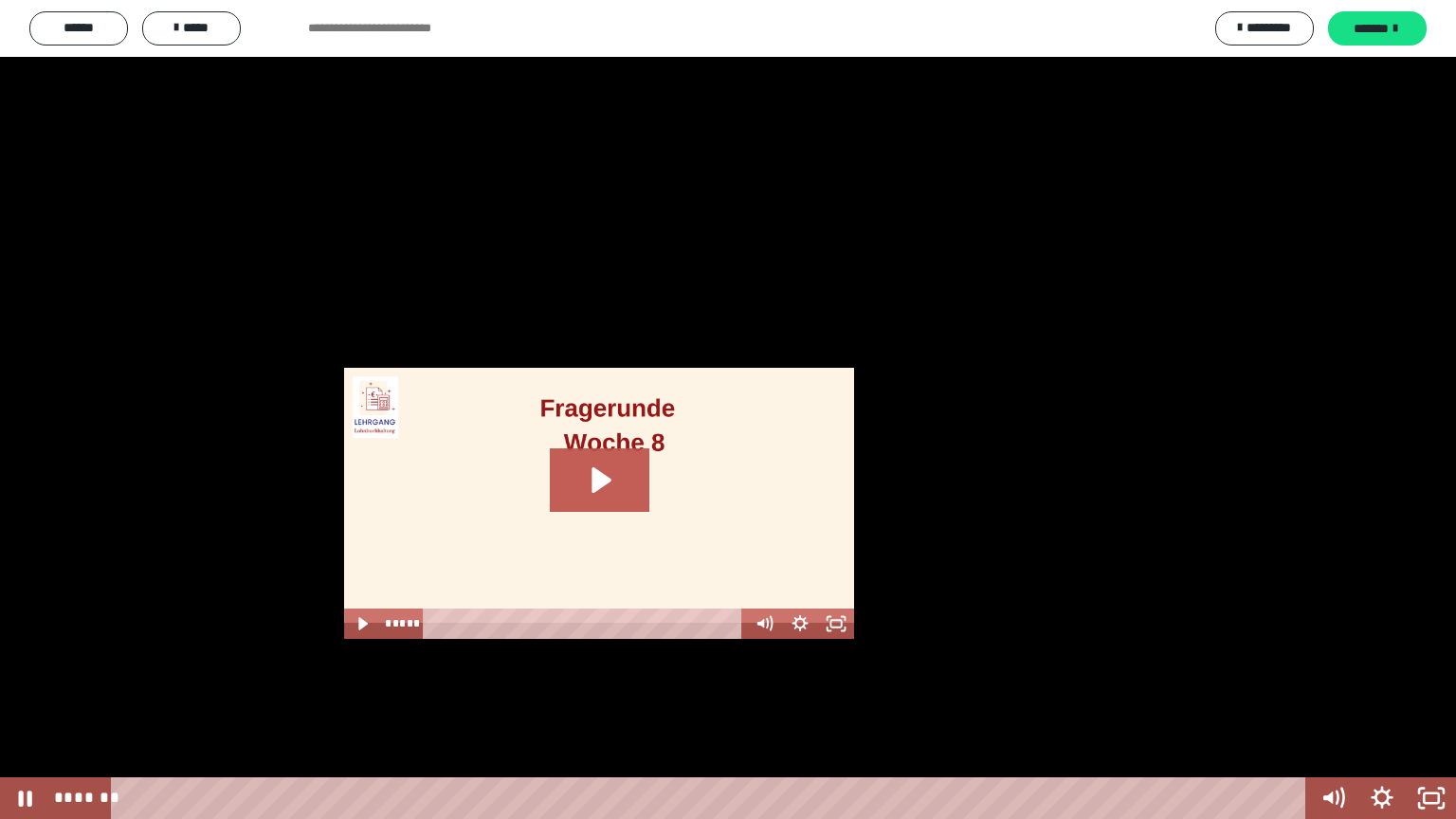 click at bounding box center (728, 410) 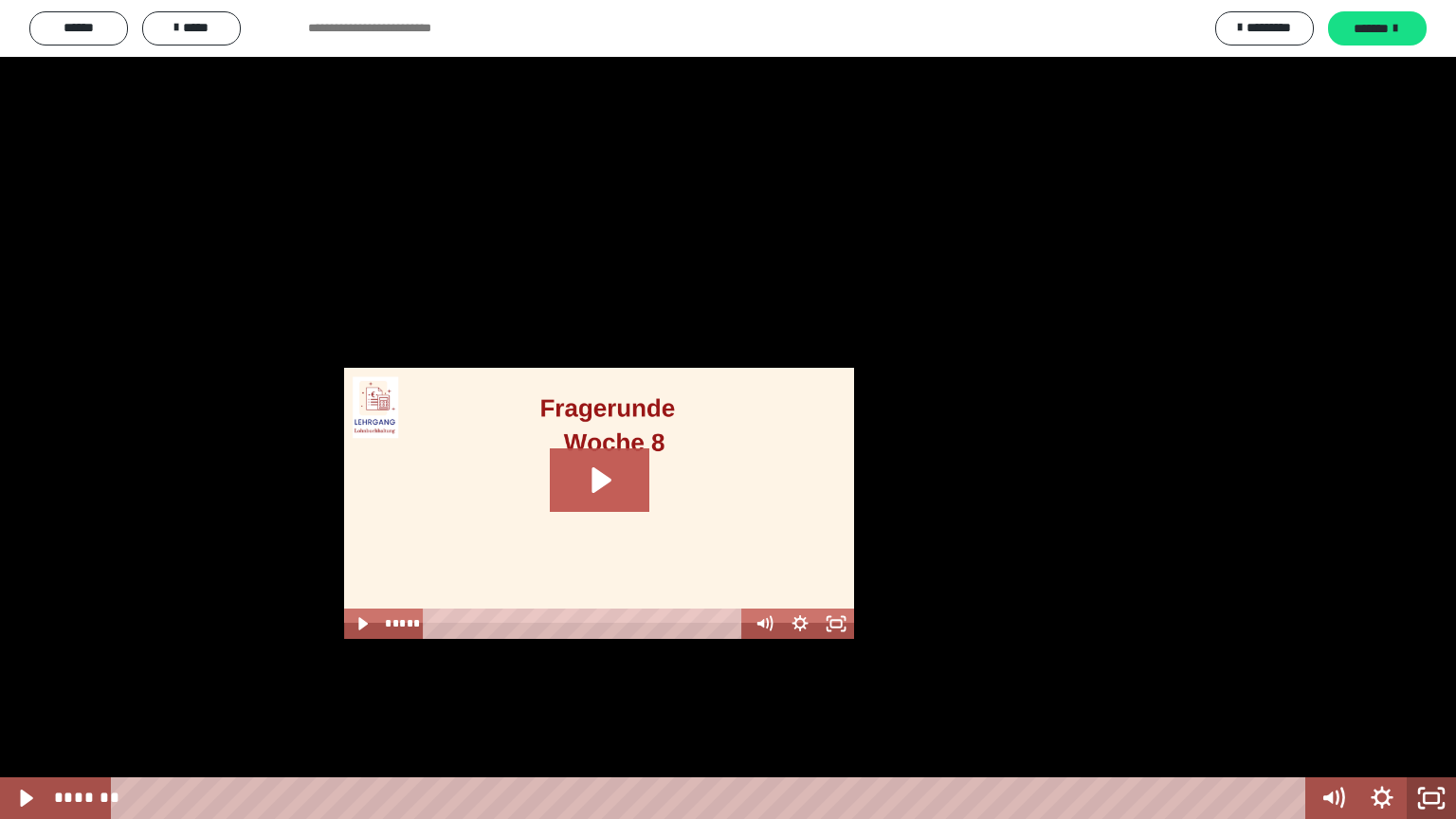 click 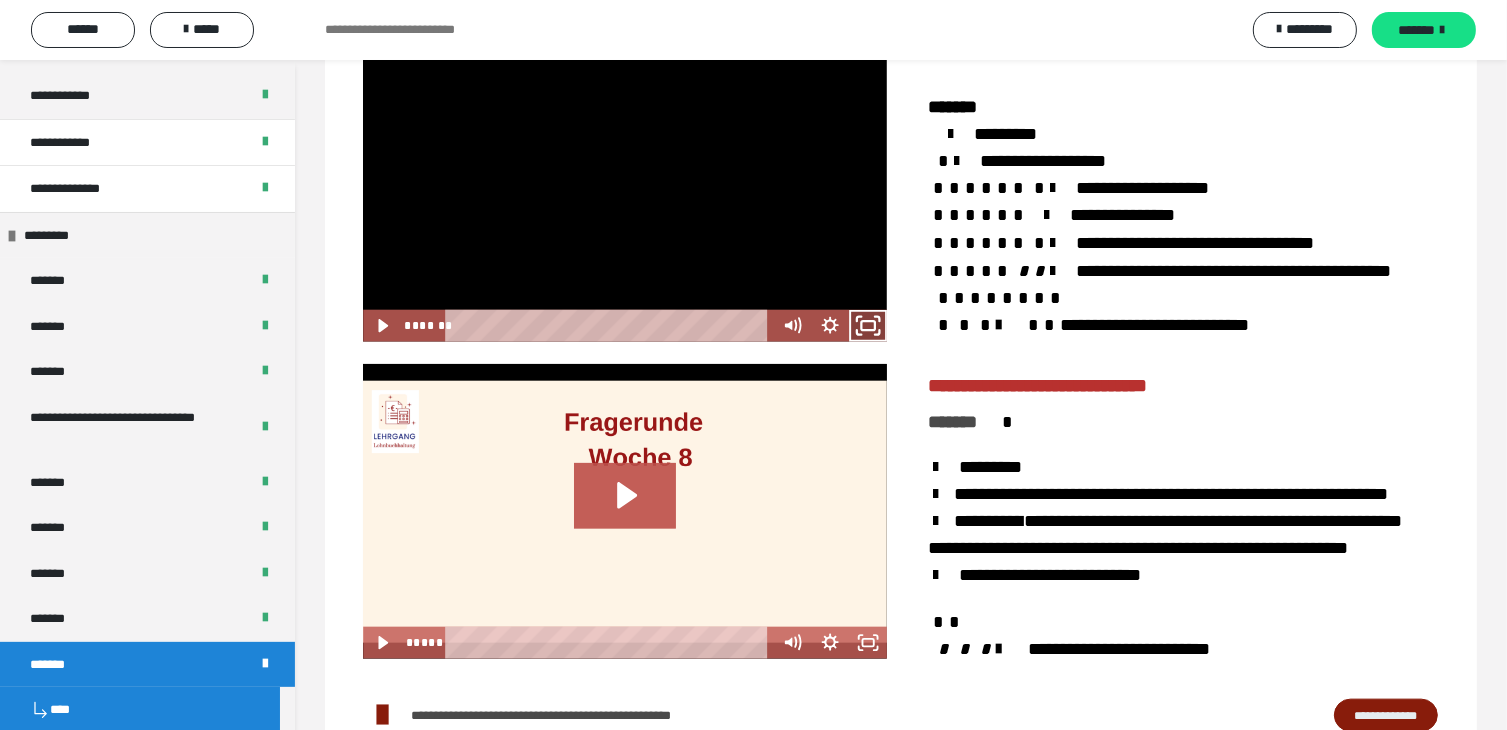 click 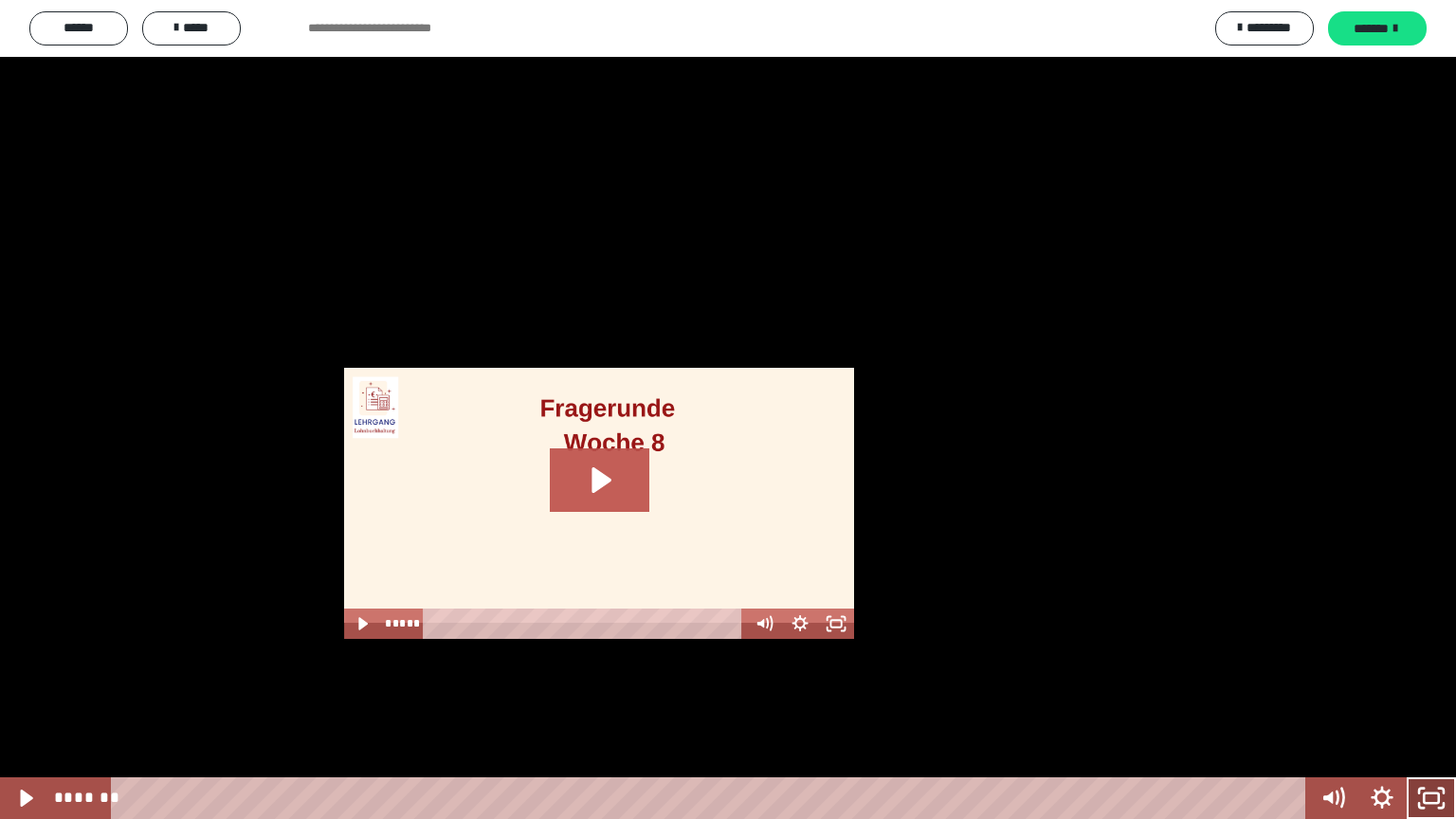 drag, startPoint x: 1436, startPoint y: 809, endPoint x: 1281, endPoint y: 534, distance: 315.6739 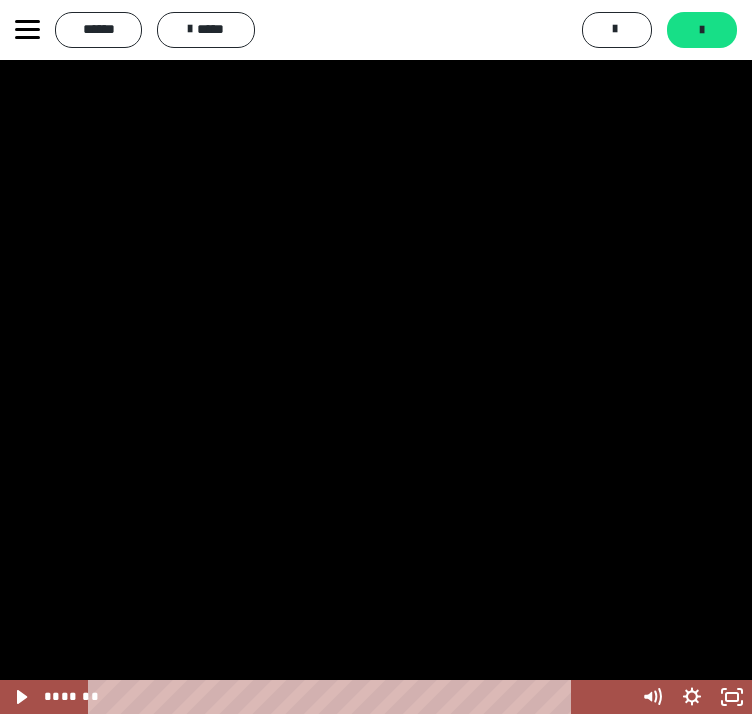 scroll, scrollTop: 3619, scrollLeft: 0, axis: vertical 